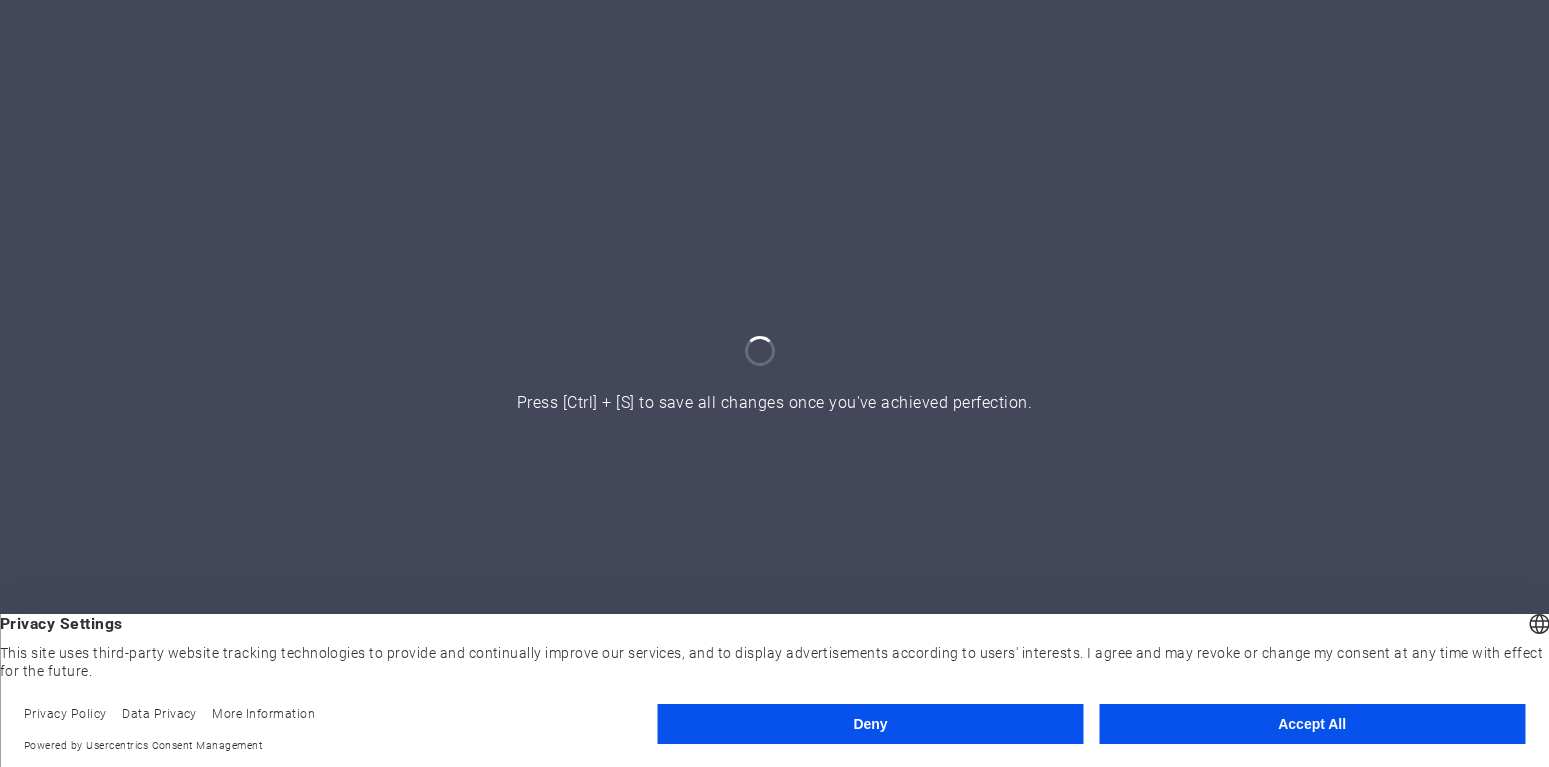 scroll, scrollTop: 0, scrollLeft: 0, axis: both 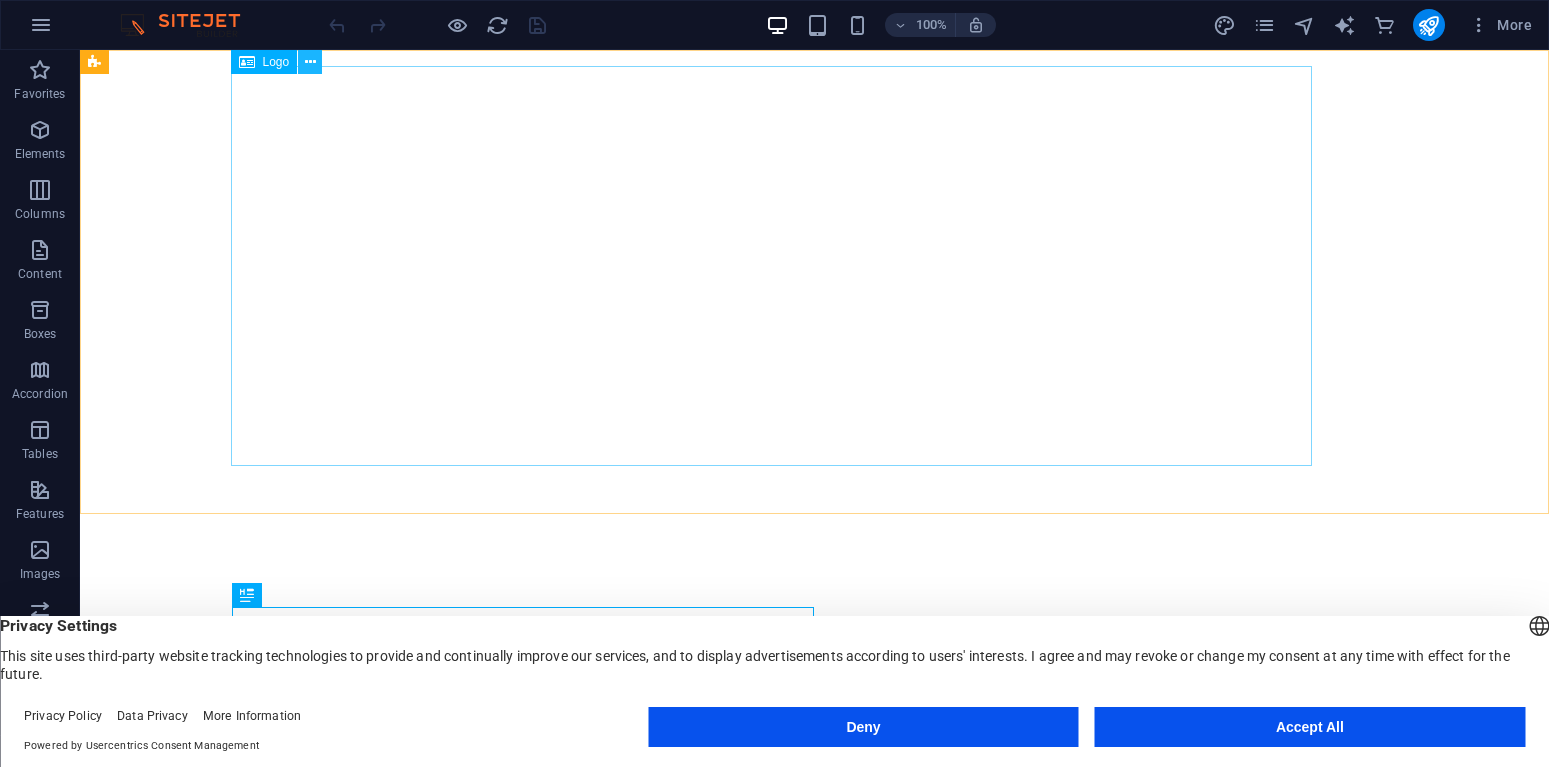 click at bounding box center (310, 62) 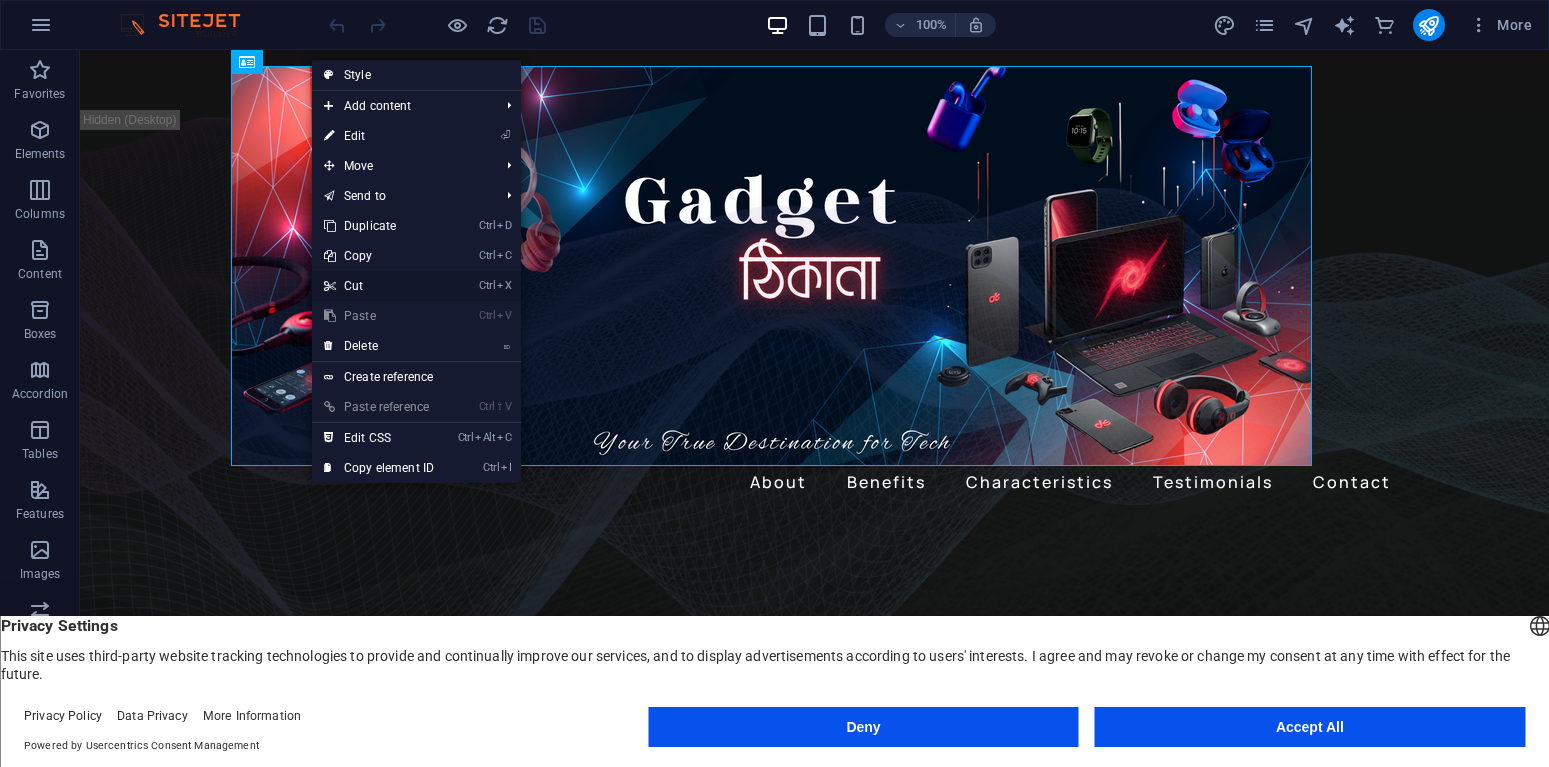 scroll, scrollTop: 0, scrollLeft: 0, axis: both 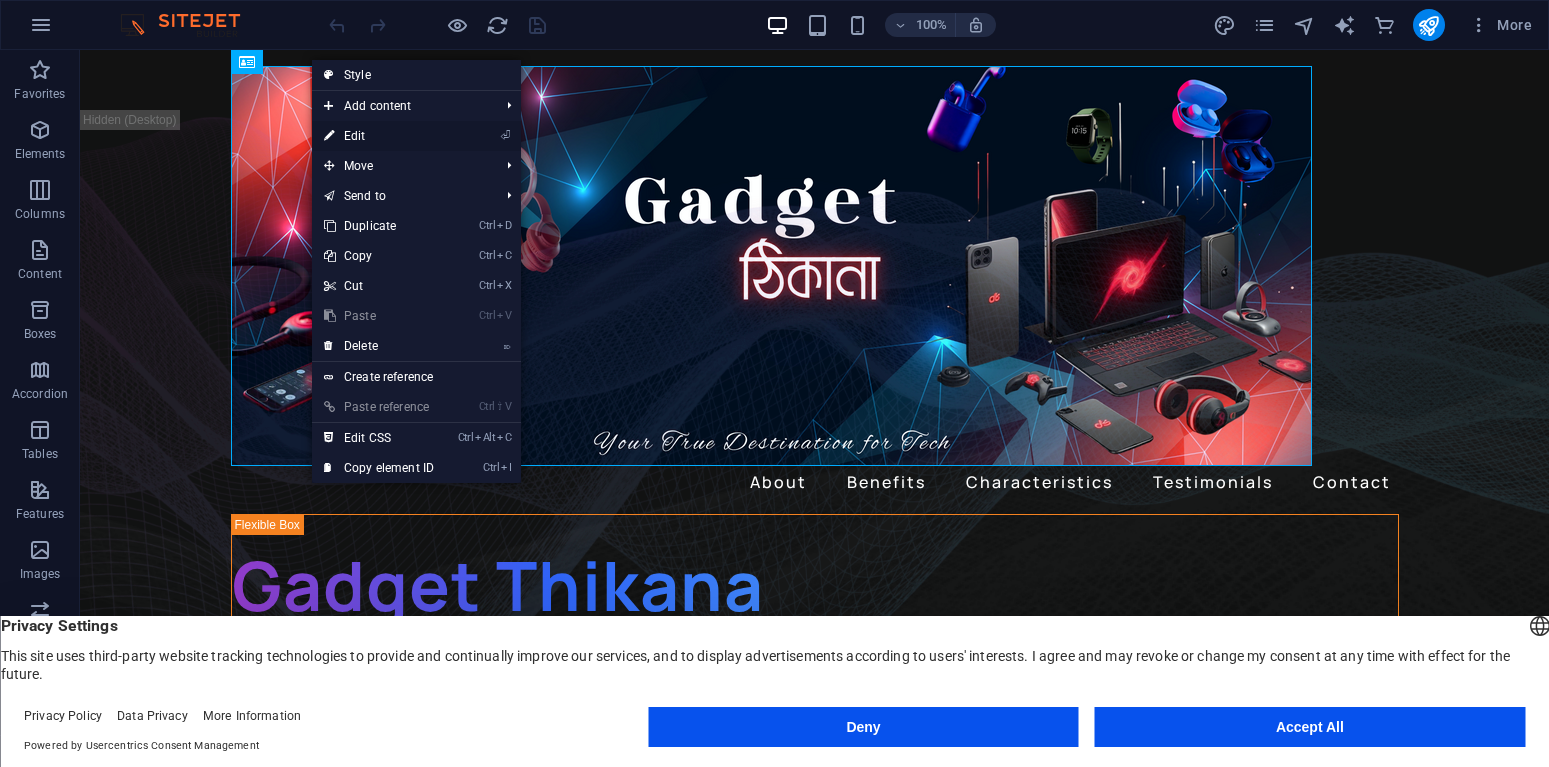 click on "⏎  Edit" at bounding box center (379, 136) 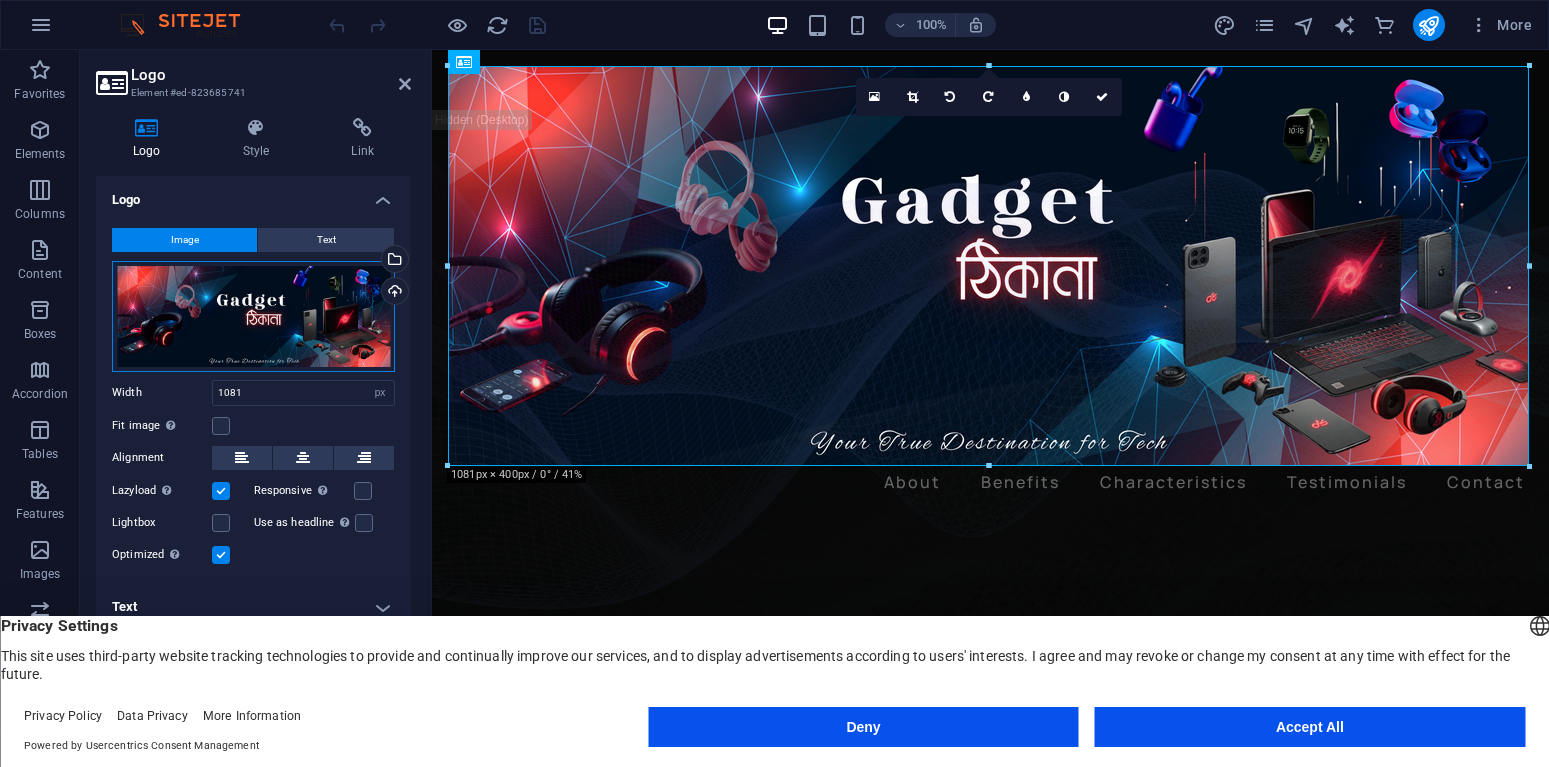 click on "Drag files here, click to choose files or select files from Files or our free stock photos & videos" at bounding box center (253, 316) 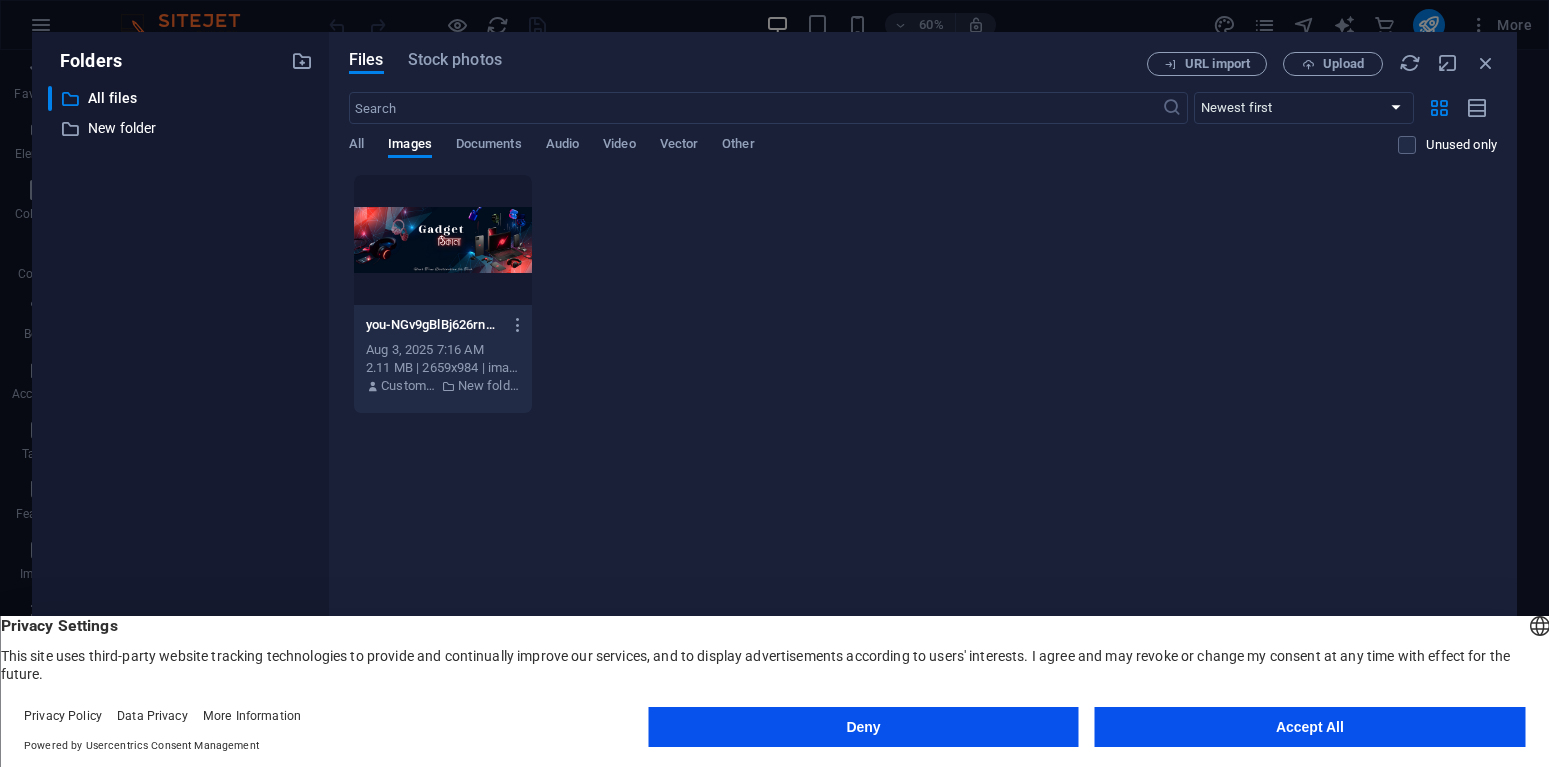 click at bounding box center (443, 240) 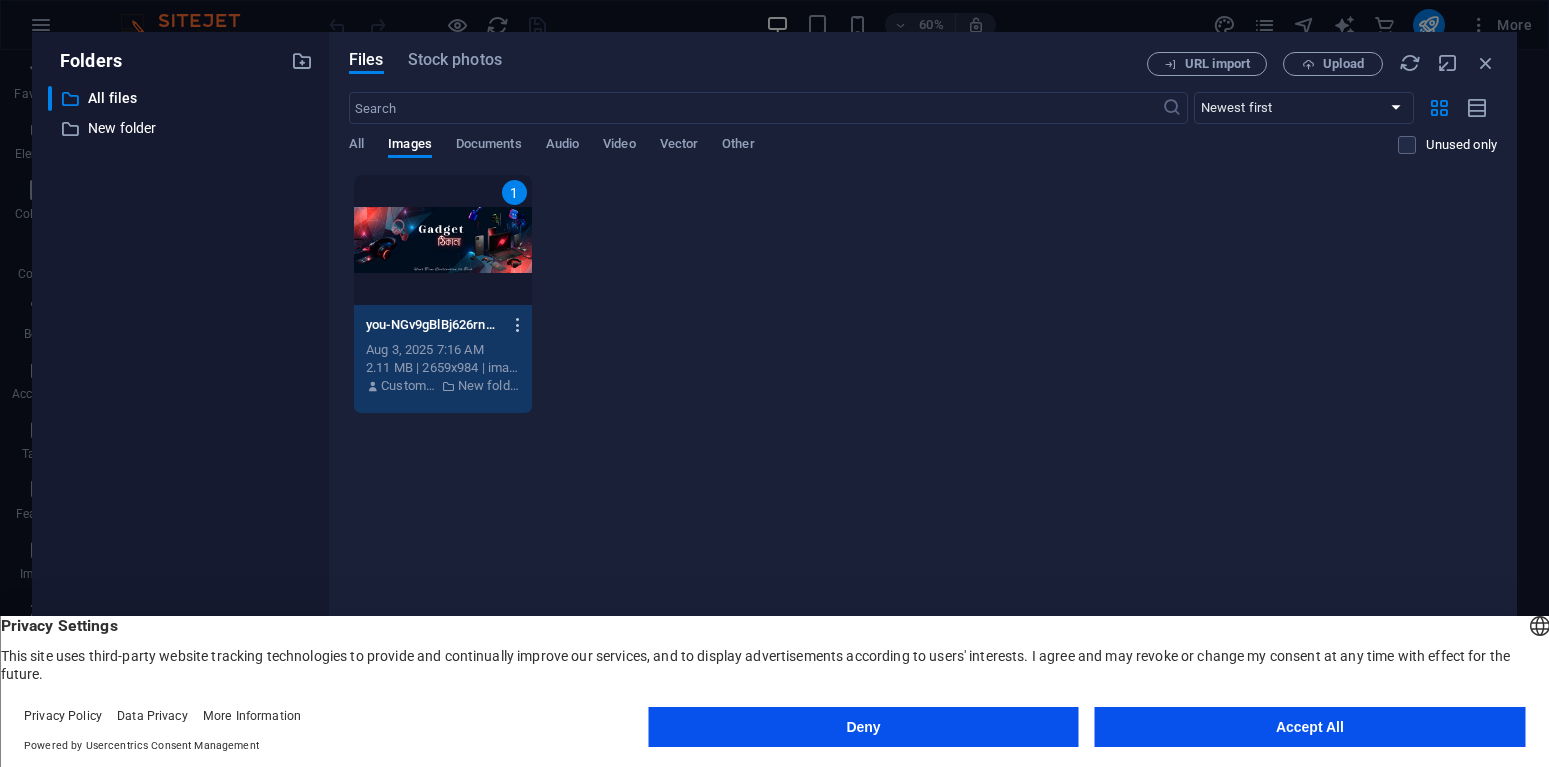 click at bounding box center [518, 325] 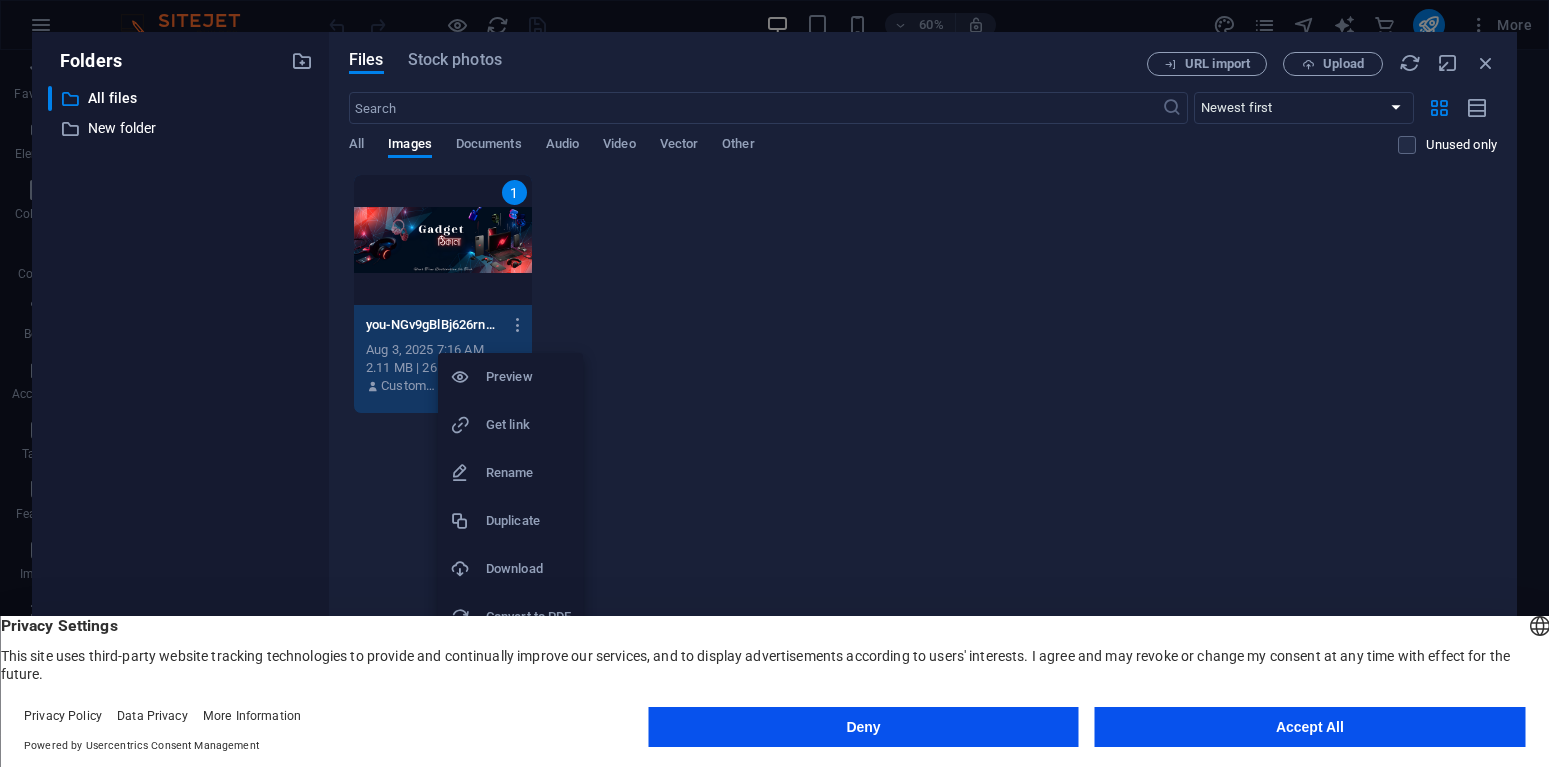 click at bounding box center [774, 383] 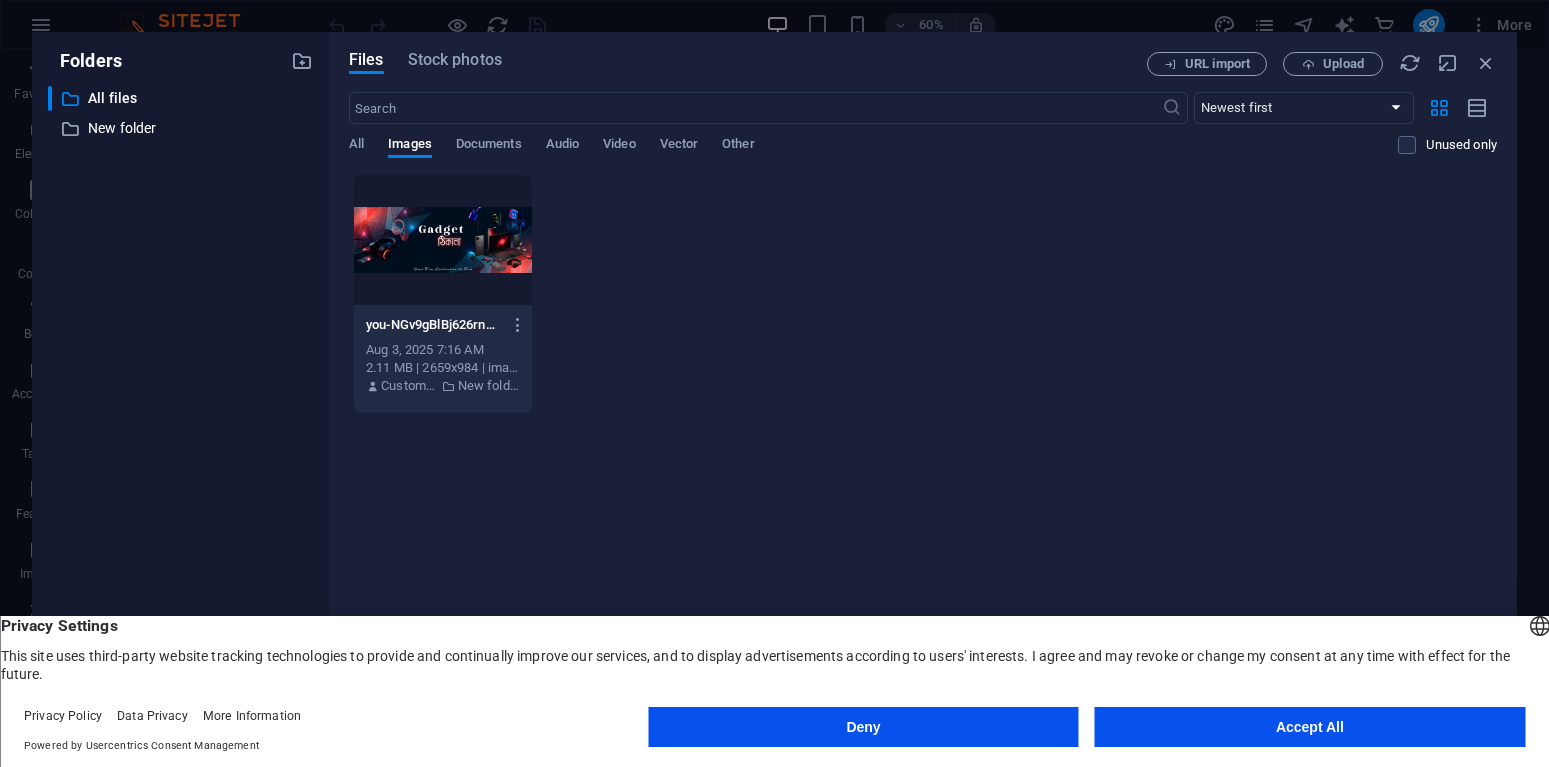 click at bounding box center (443, 240) 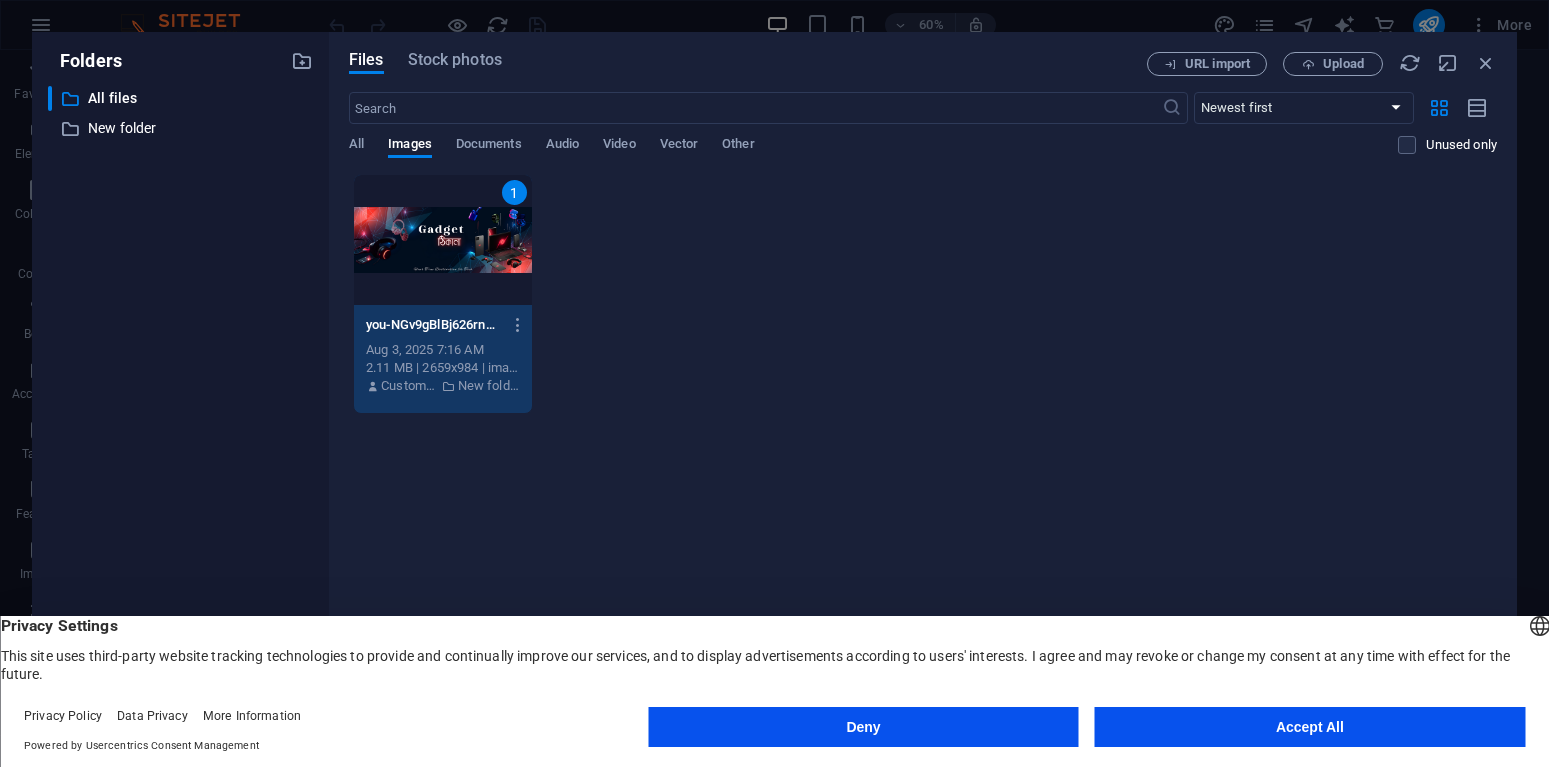 click on "1" at bounding box center (443, 240) 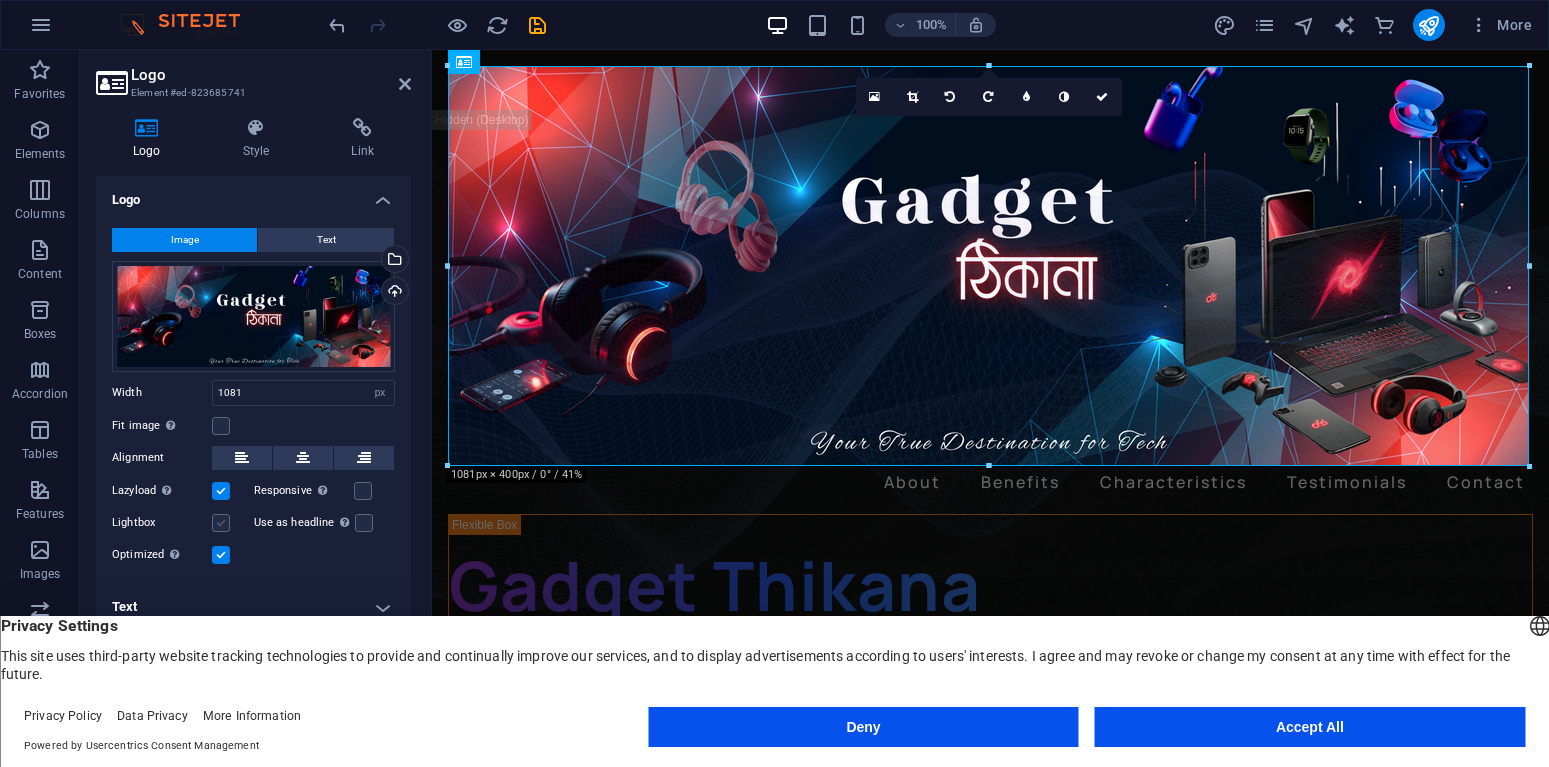 click at bounding box center (221, 523) 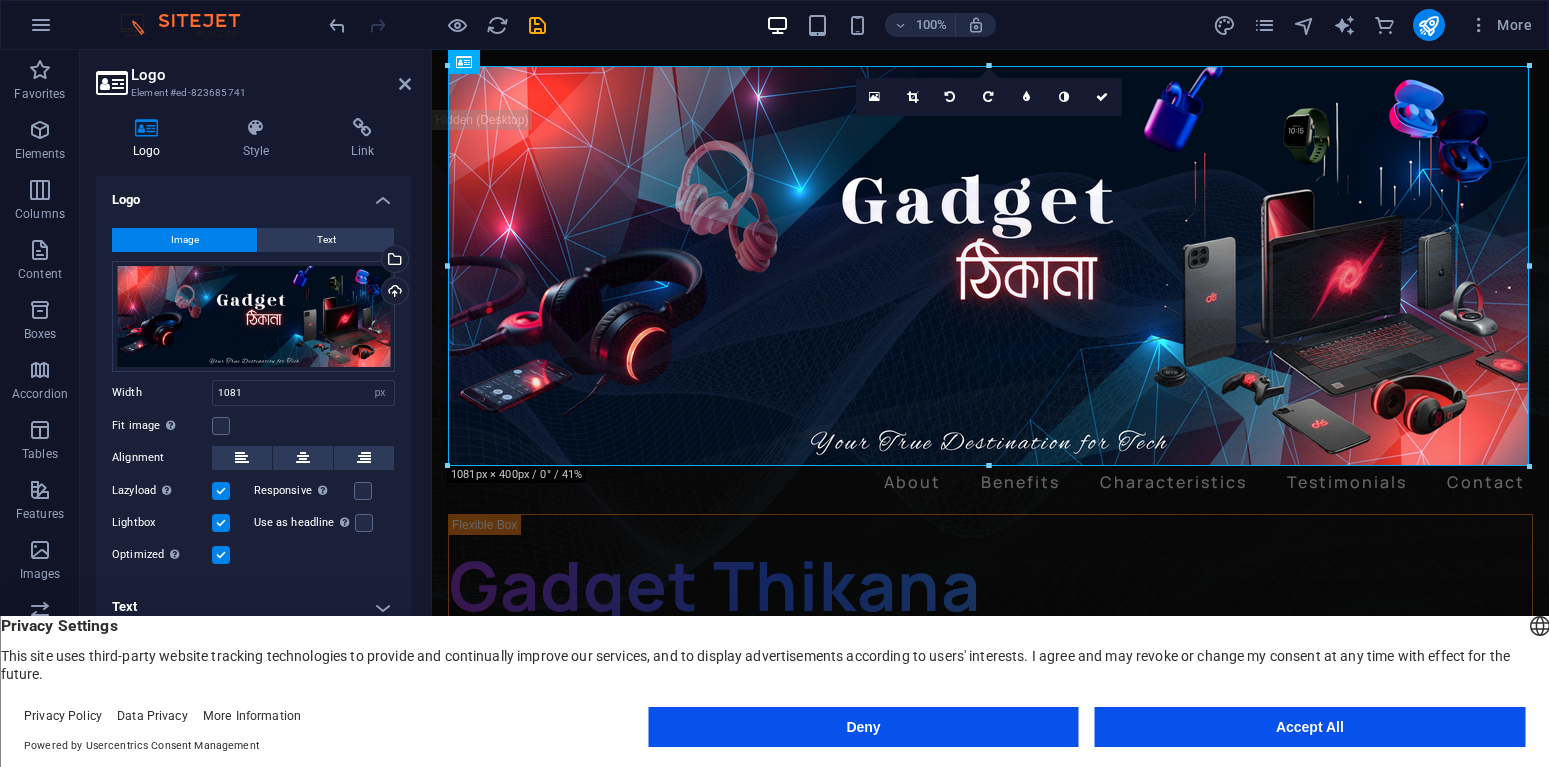 click at bounding box center (221, 523) 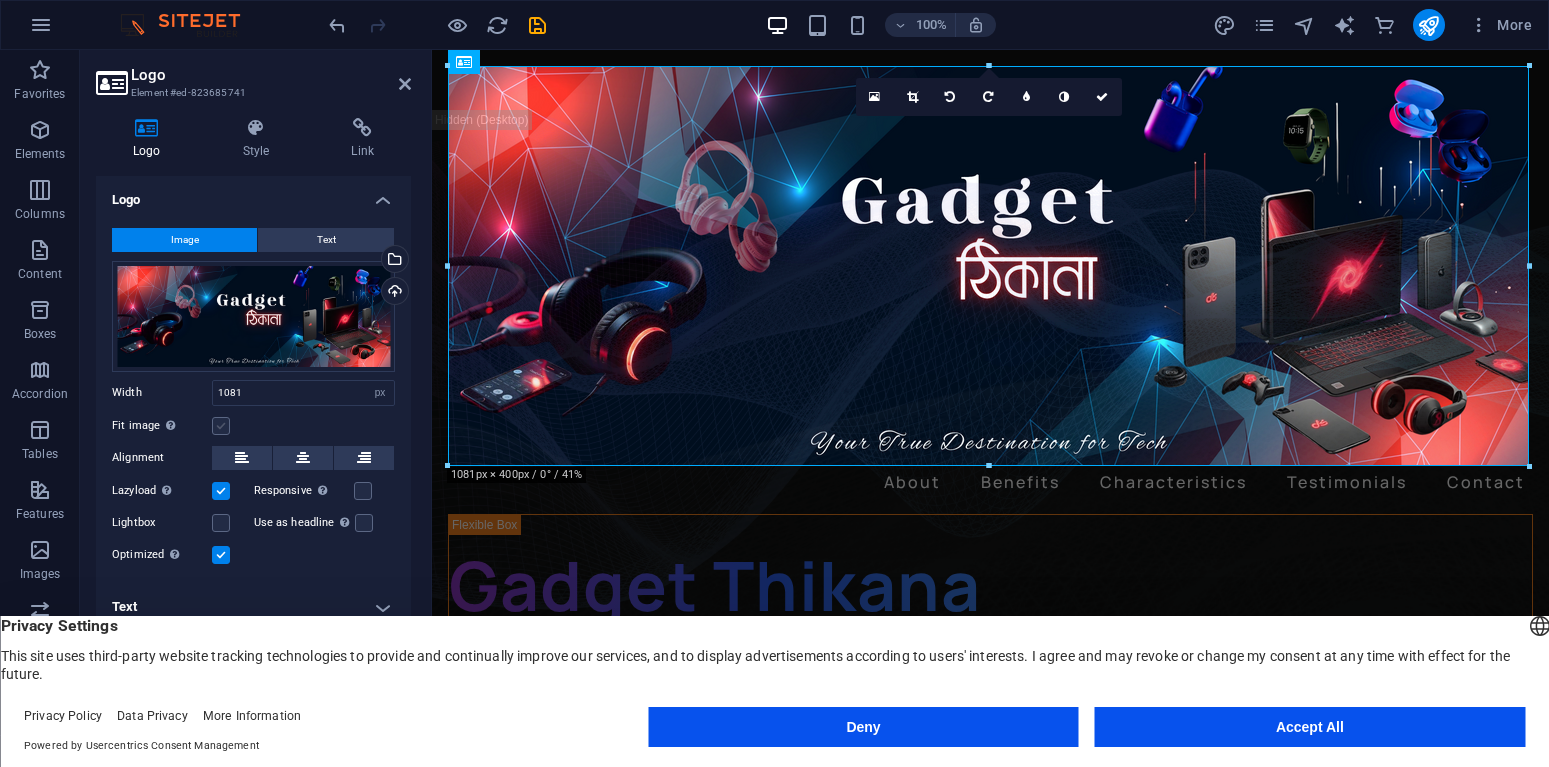 click at bounding box center (221, 426) 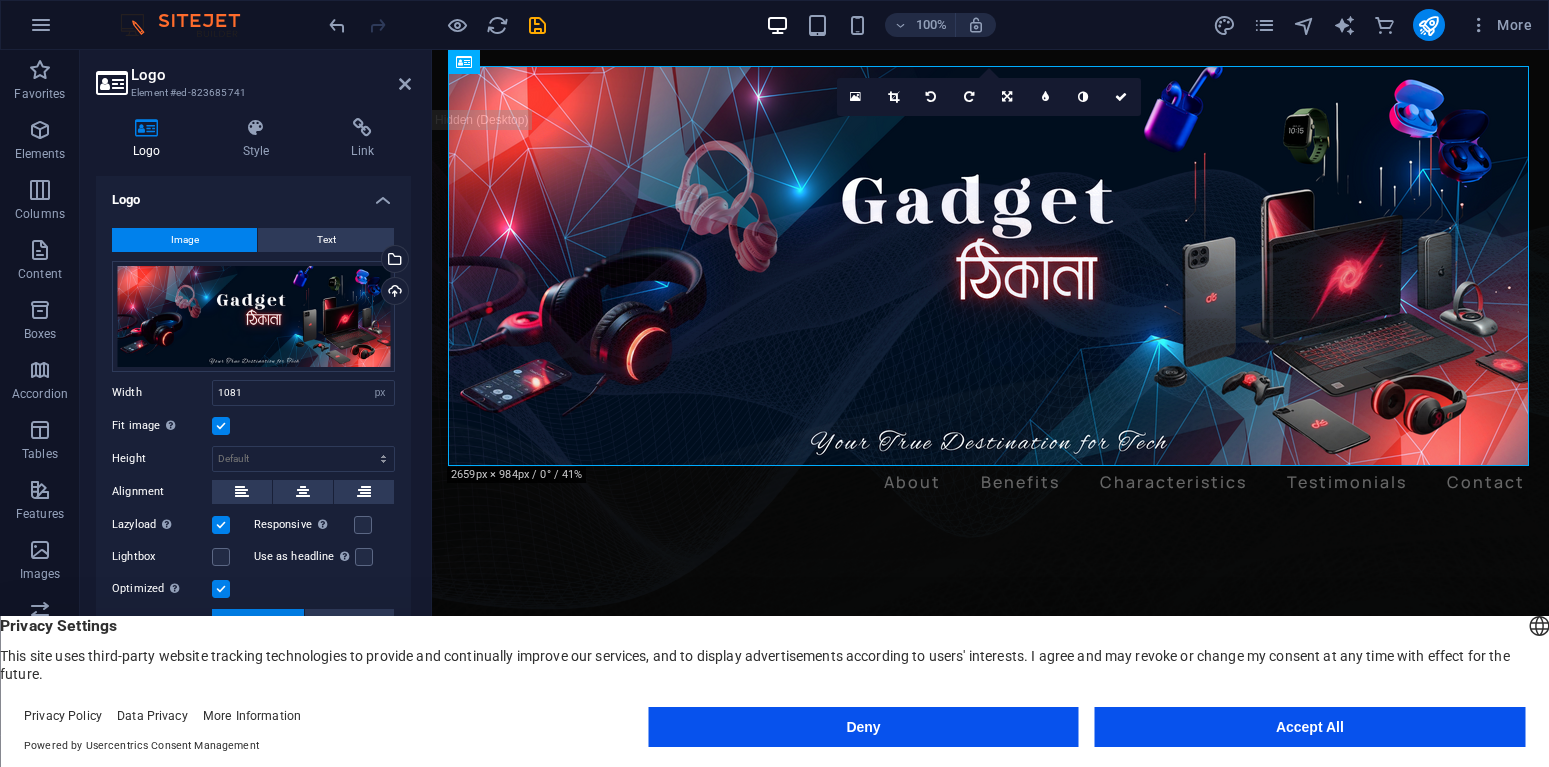 click at bounding box center (221, 426) 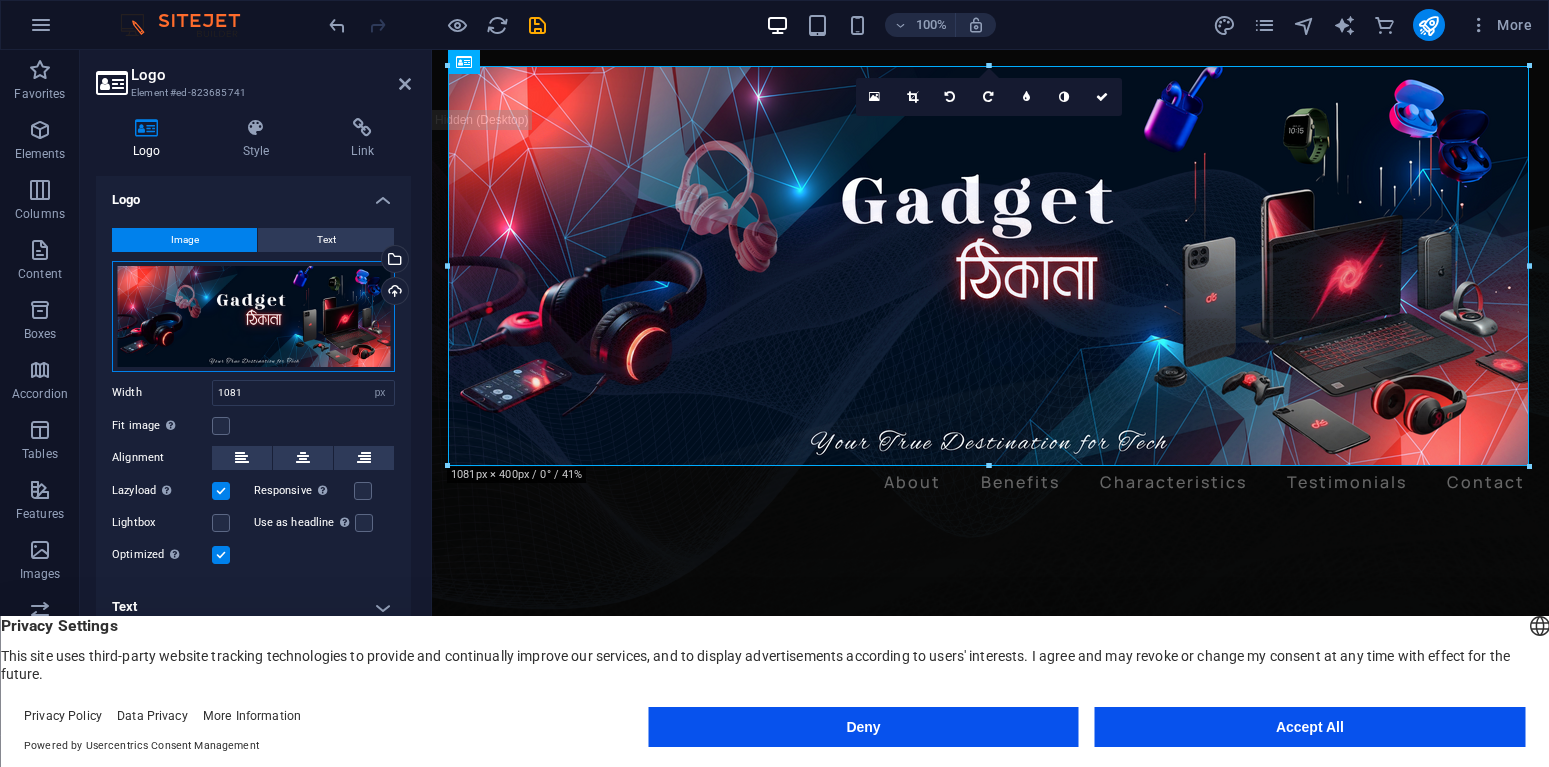 click on "Drag files here, click to choose files or select files from Files or our free stock photos & videos" at bounding box center (253, 316) 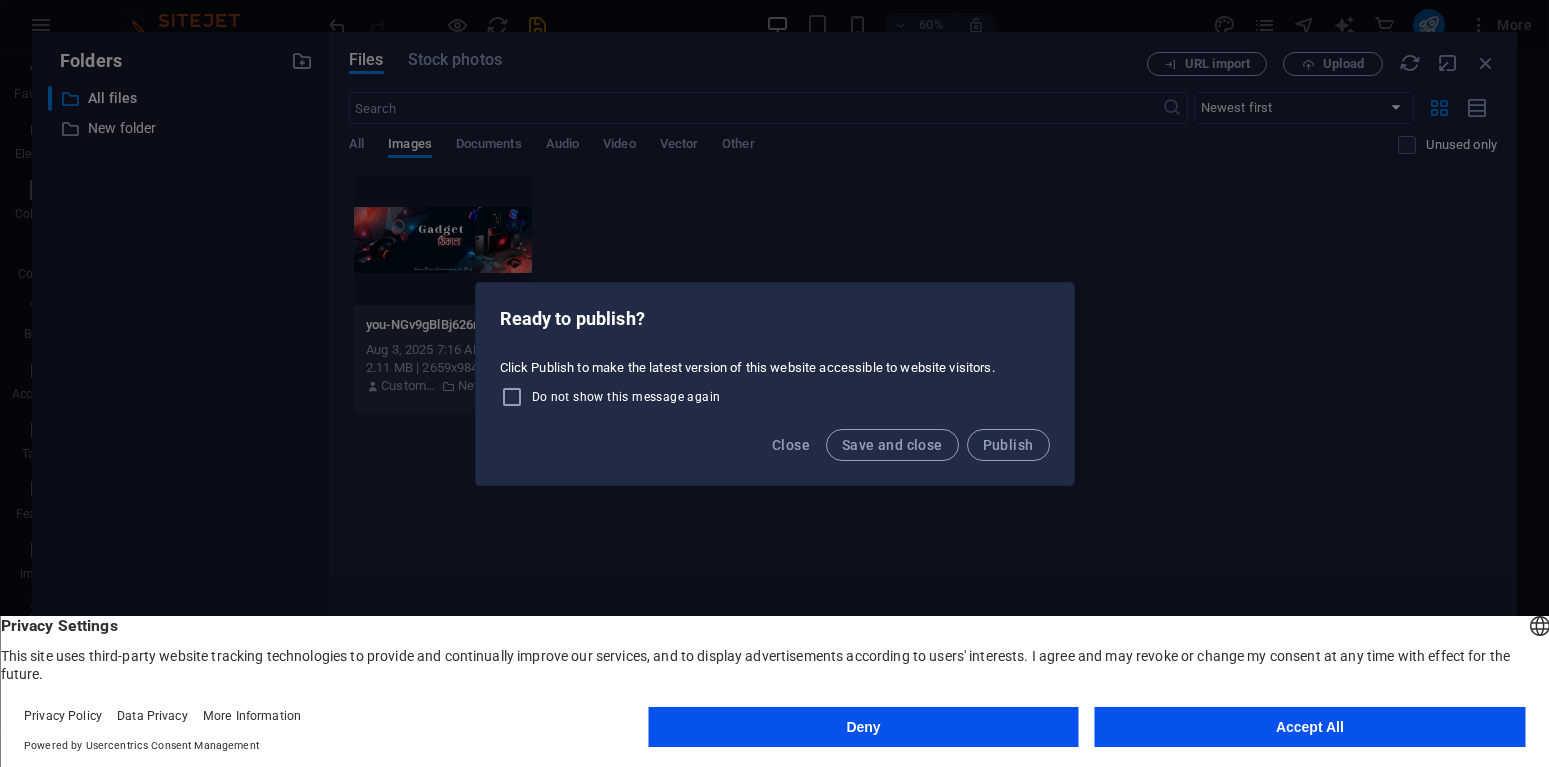 click on "Close Save and close Publish" at bounding box center [775, 451] 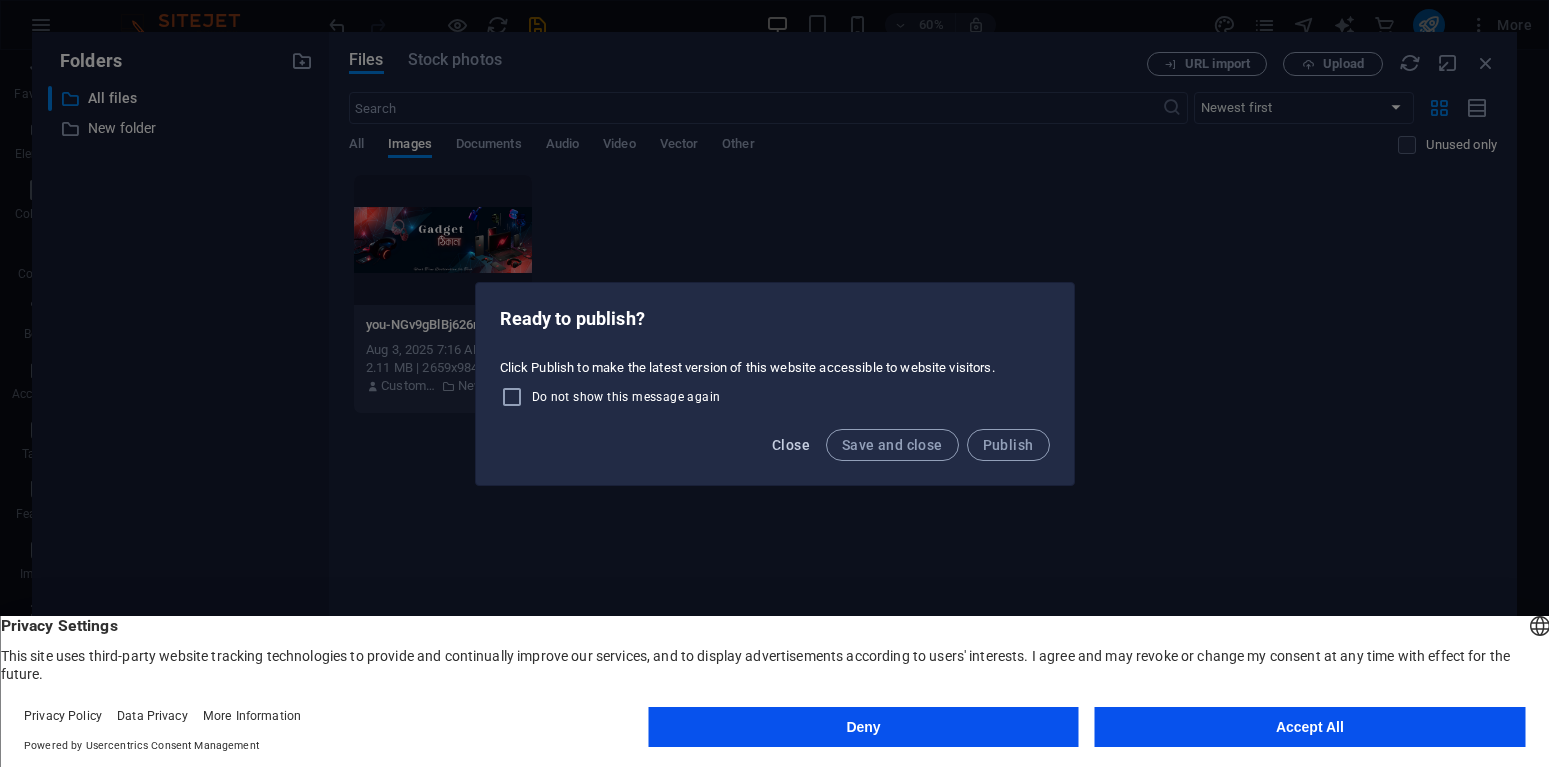 click on "Close" at bounding box center (791, 445) 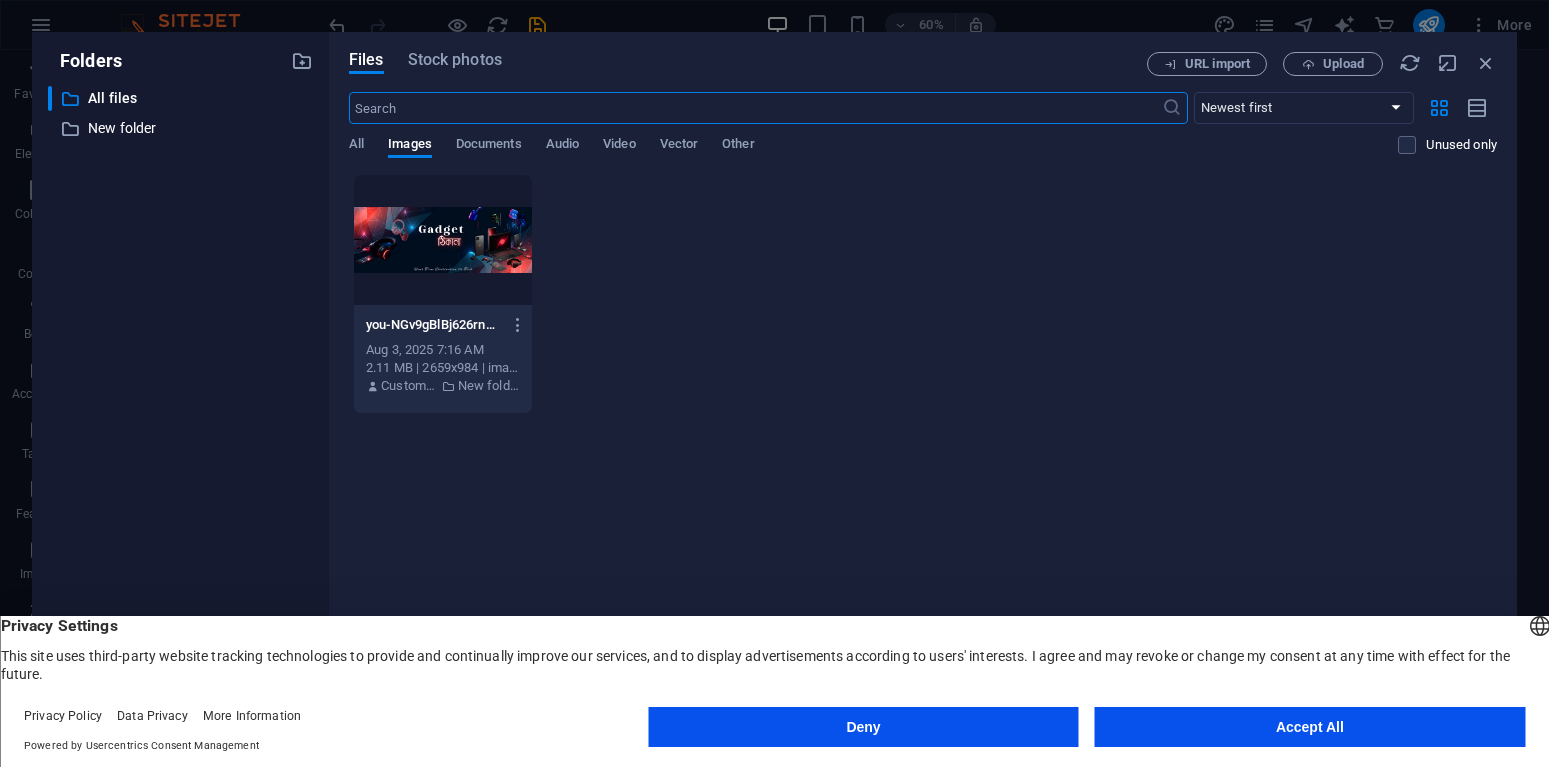click on "Deny" at bounding box center [863, 727] 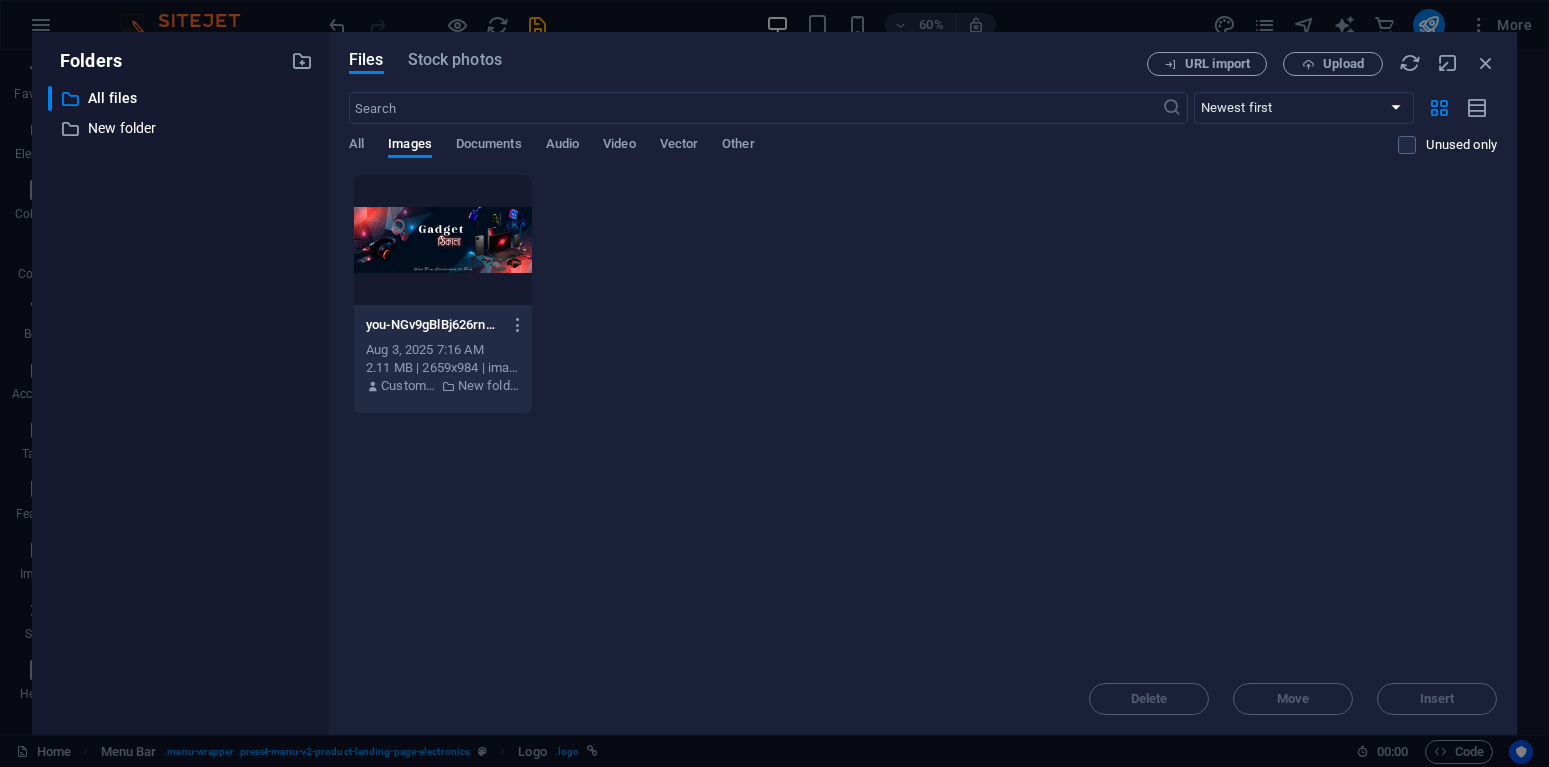 click on "you-NGv9gBlBj626rnAlvDrEtg.png you-NGv9gBlBj626rnAlvDrEtg.png" at bounding box center [443, 325] 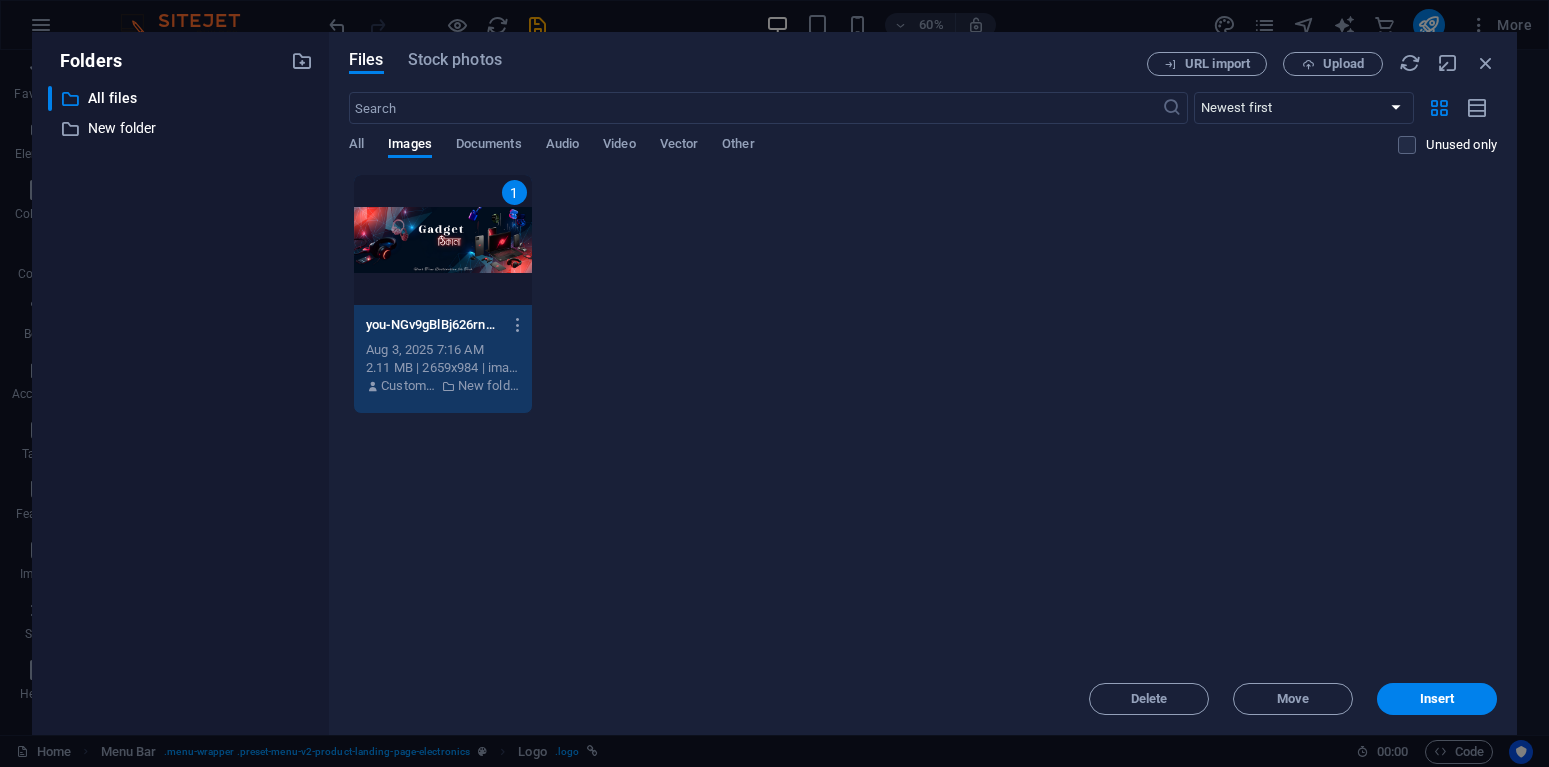click on "1" at bounding box center [443, 240] 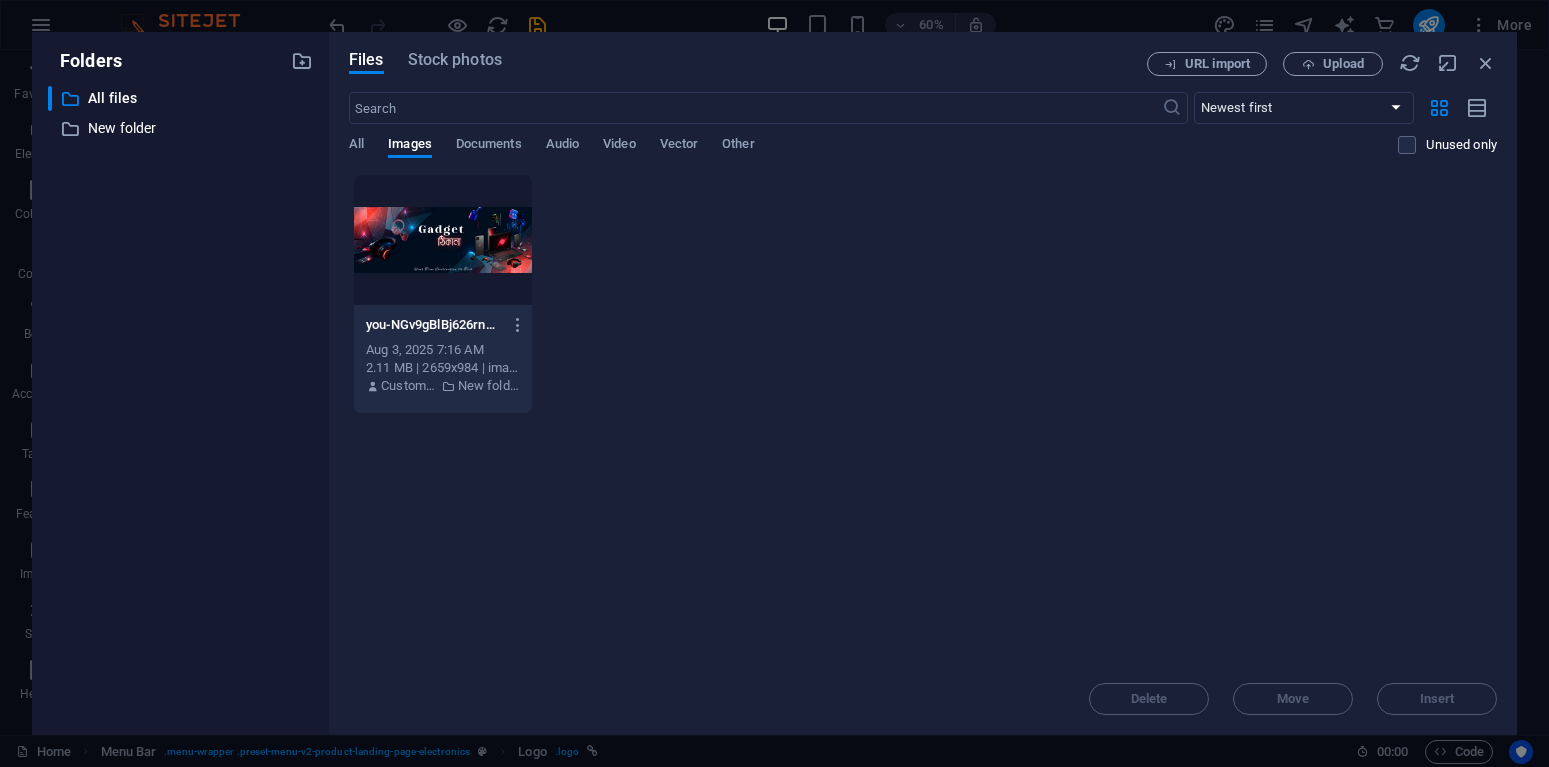 click at bounding box center [443, 240] 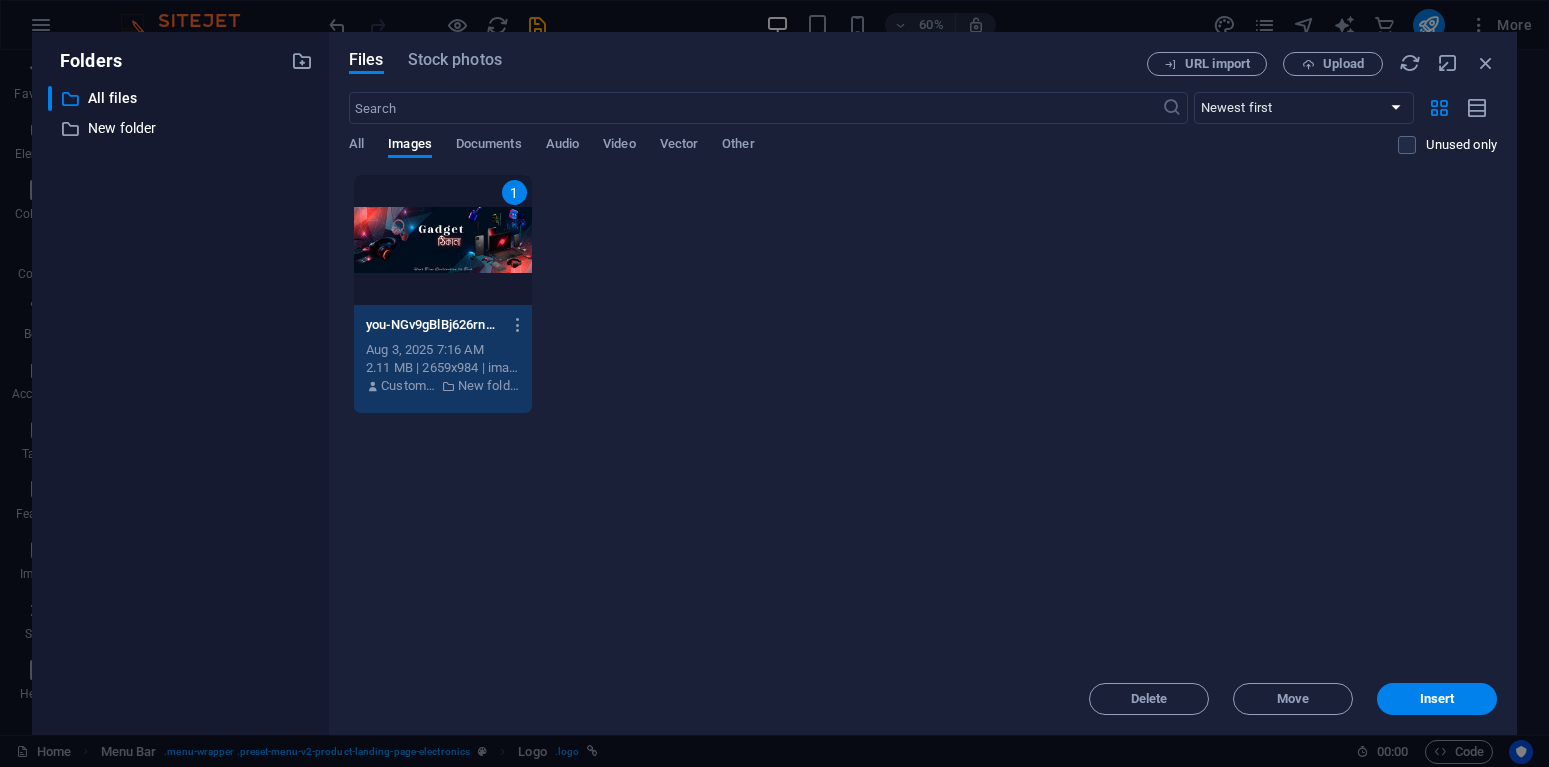 click on "1" at bounding box center [443, 240] 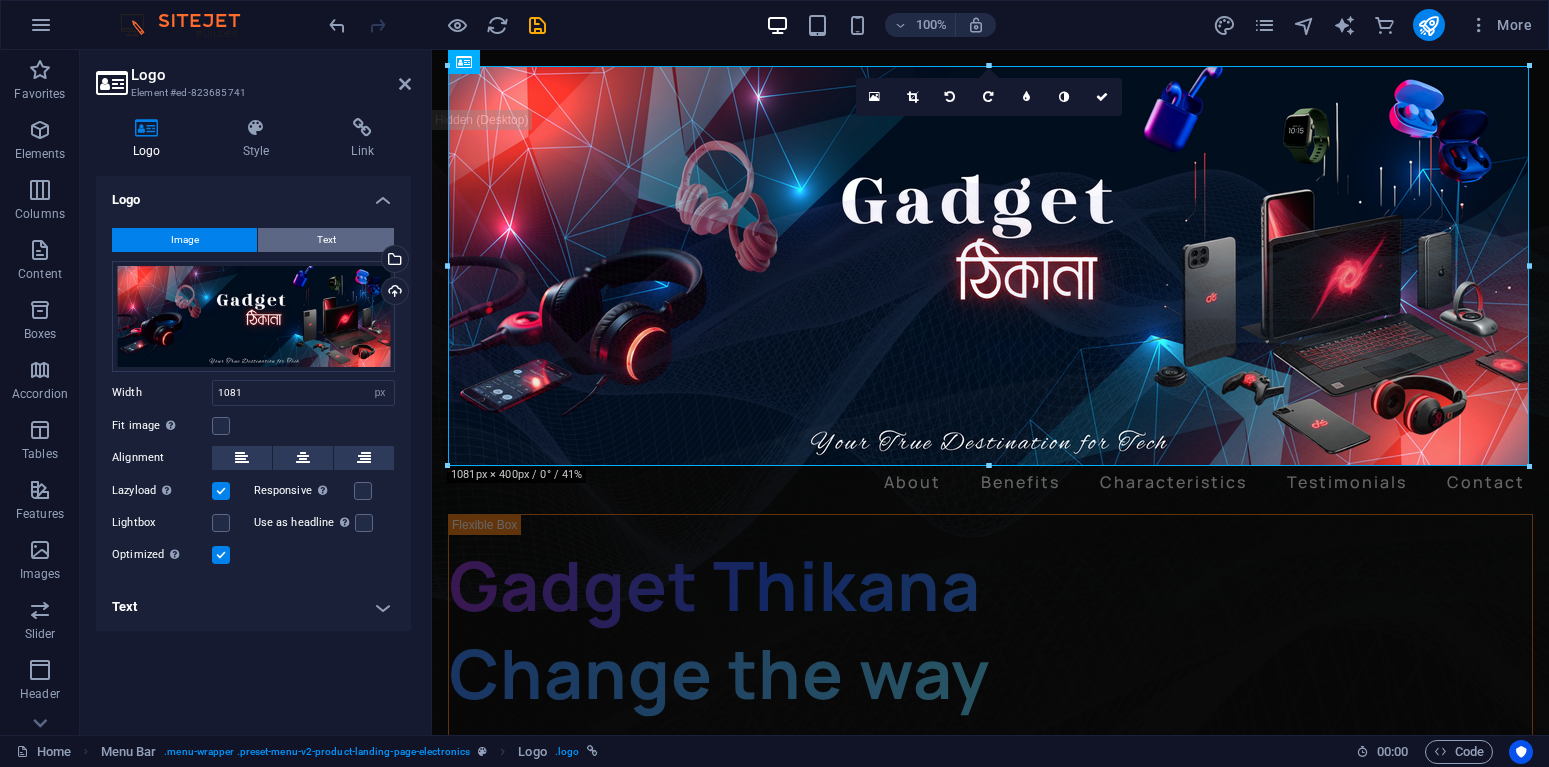 click on "Text" at bounding box center [326, 240] 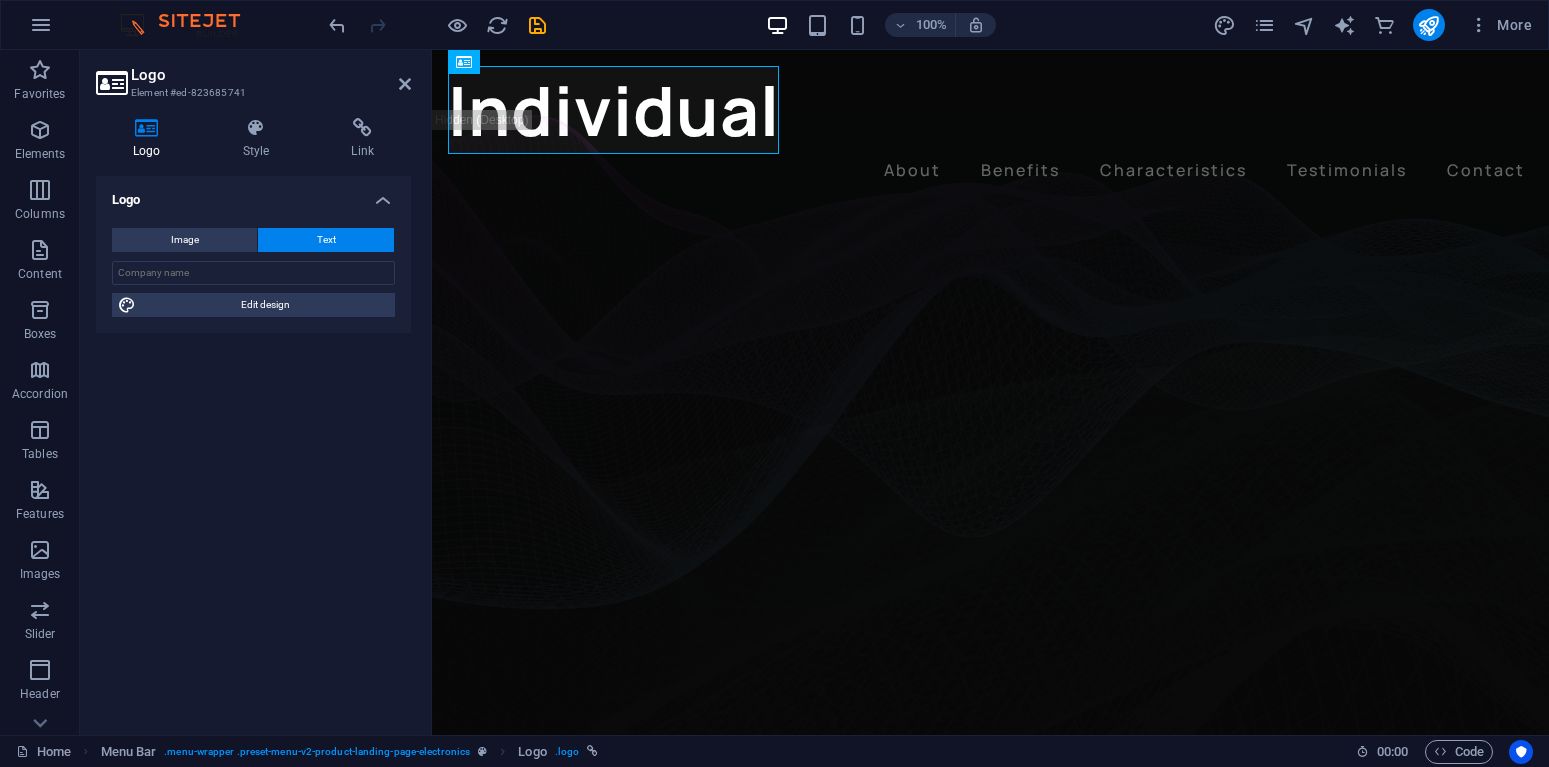 click at bounding box center [147, 128] 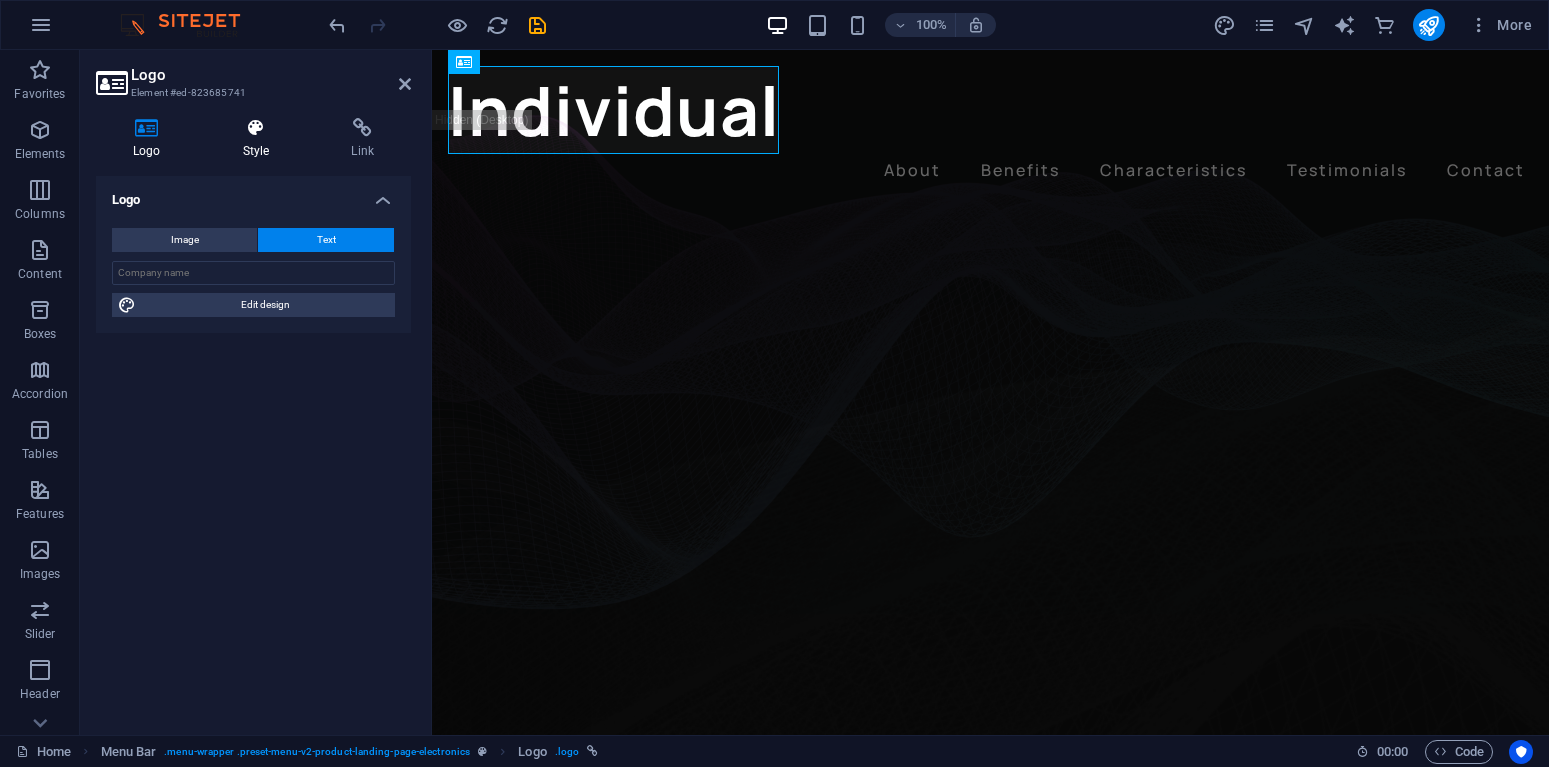 click on "Style" at bounding box center (260, 139) 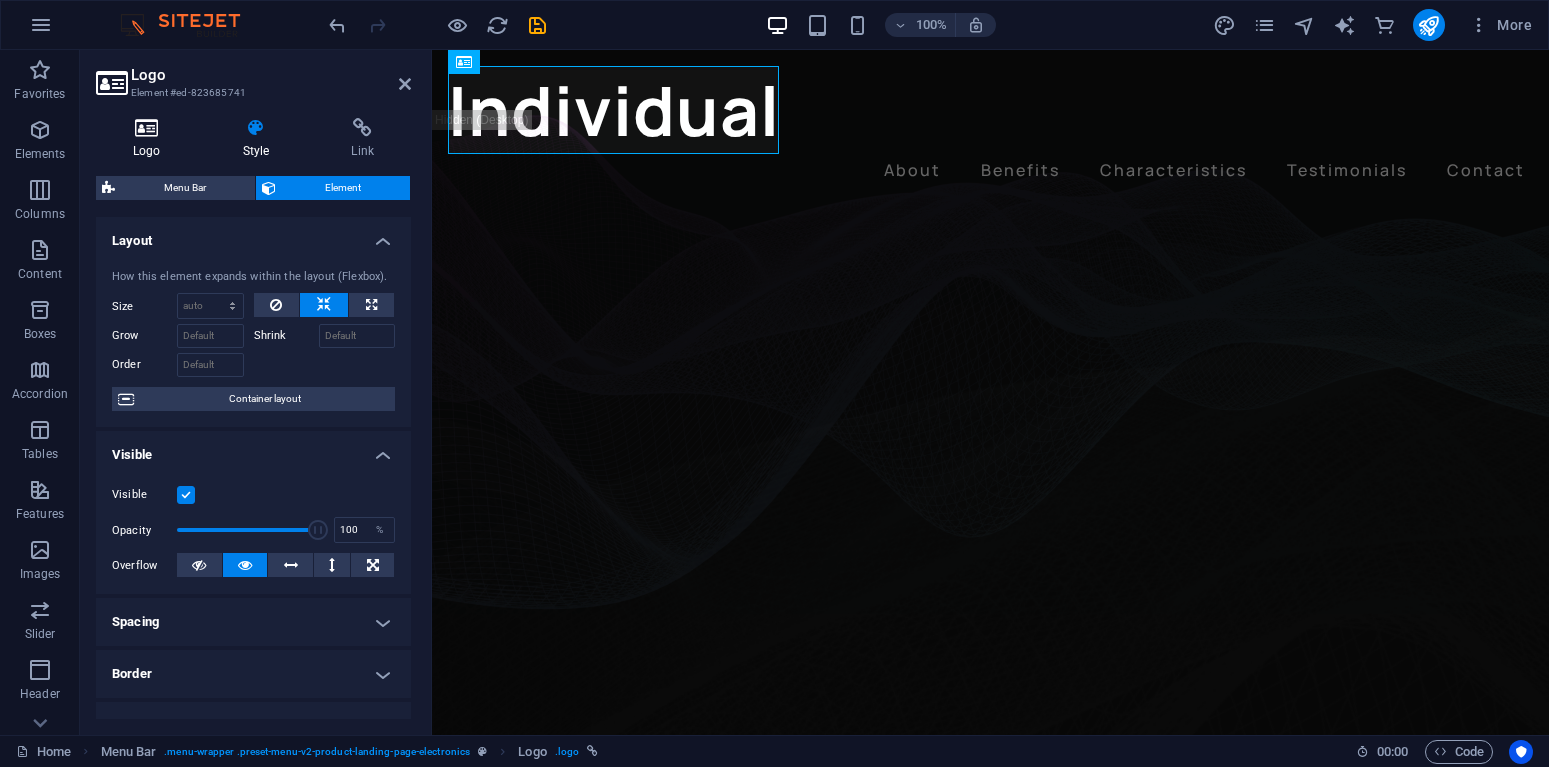 click at bounding box center [147, 128] 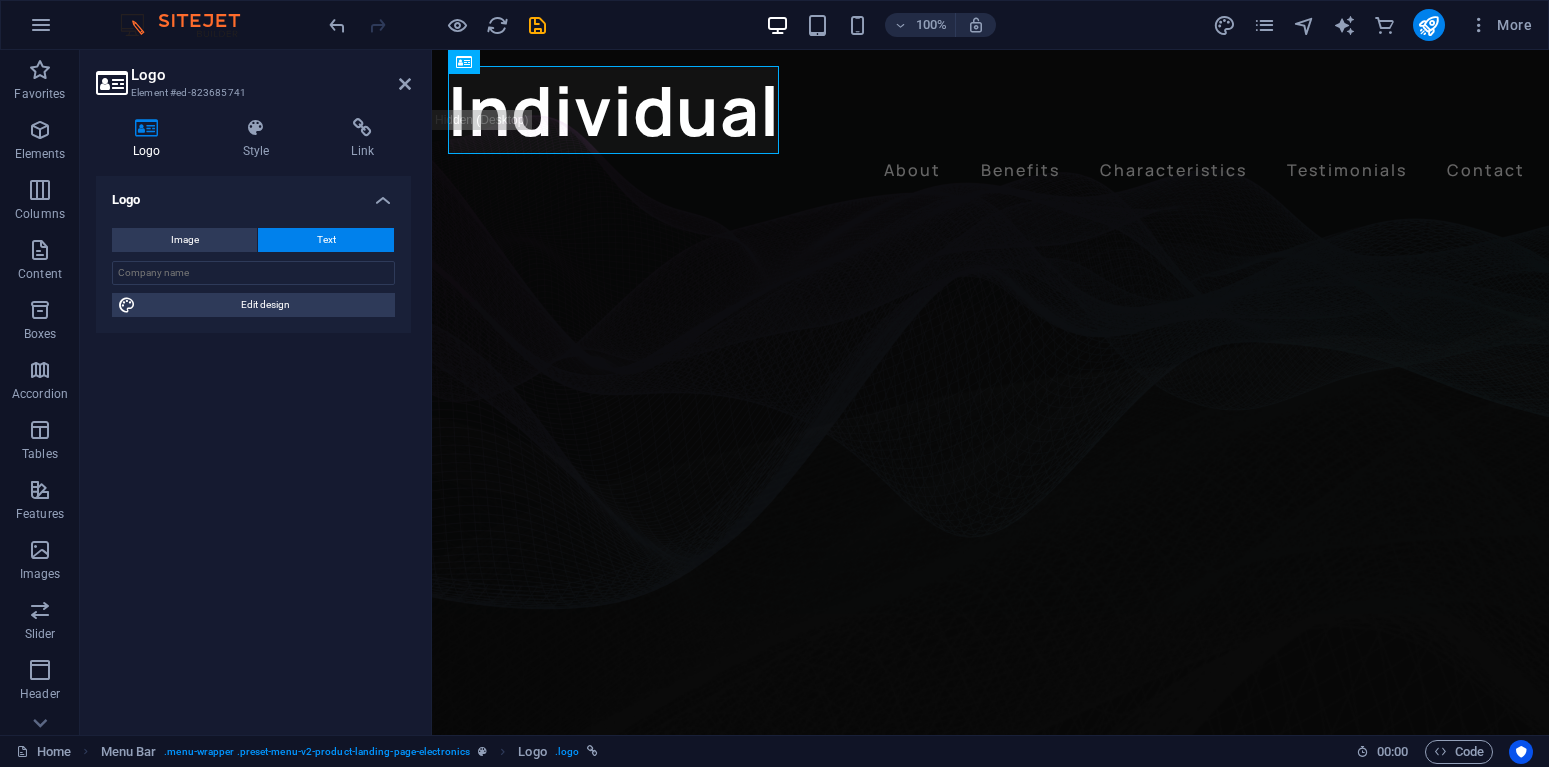 click on "Element #ed-823685741" at bounding box center (251, 93) 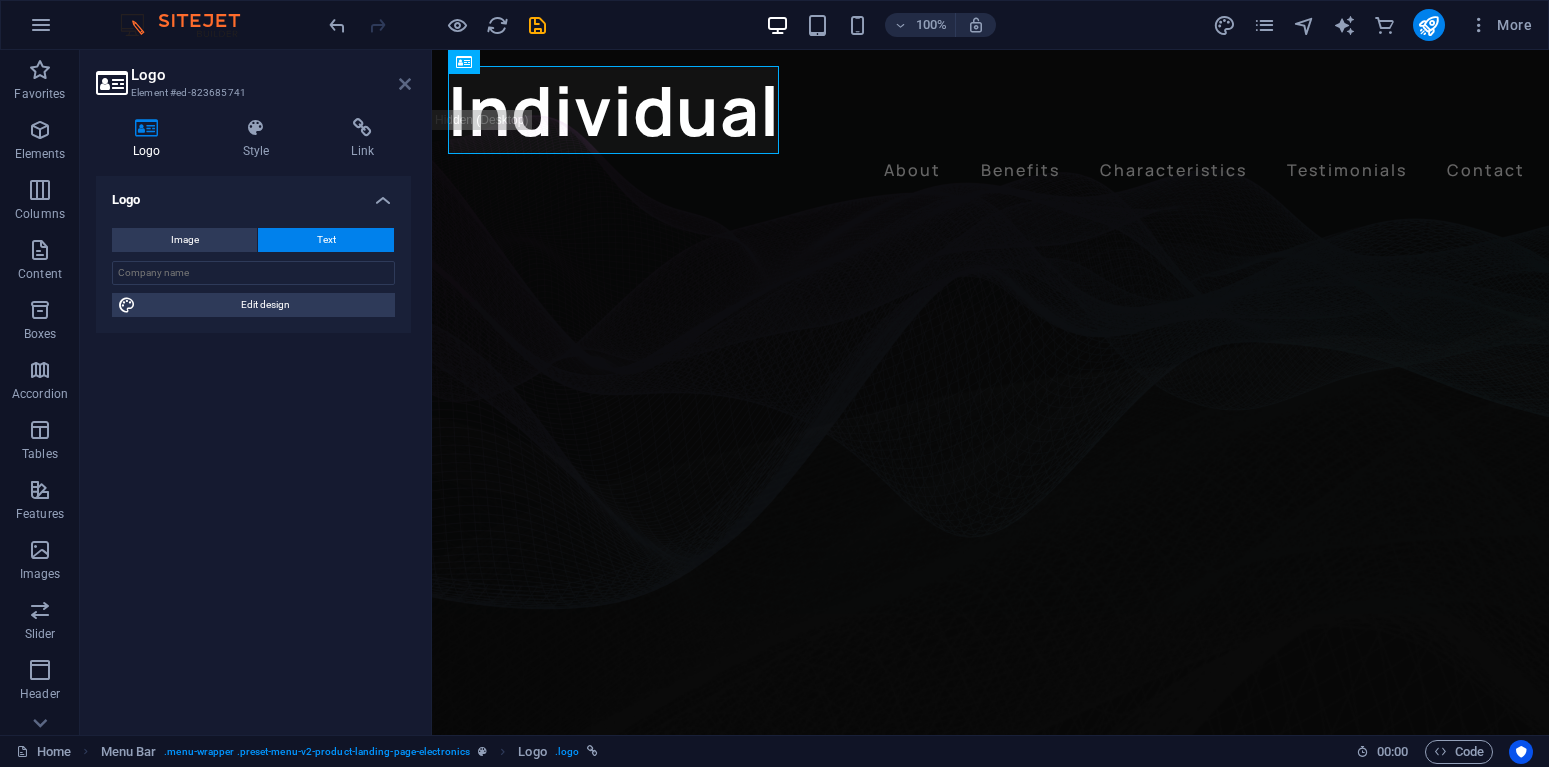 click at bounding box center [405, 84] 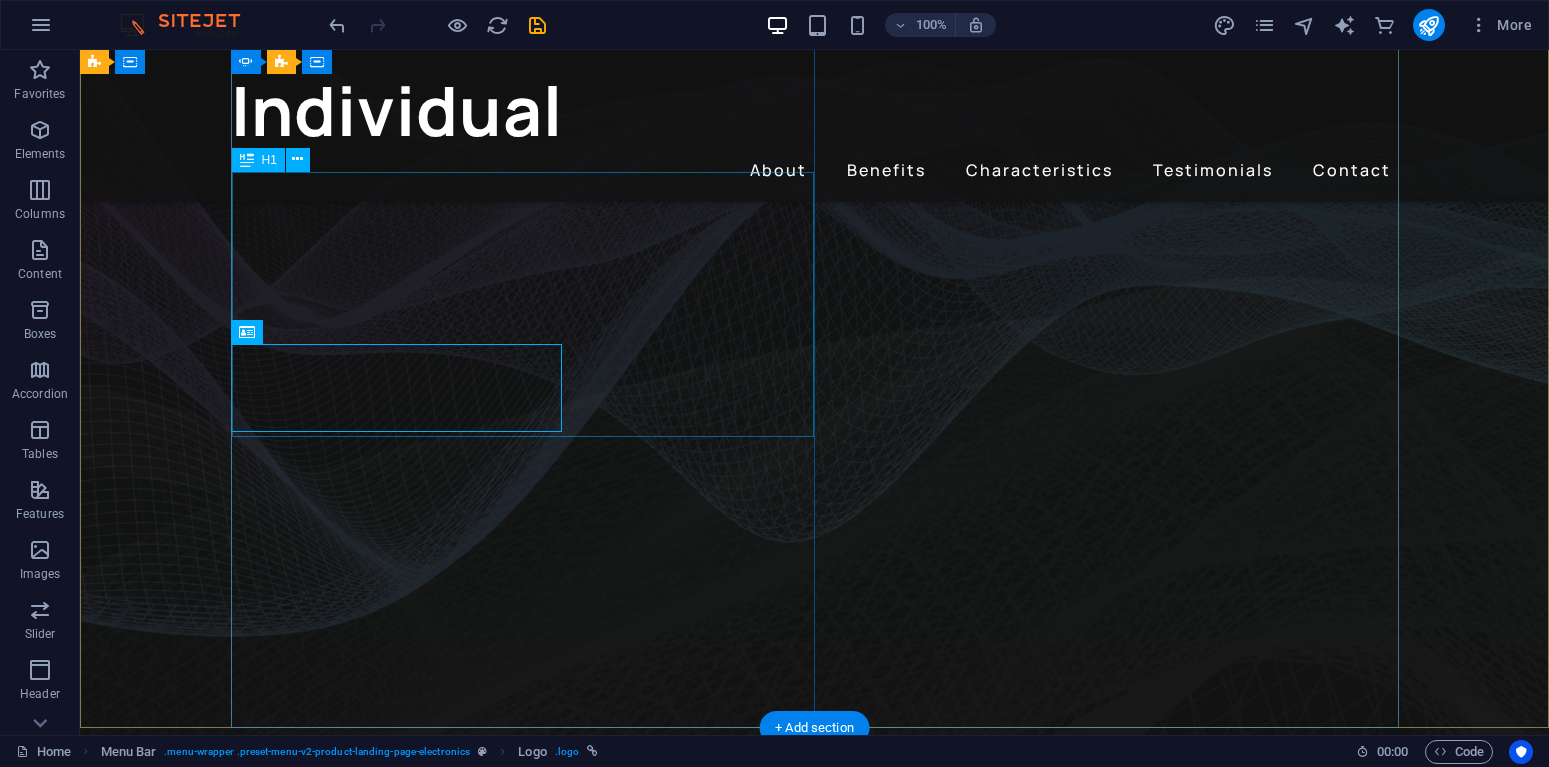 scroll, scrollTop: 0, scrollLeft: 0, axis: both 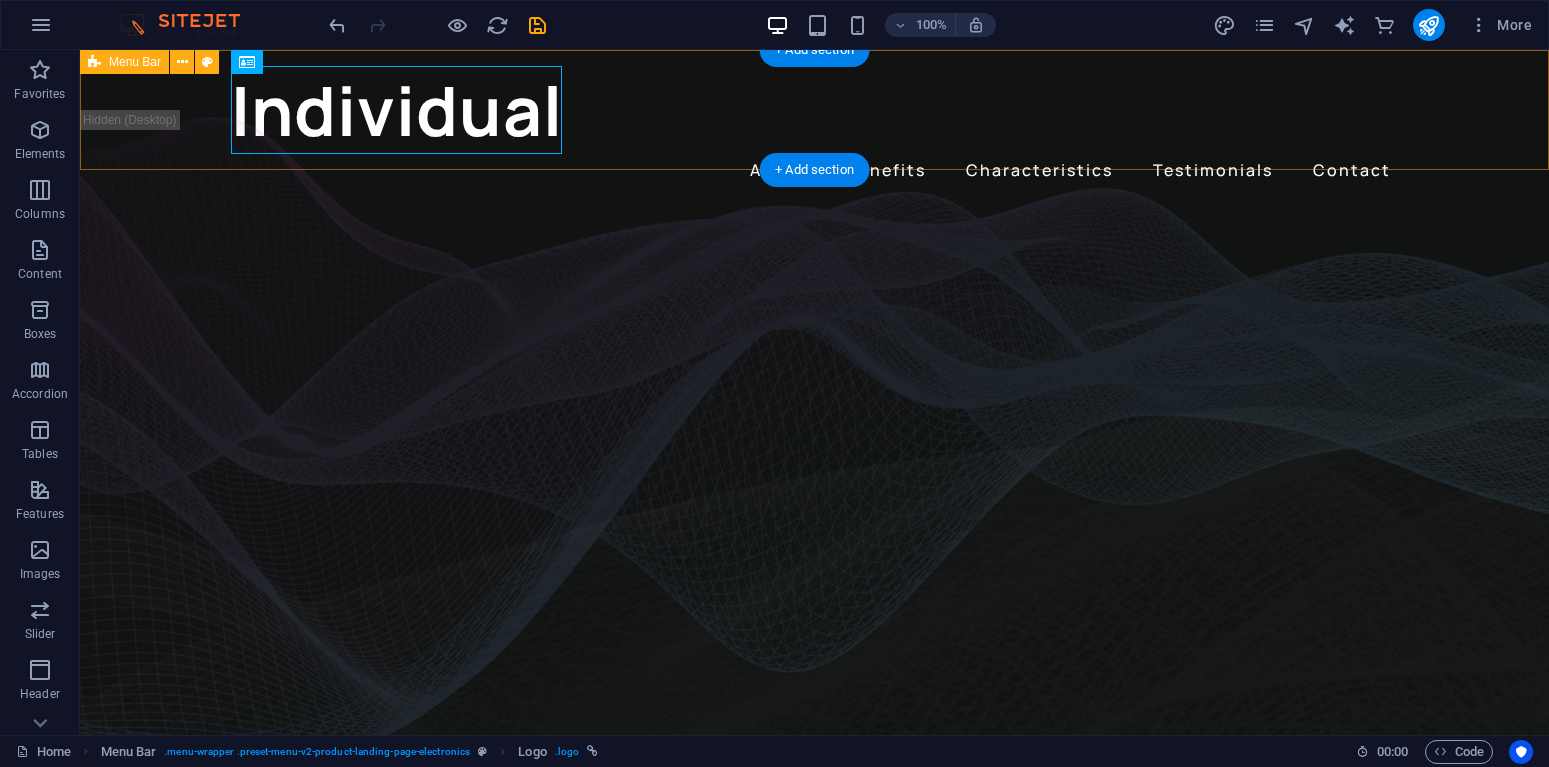 click on "Individual About Benefits Characteristics Testimonials Contact" at bounding box center [814, 126] 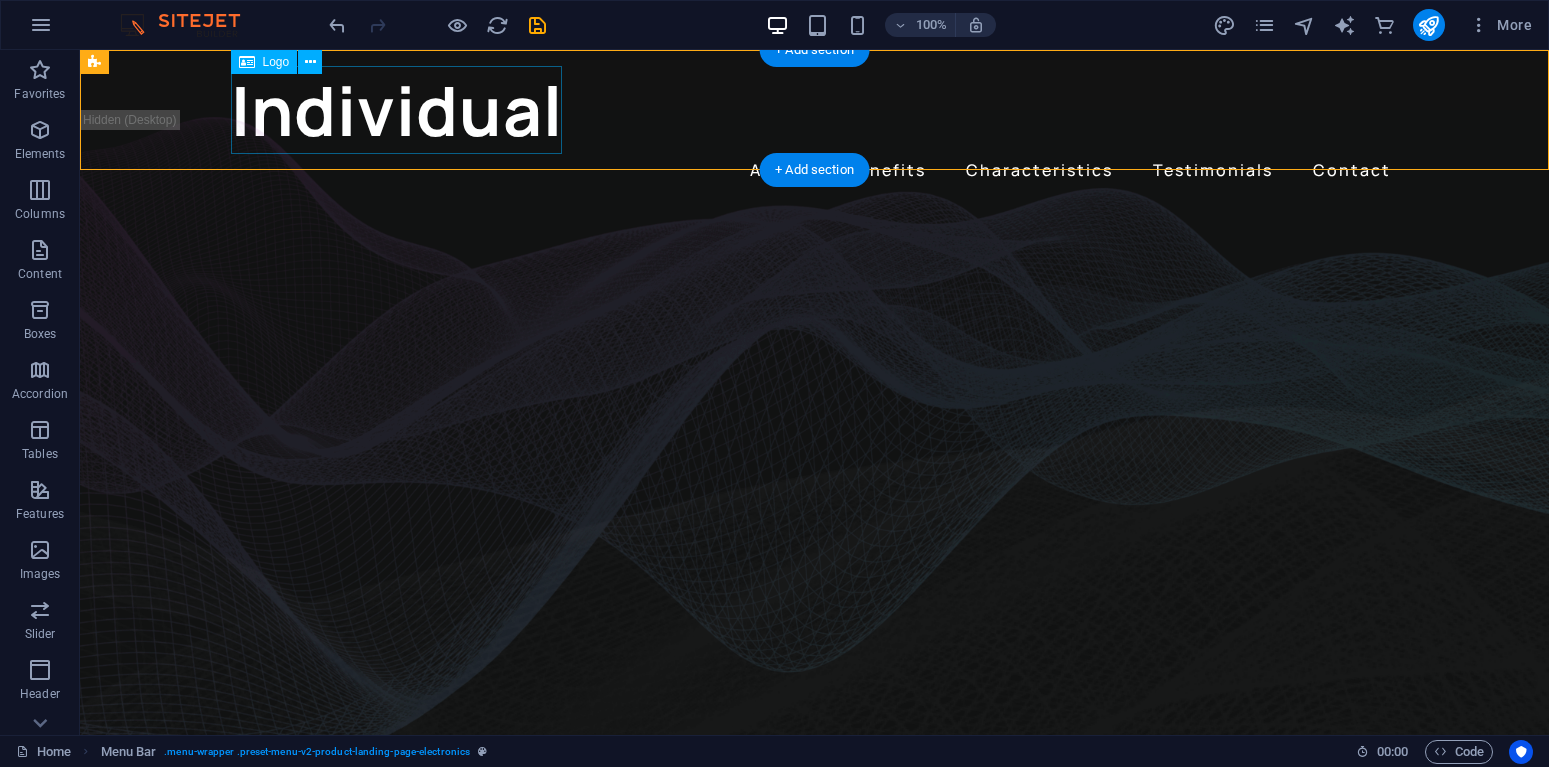 click on "Individual" at bounding box center [815, 110] 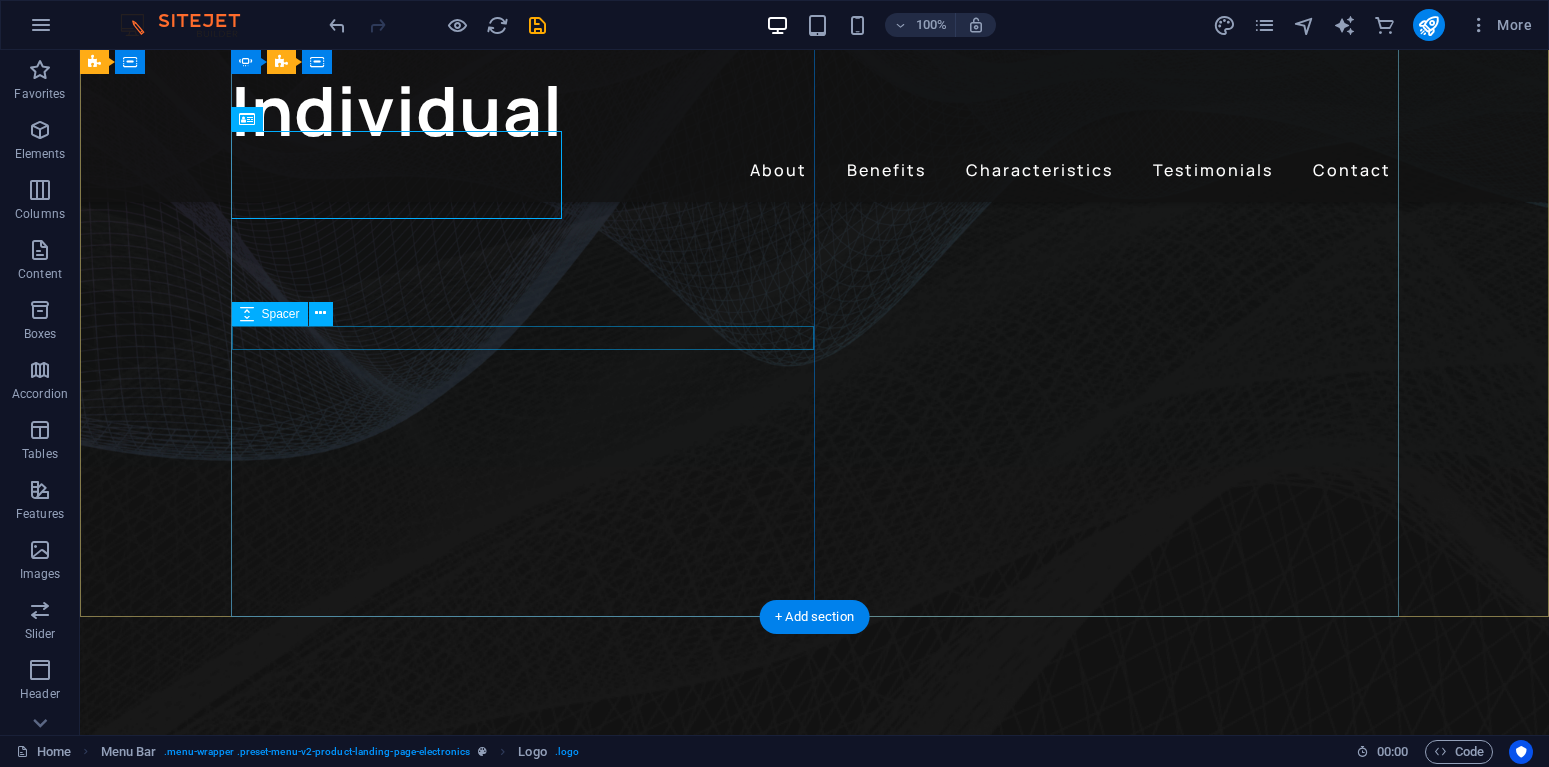 scroll, scrollTop: 0, scrollLeft: 0, axis: both 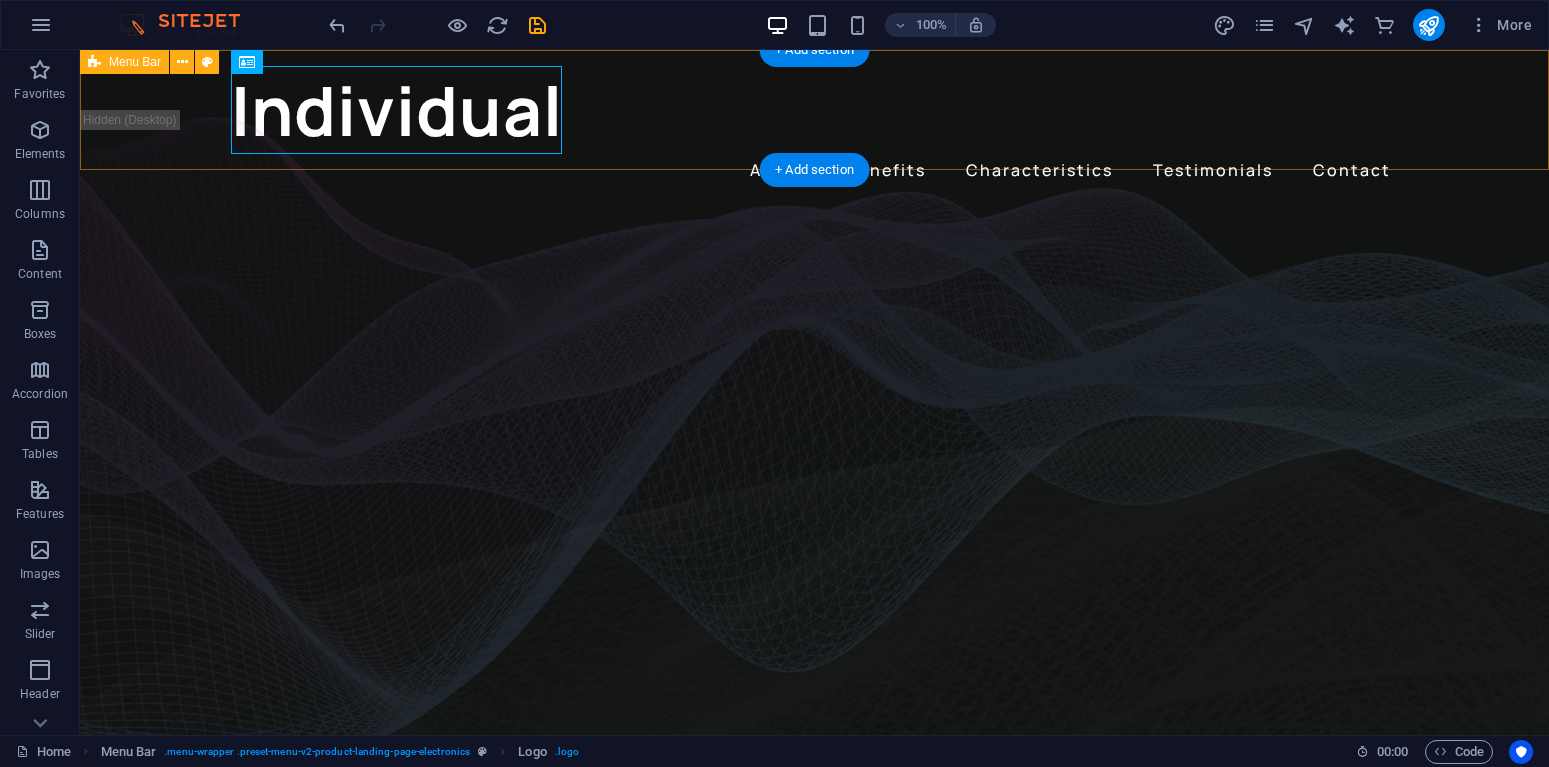 click on "Individual About Benefits Characteristics Testimonials Contact" at bounding box center [814, 126] 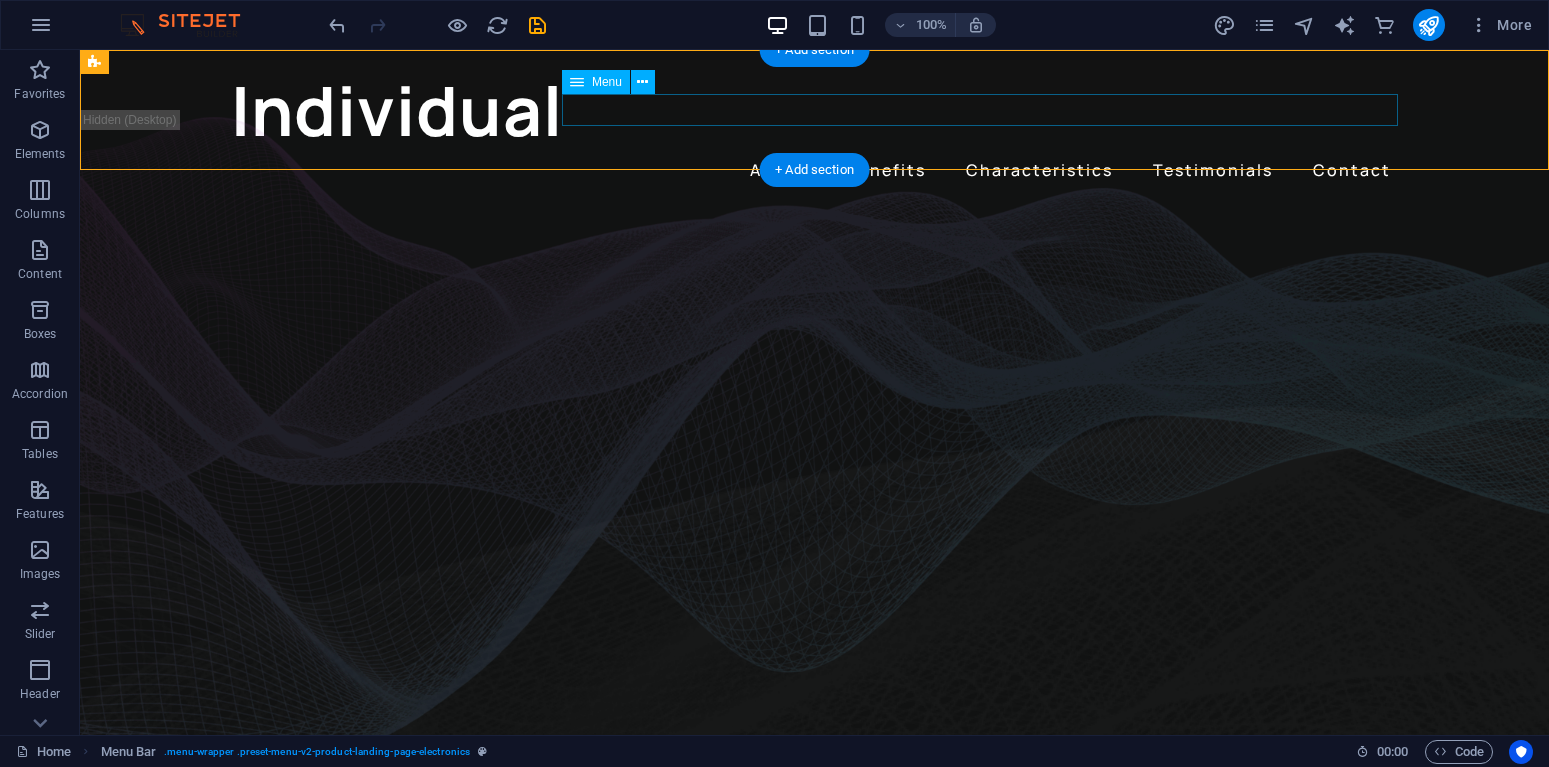 click on "About Benefits Characteristics Testimonials Contact" at bounding box center (815, 170) 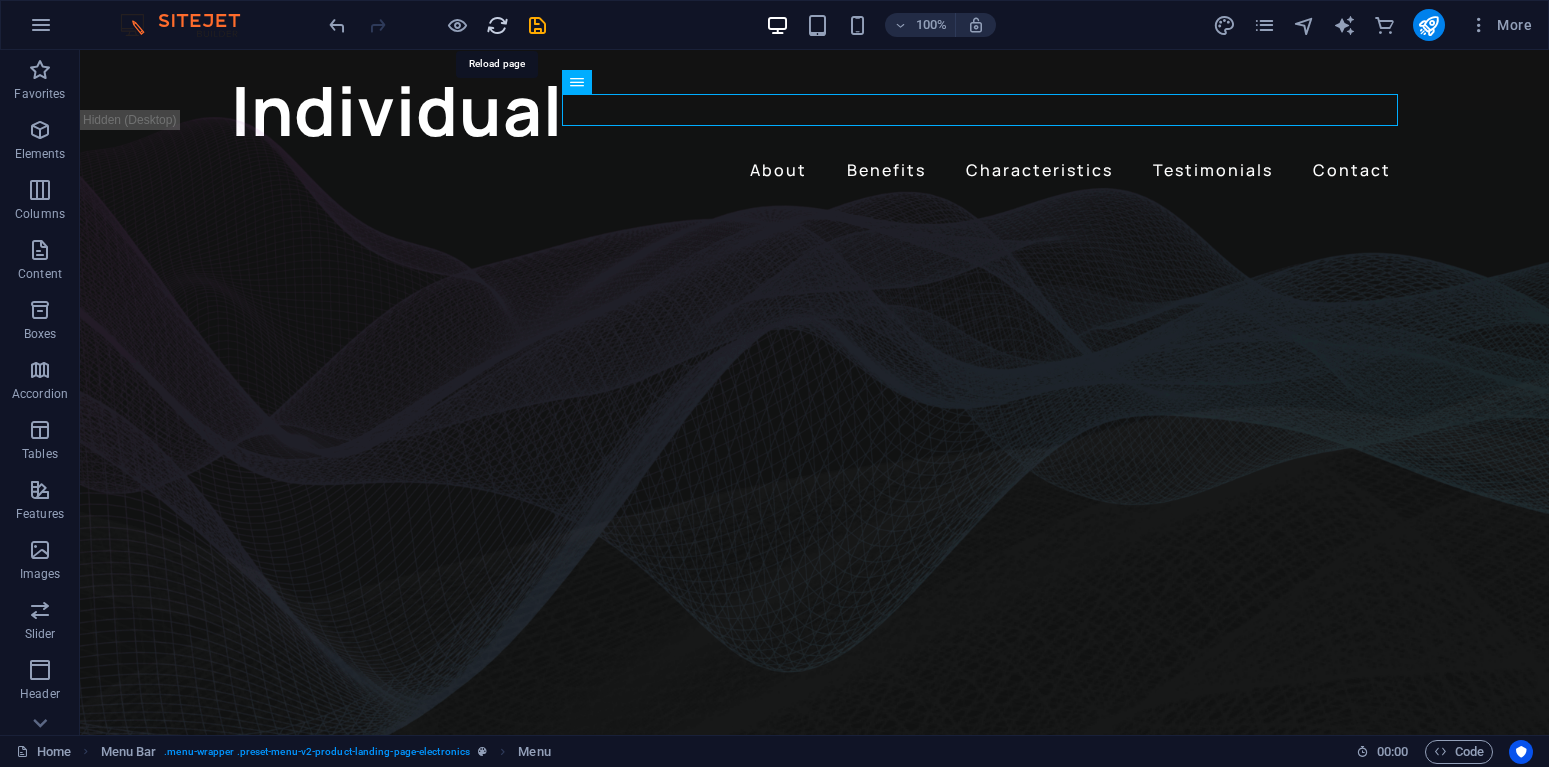 click at bounding box center [497, 25] 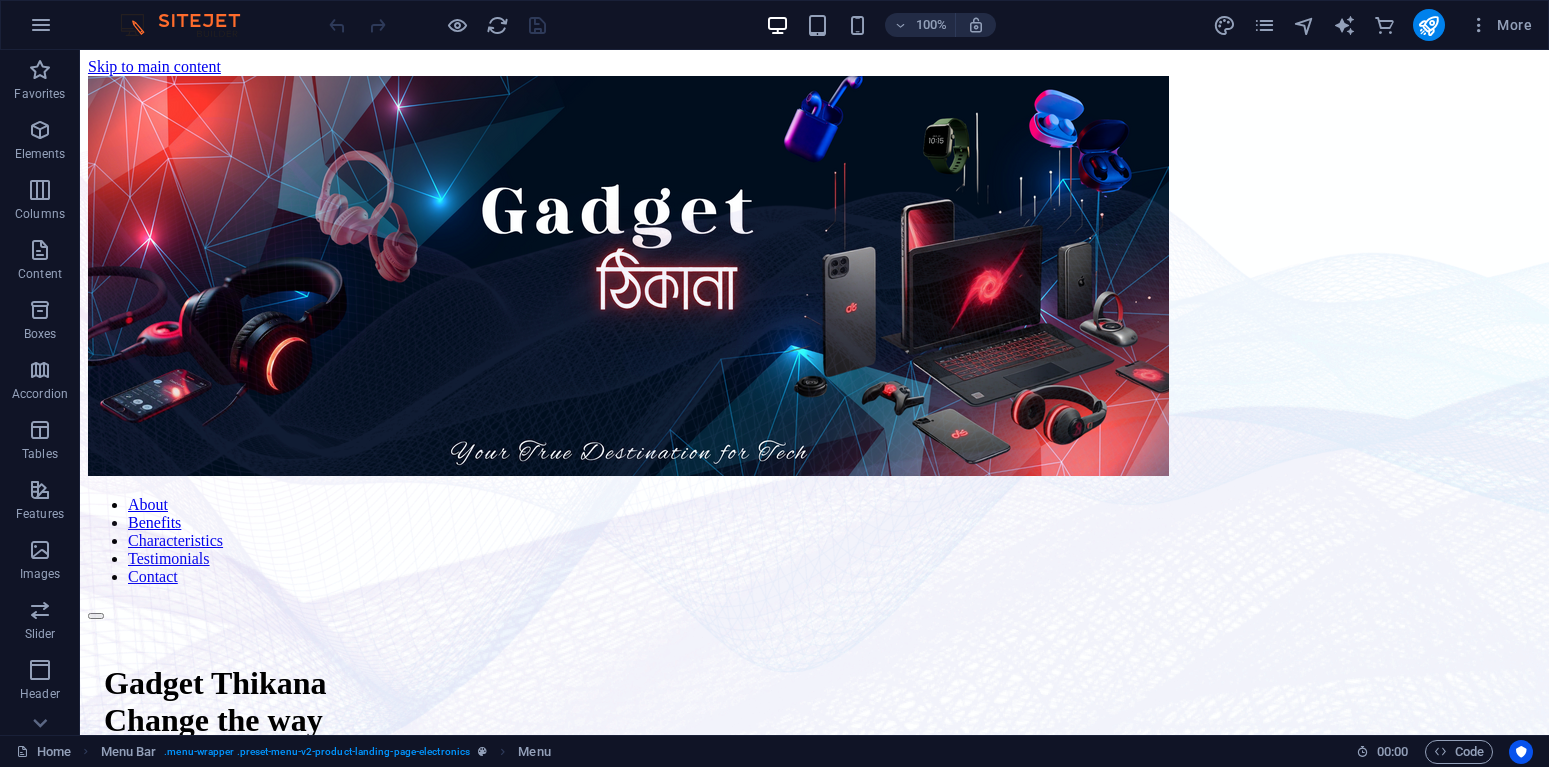 scroll, scrollTop: 0, scrollLeft: 0, axis: both 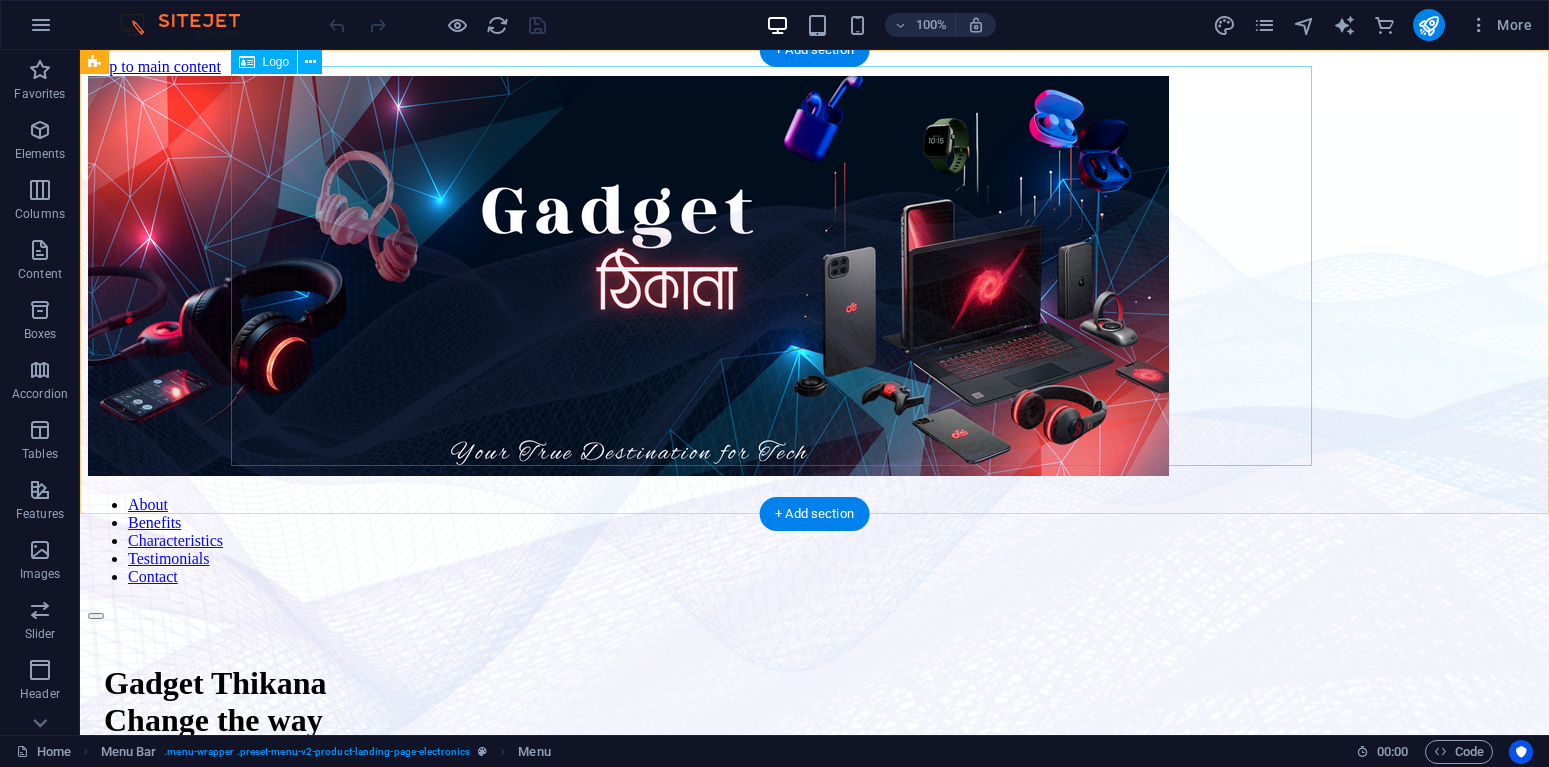 click at bounding box center [814, 278] 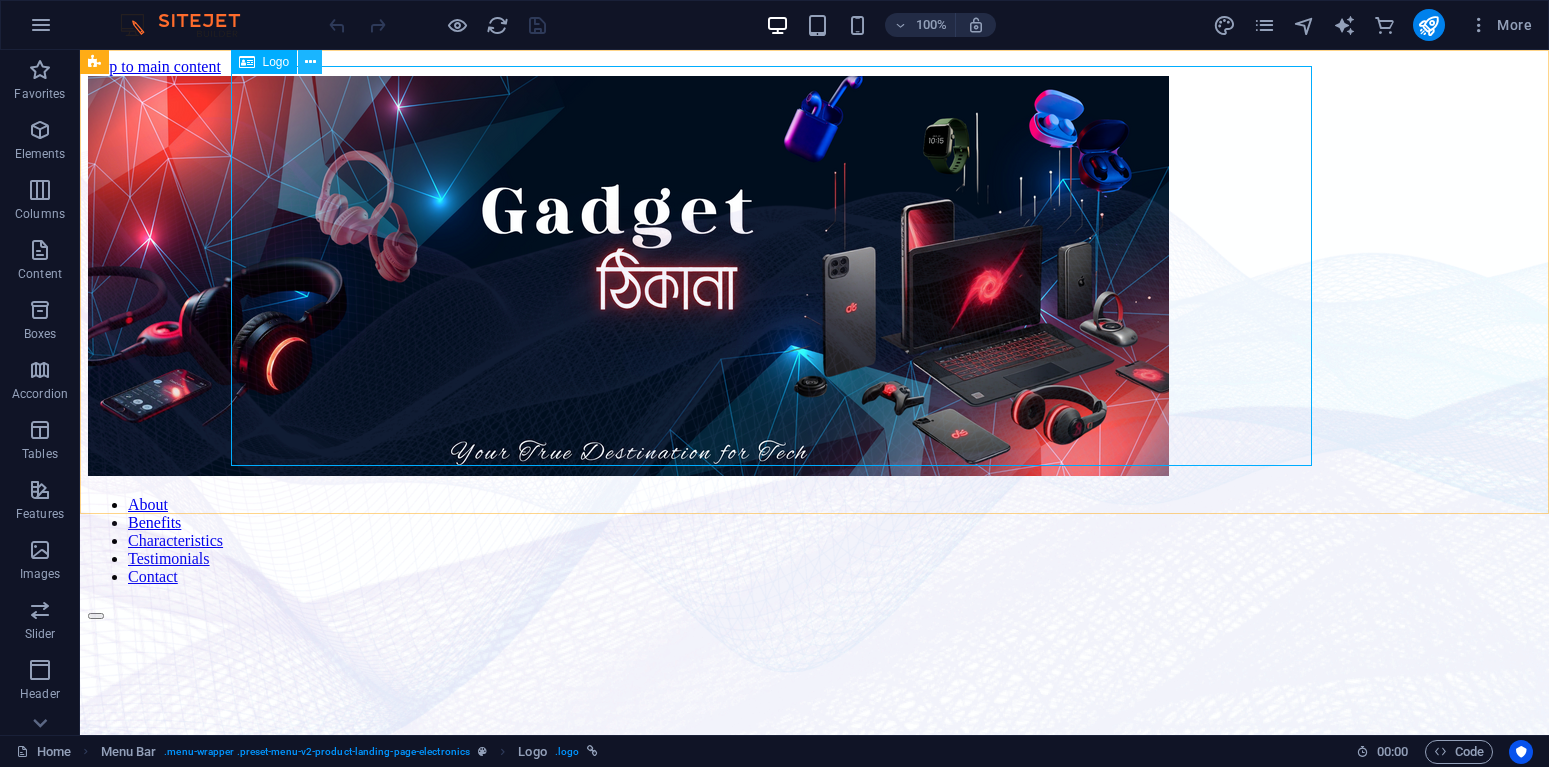 click at bounding box center (310, 62) 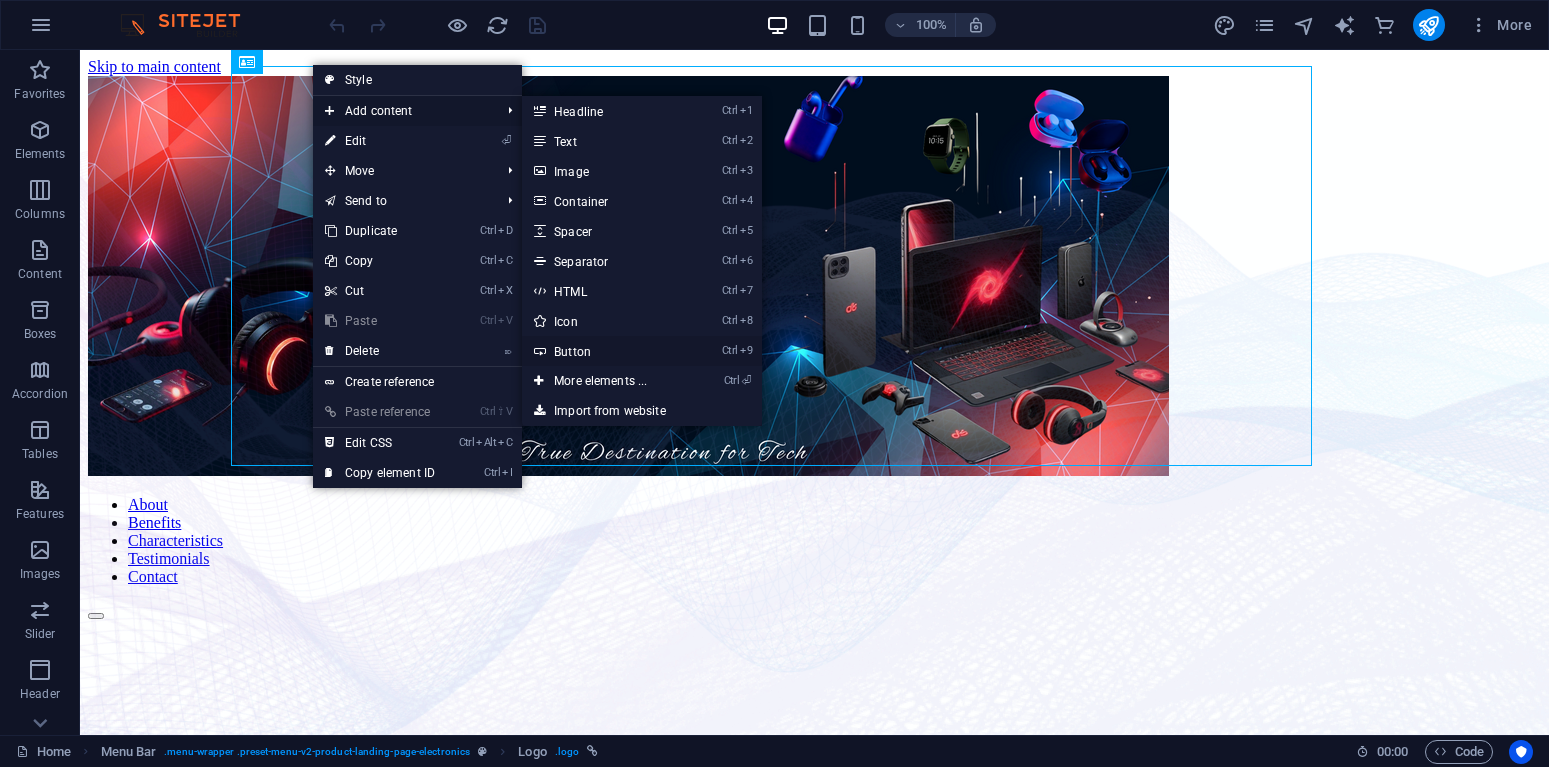 click on "Ctrl 9  Button" at bounding box center [604, 351] 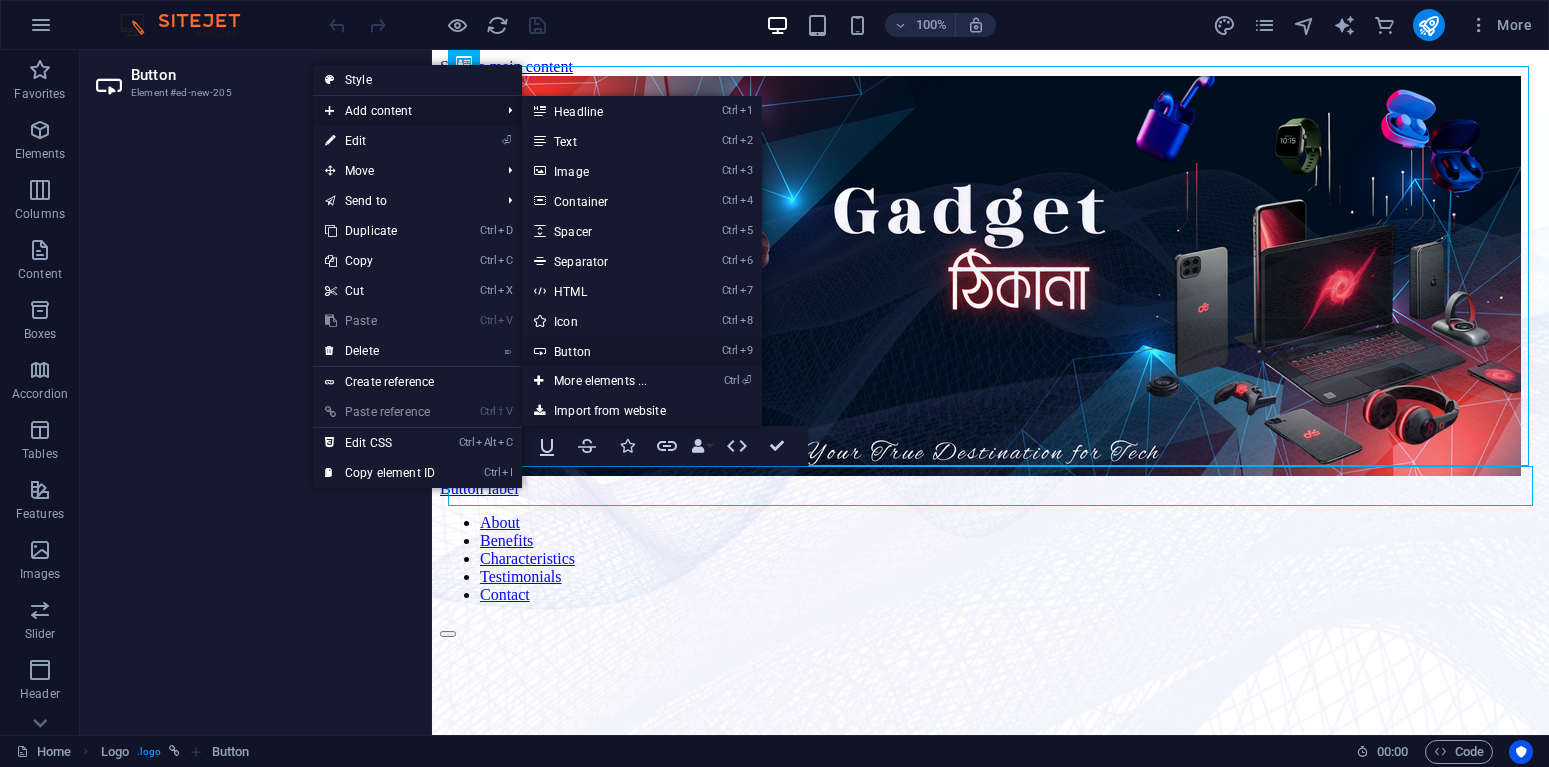 click on "Ctrl 9  Button" at bounding box center [604, 351] 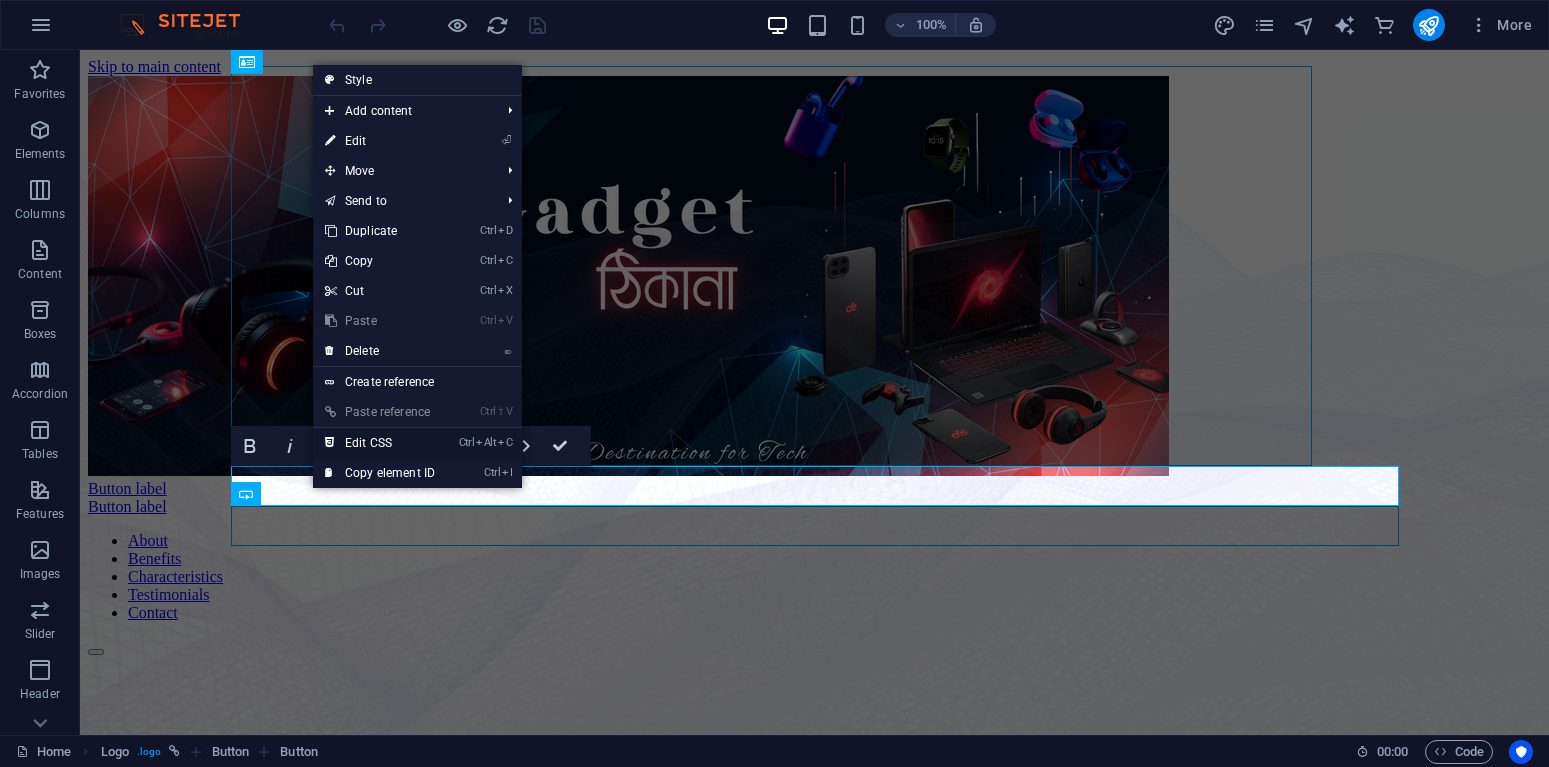 click on "Ctrl Alt C  Edit CSS" at bounding box center [380, 443] 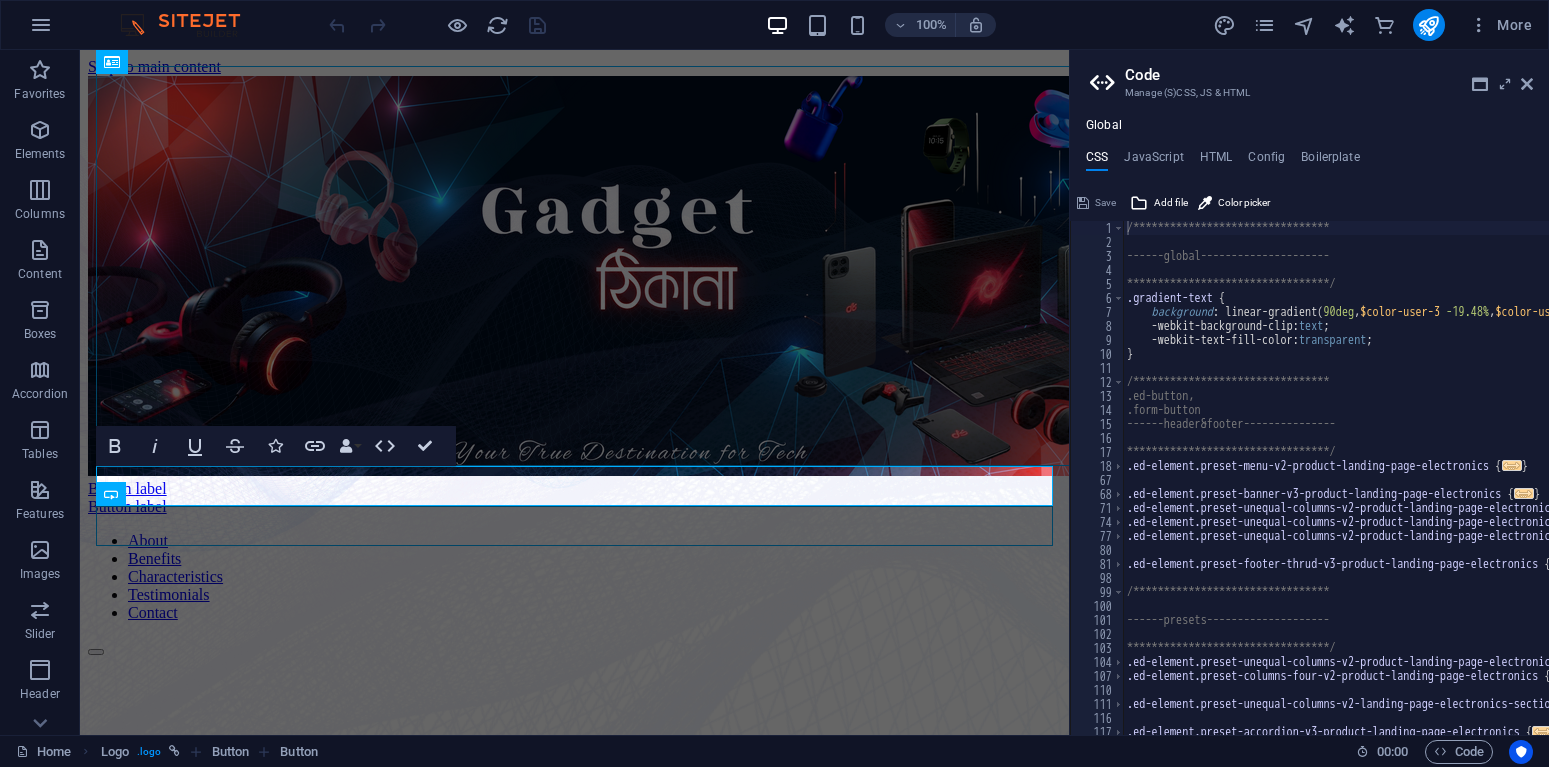click on "**********" at bounding box center (1309, 392) 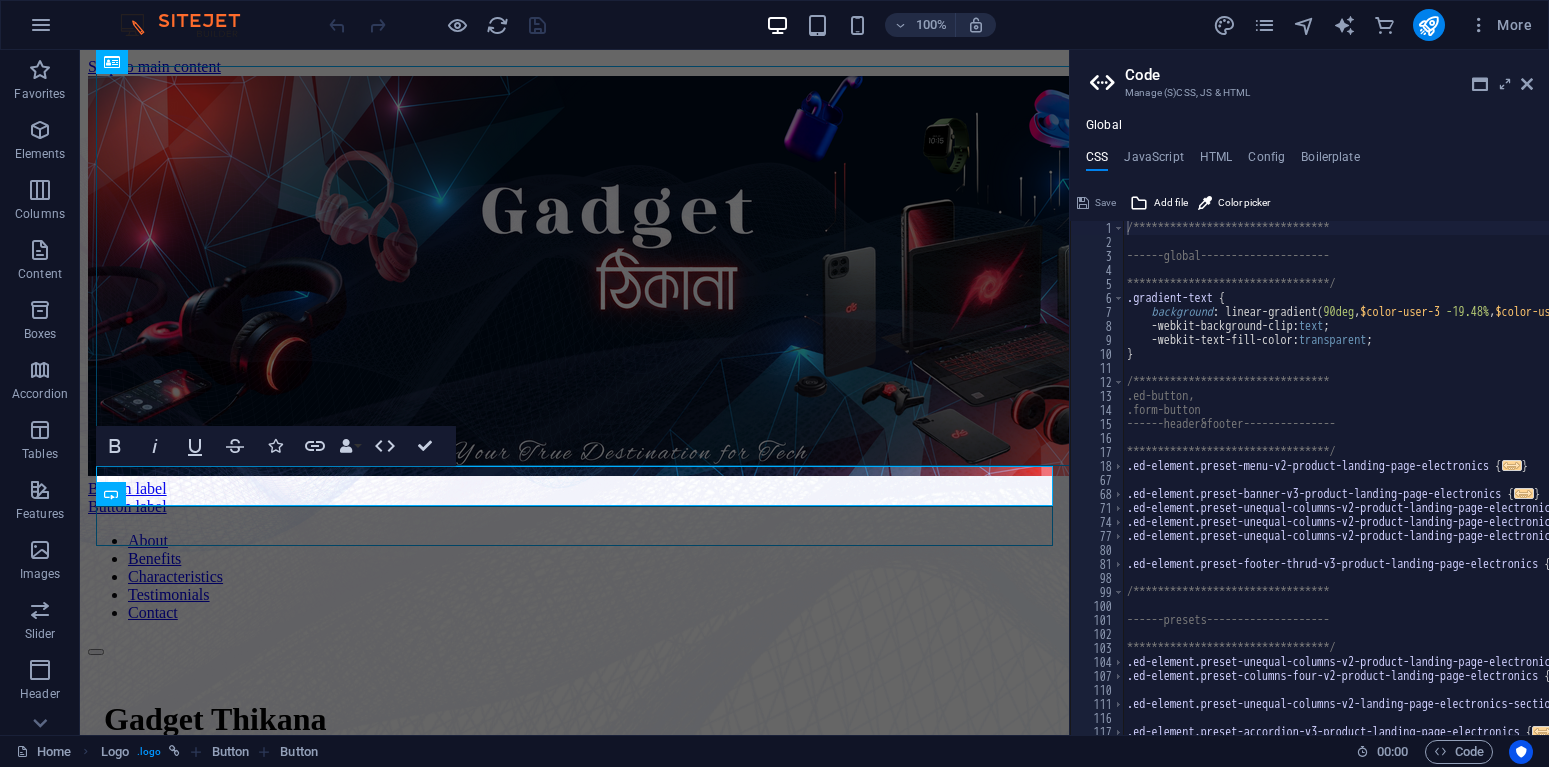 click on "**********" at bounding box center [1309, 392] 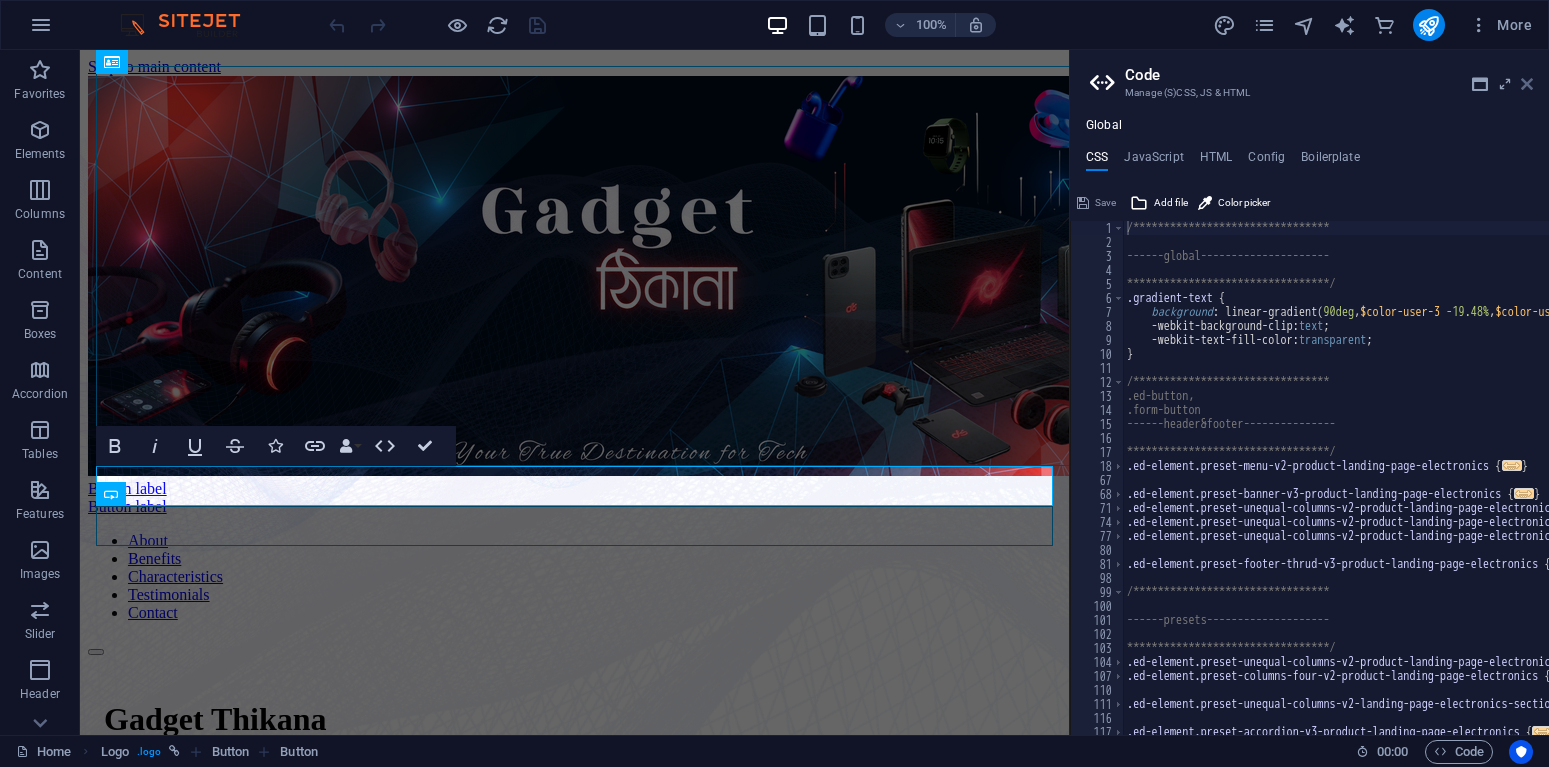 click at bounding box center (1527, 84) 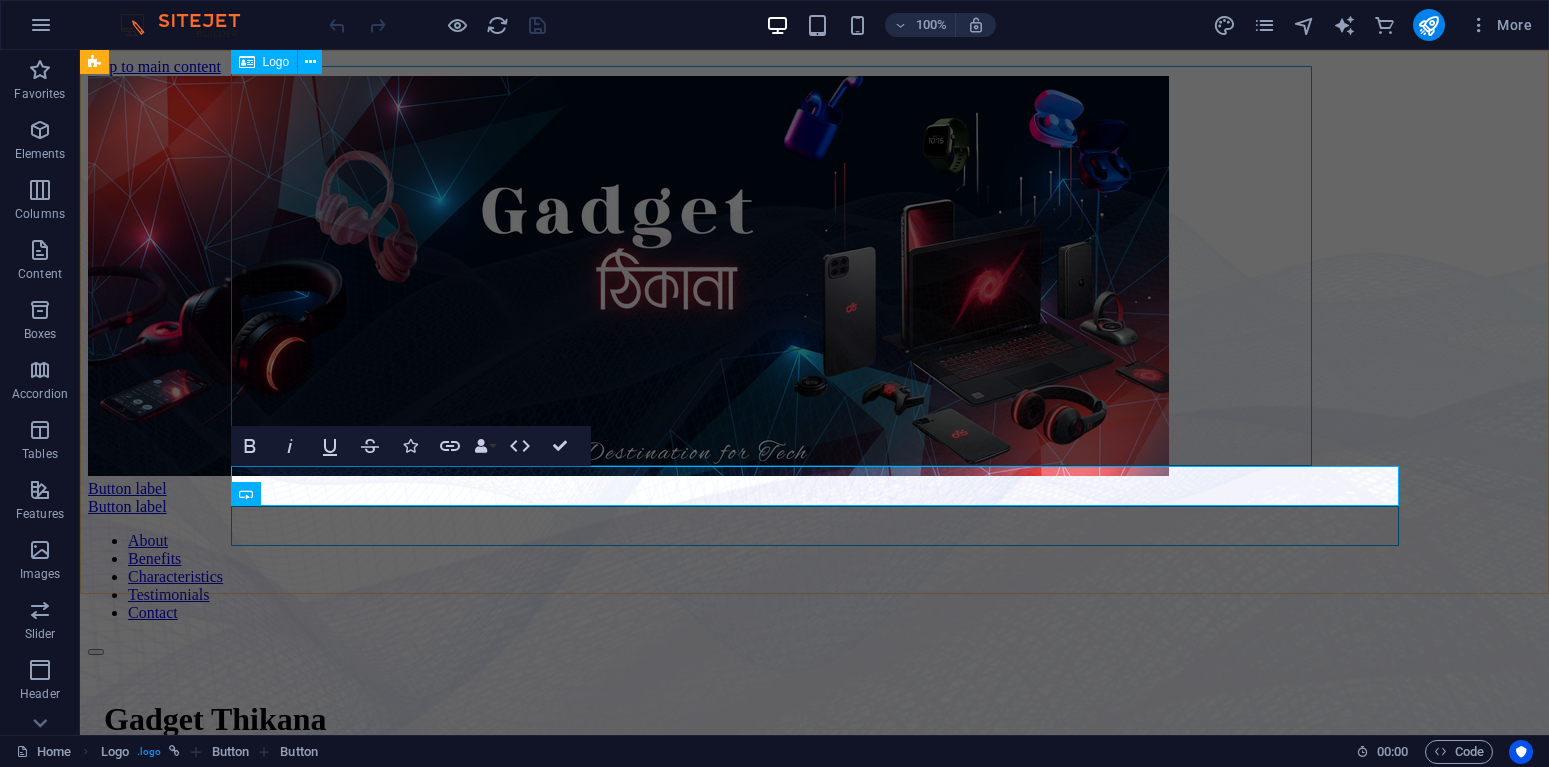 click at bounding box center [814, 278] 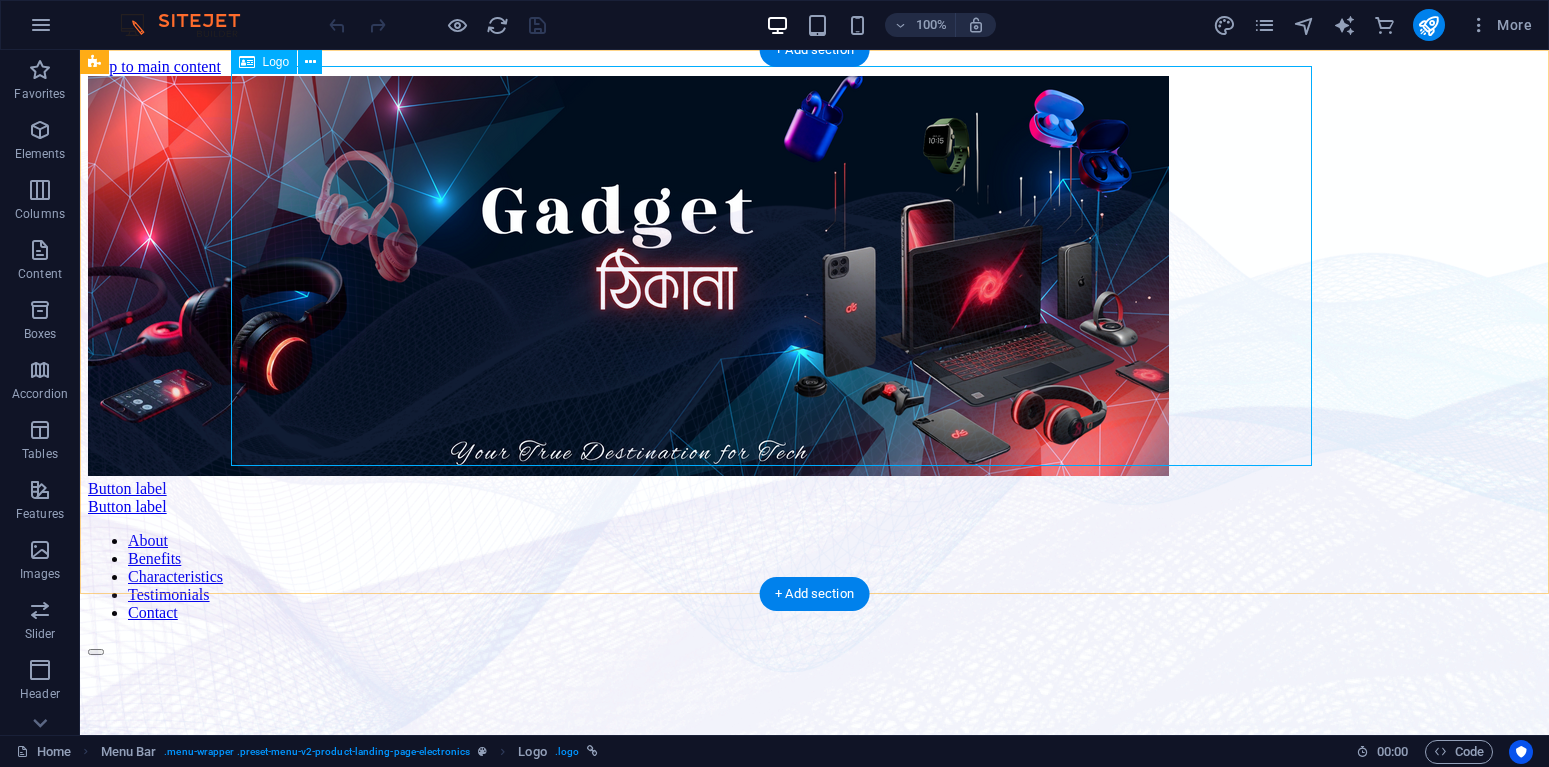 click at bounding box center [814, 278] 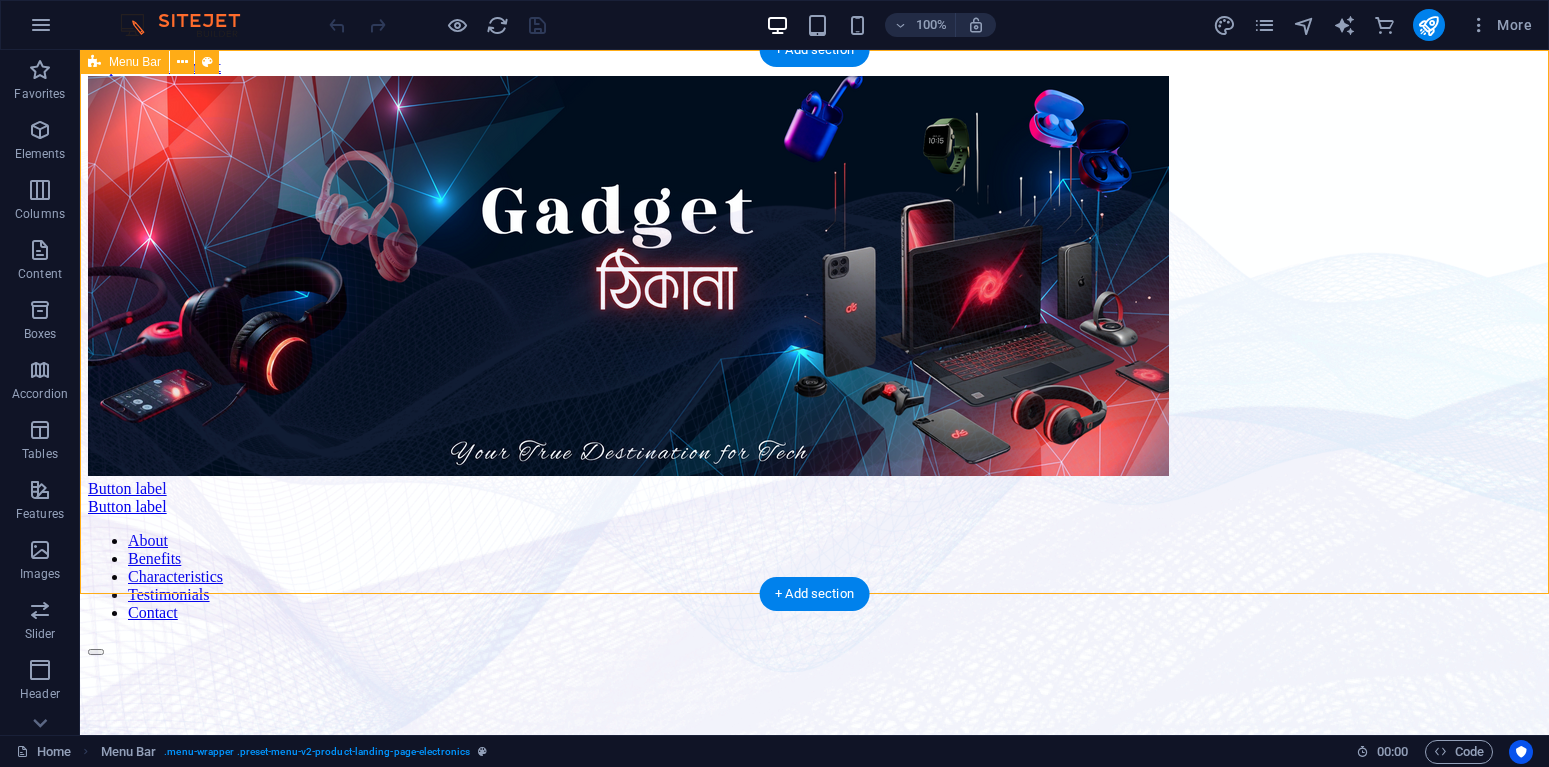 drag, startPoint x: 1314, startPoint y: 465, endPoint x: 1211, endPoint y: 402, distance: 120.73939 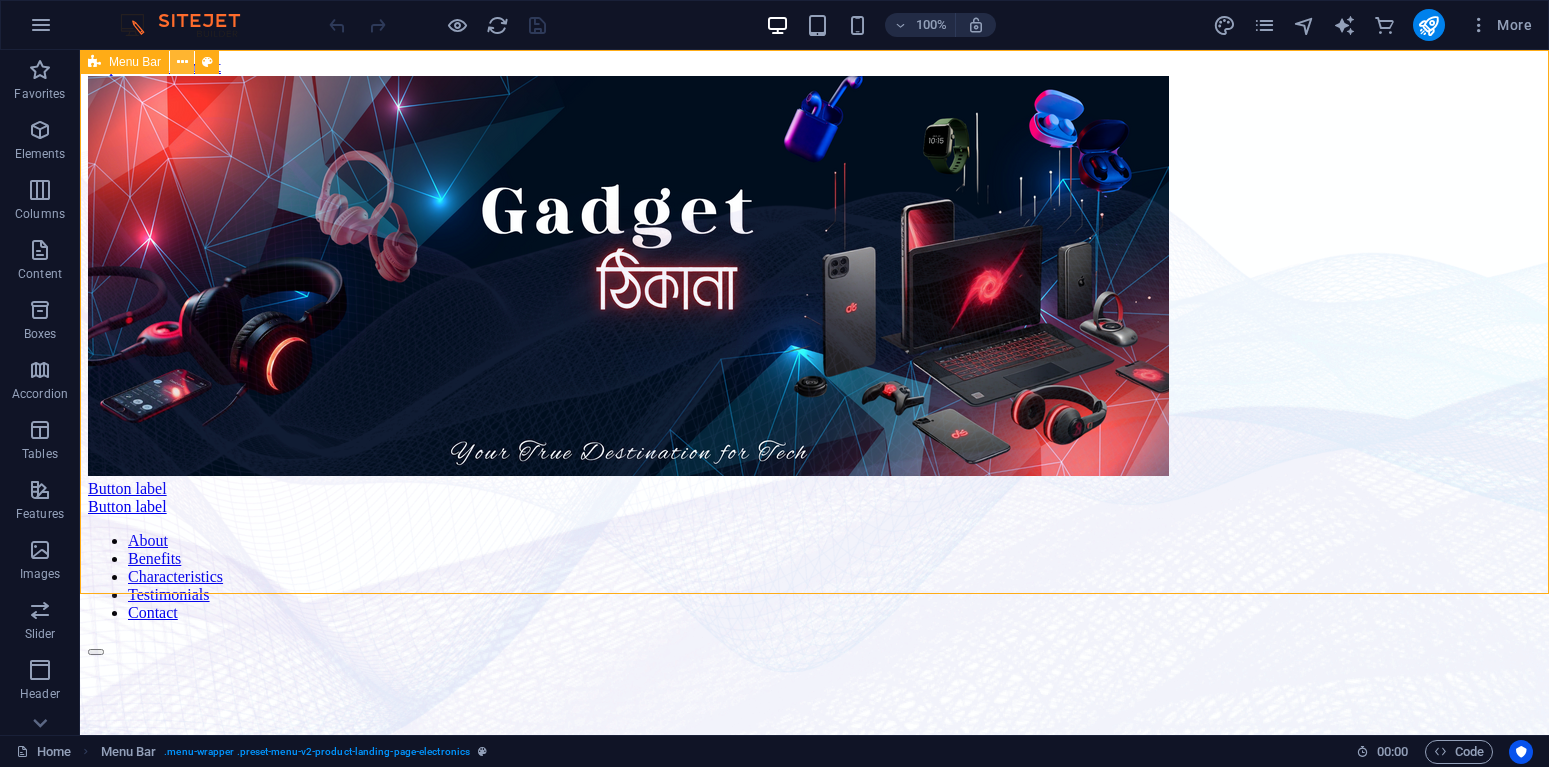 click at bounding box center (182, 62) 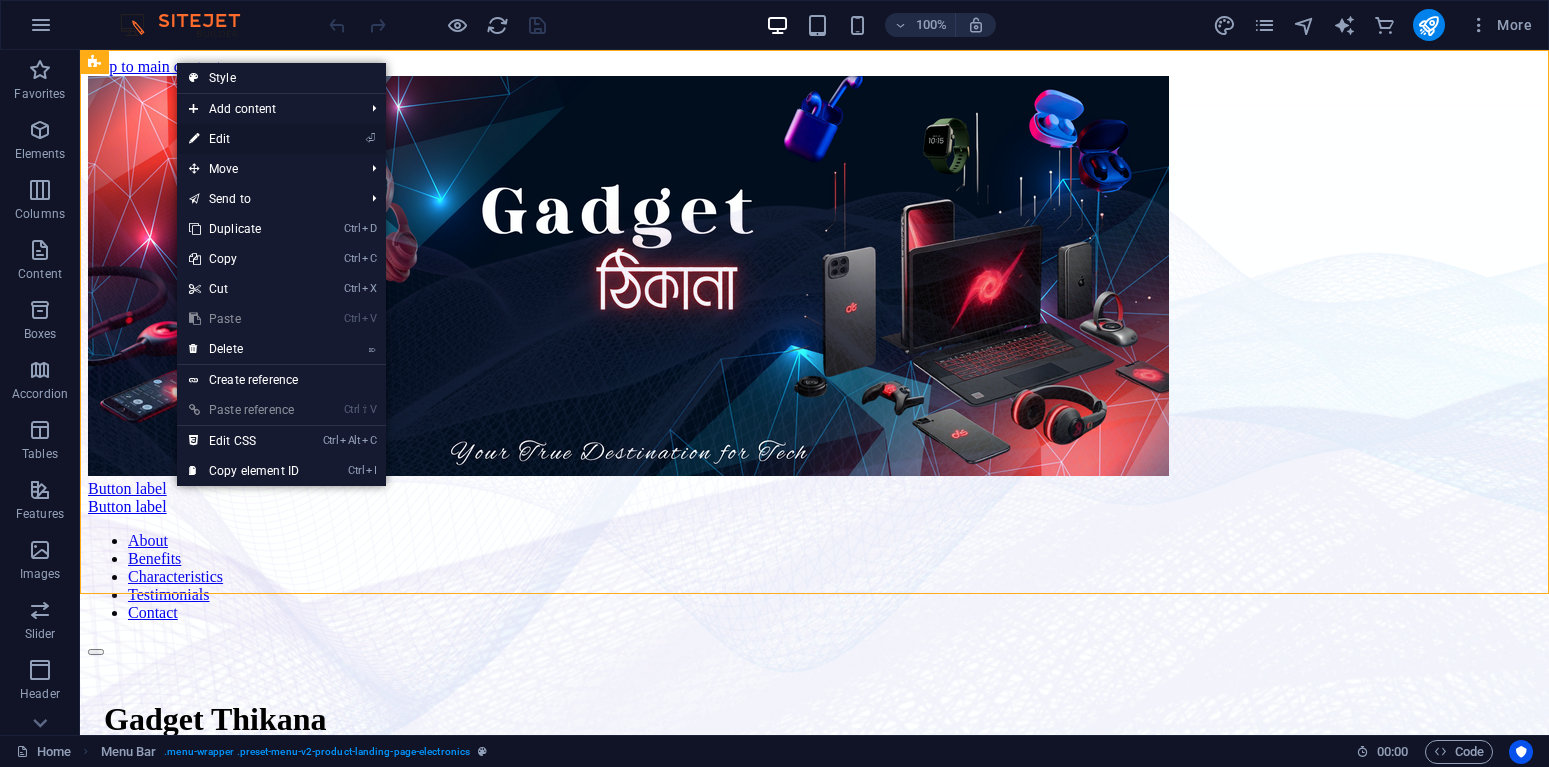 click on "⏎  Edit" at bounding box center [281, 139] 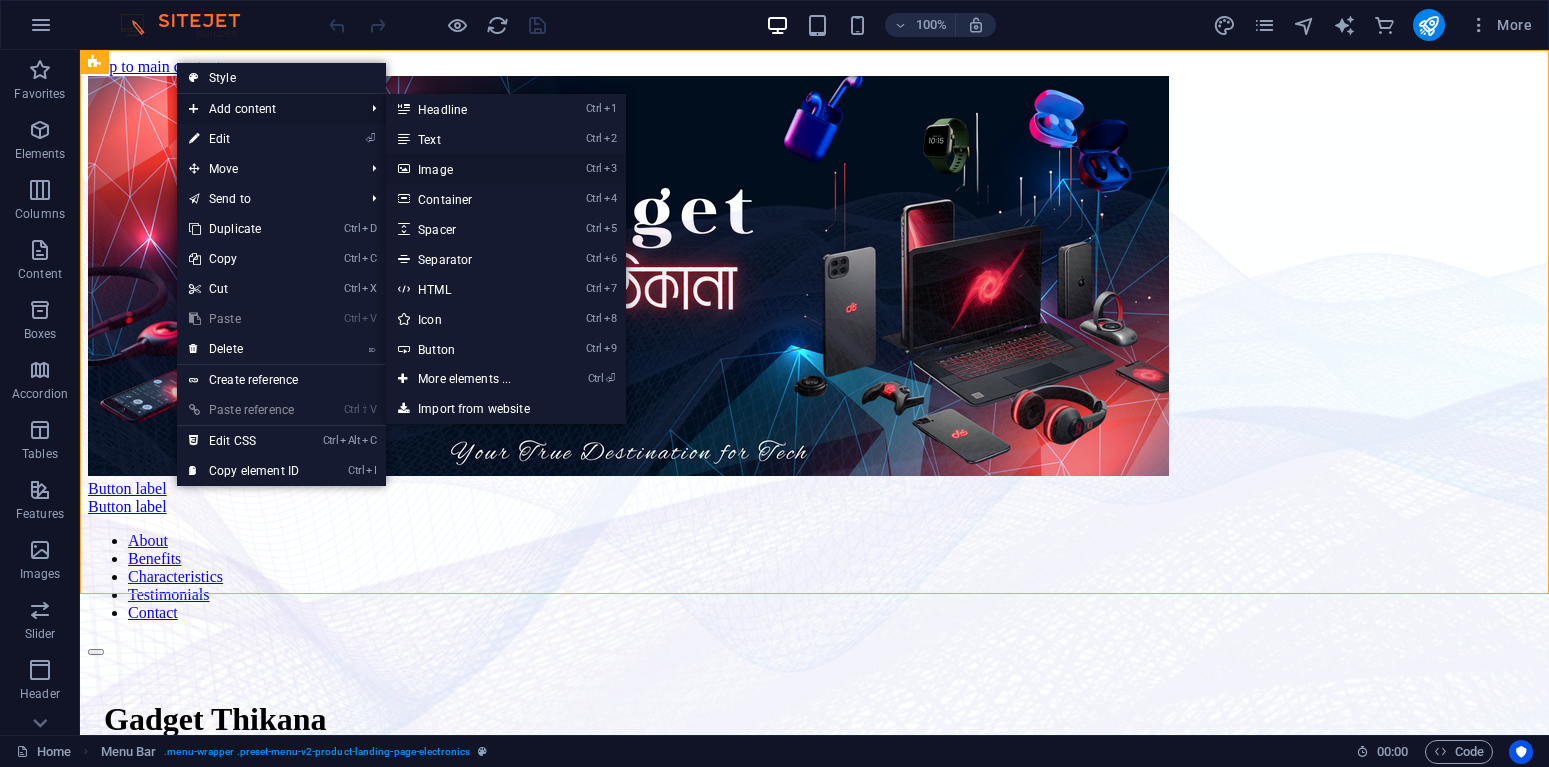 click on "Ctrl 3  Image" at bounding box center [468, 169] 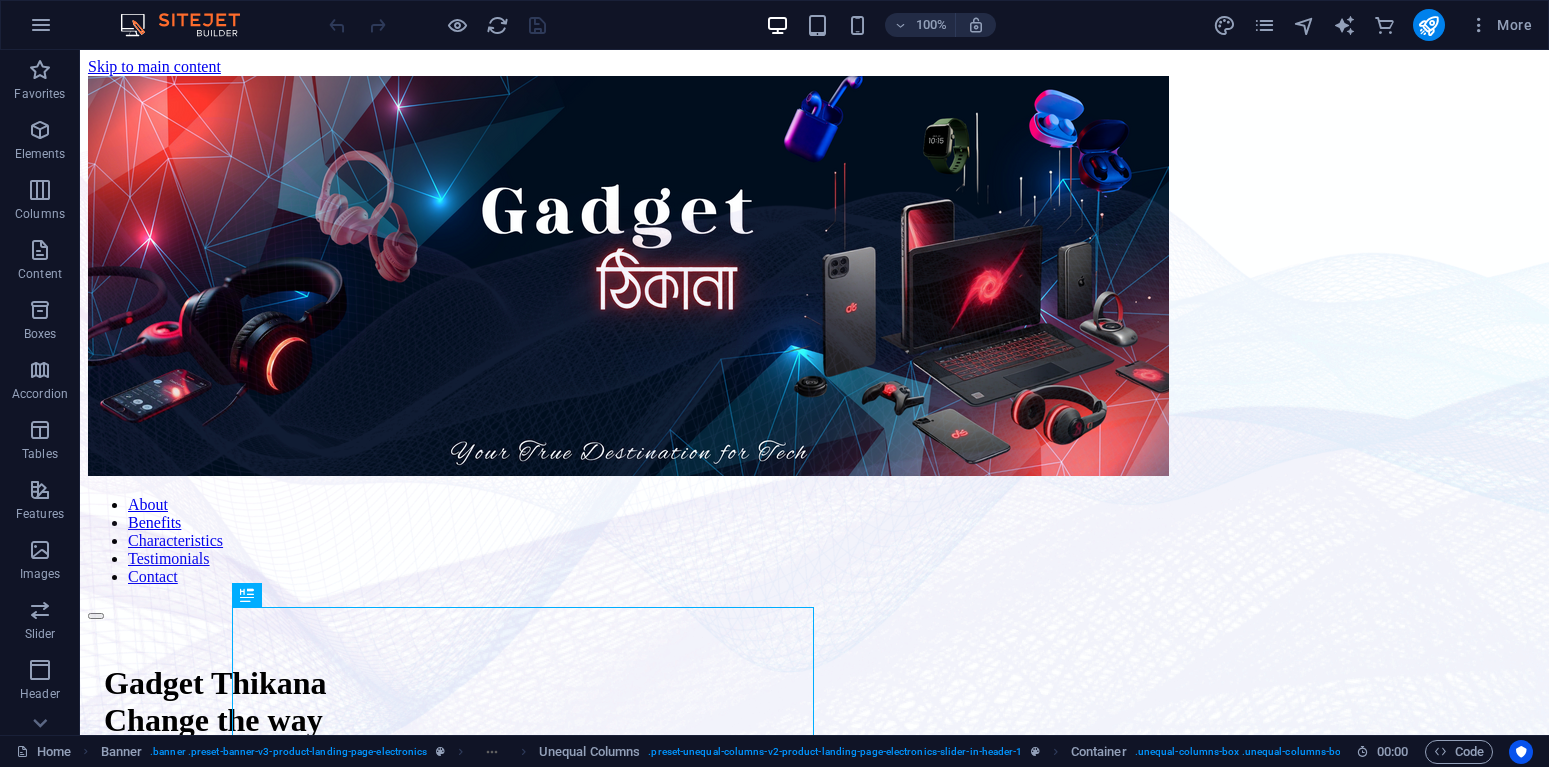 scroll, scrollTop: 0, scrollLeft: 0, axis: both 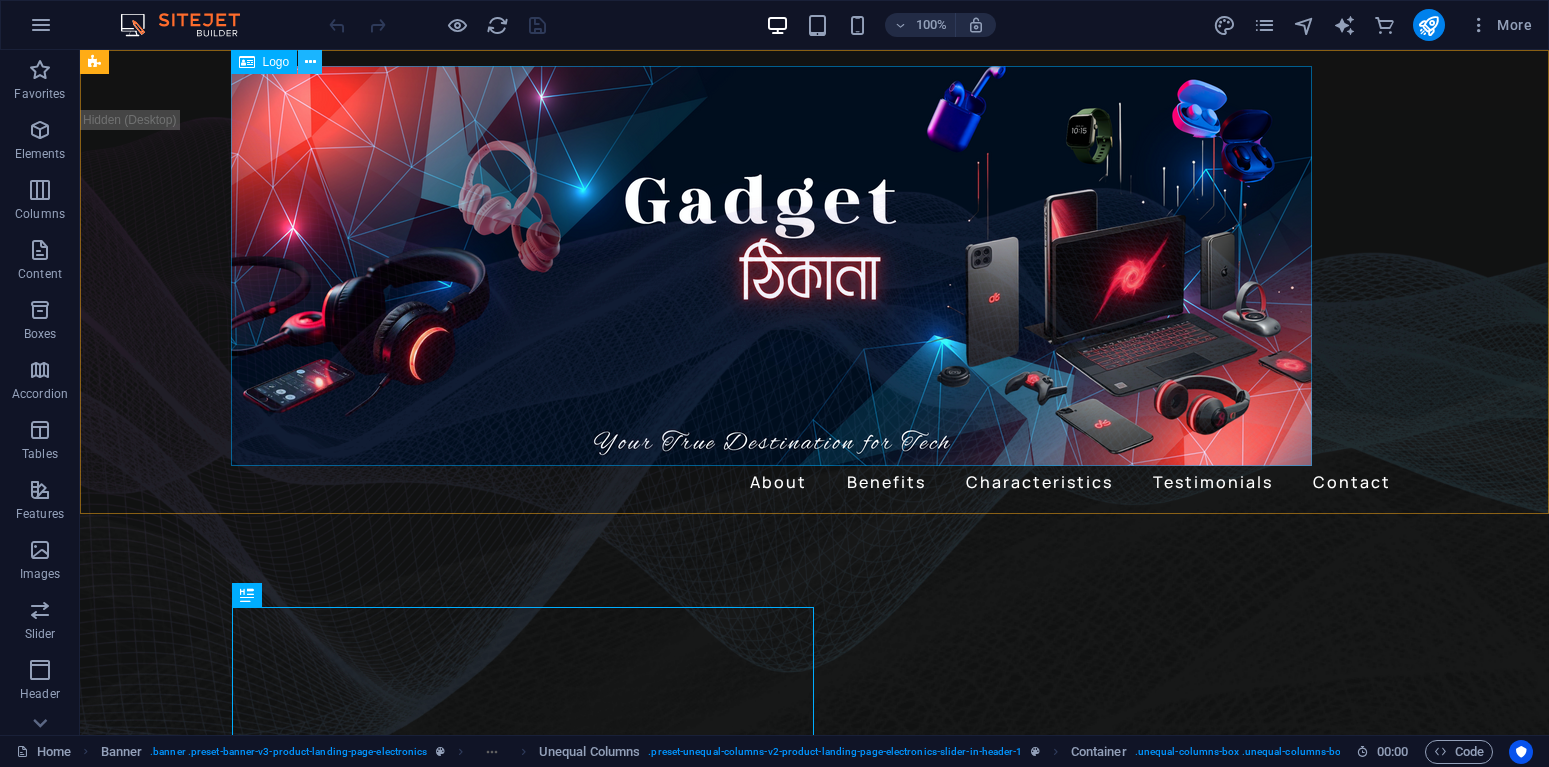 click at bounding box center (310, 62) 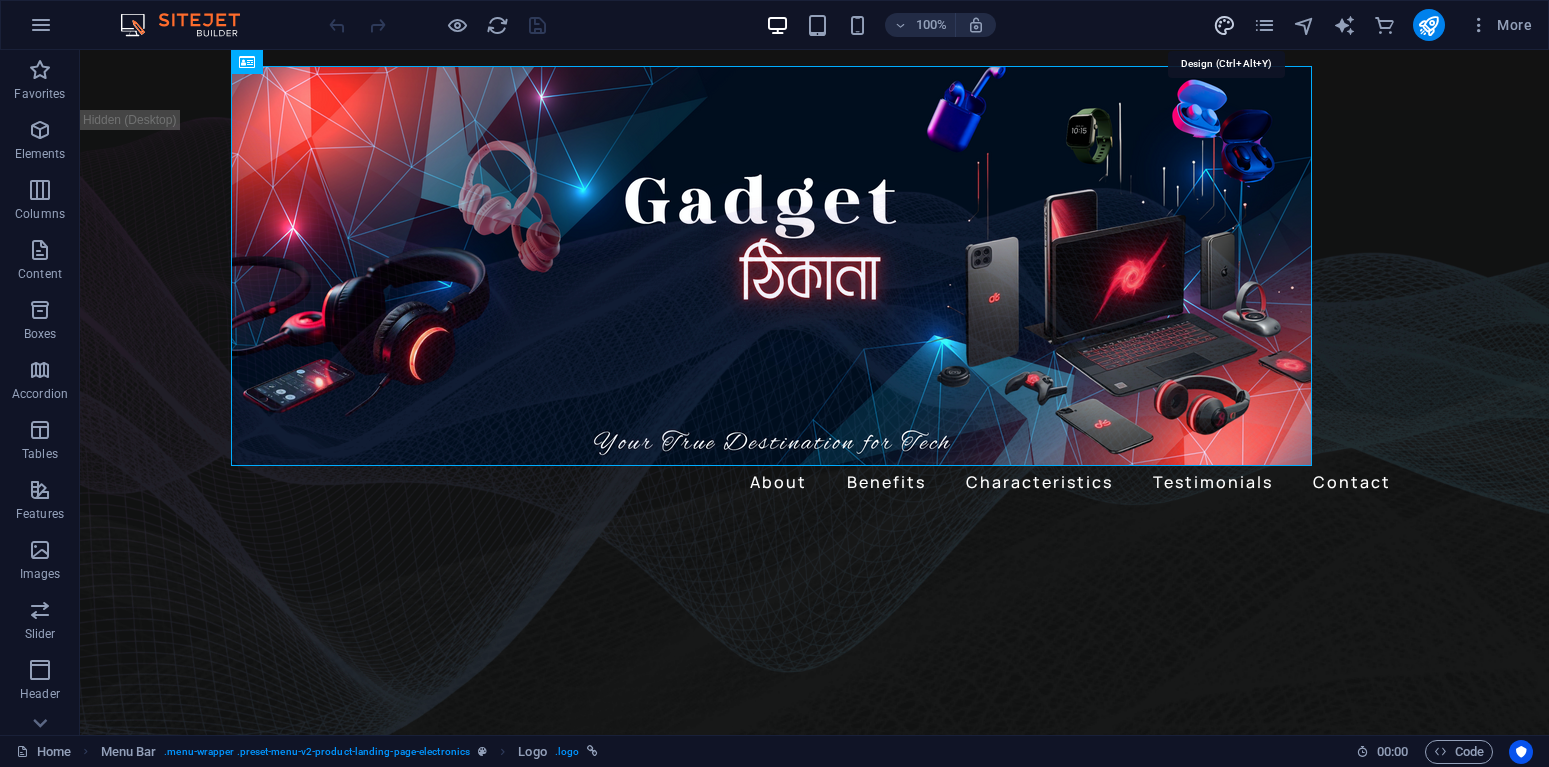 click at bounding box center [1224, 25] 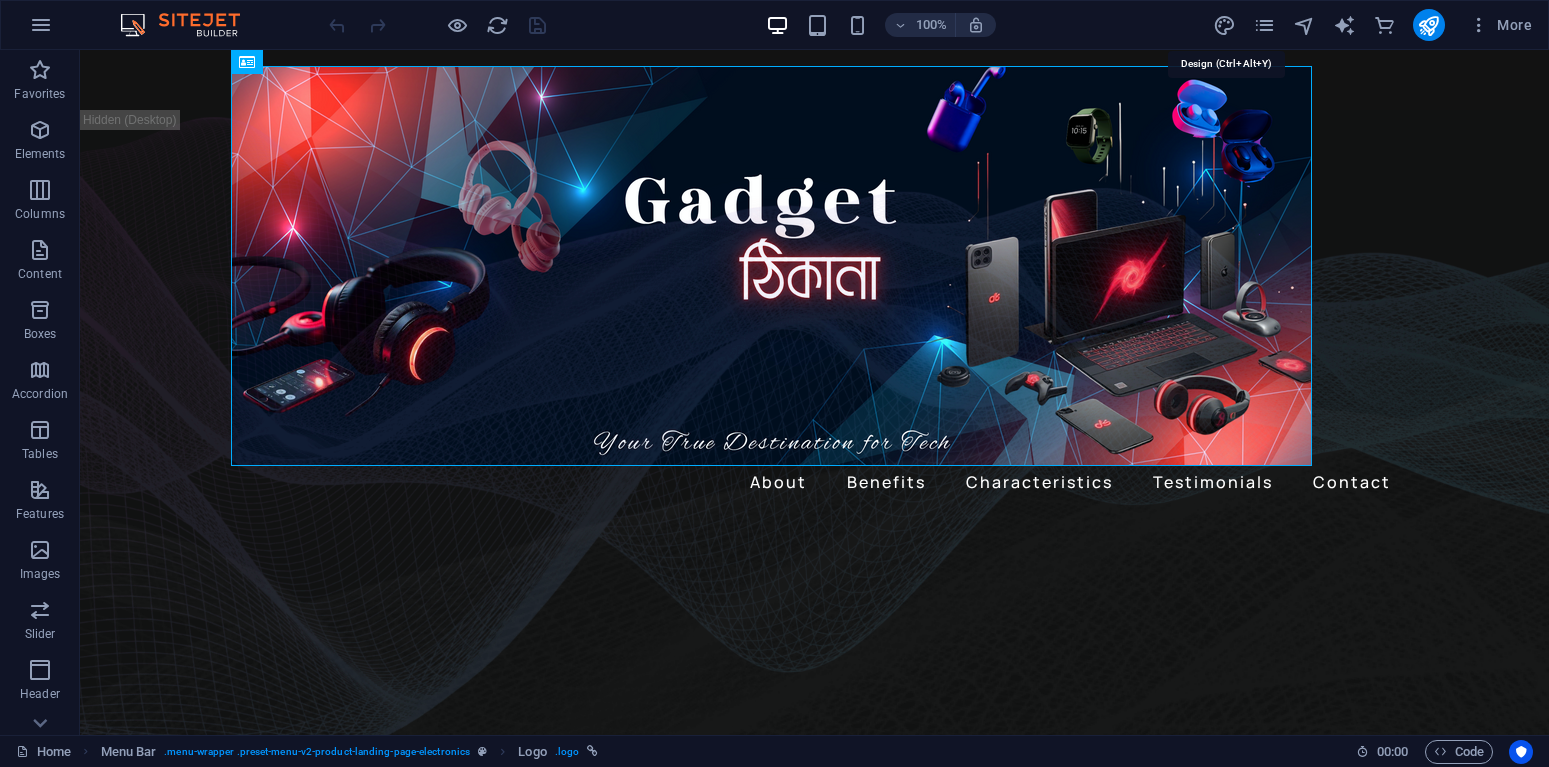 select on "px" 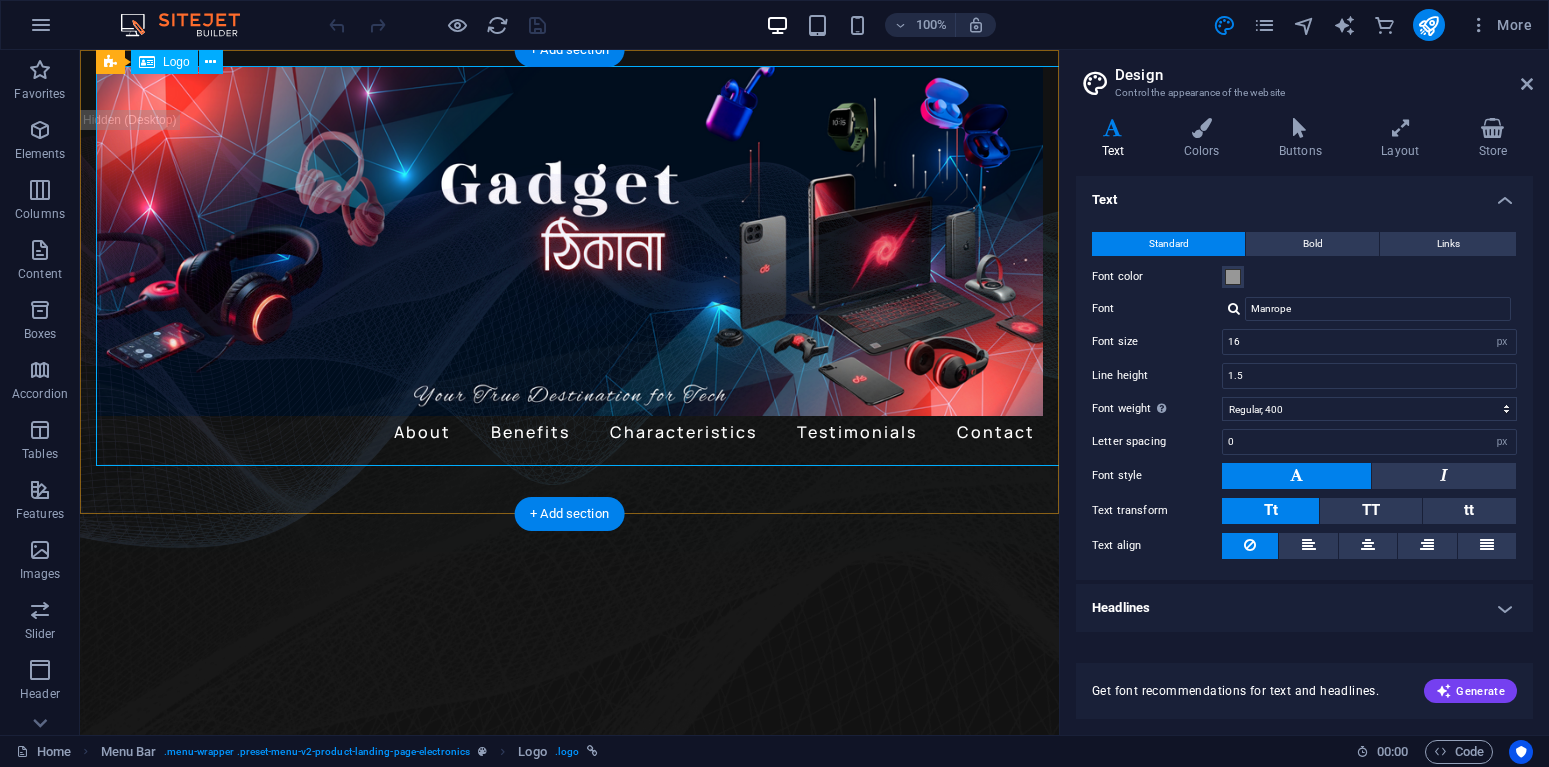 click at bounding box center (569, 241) 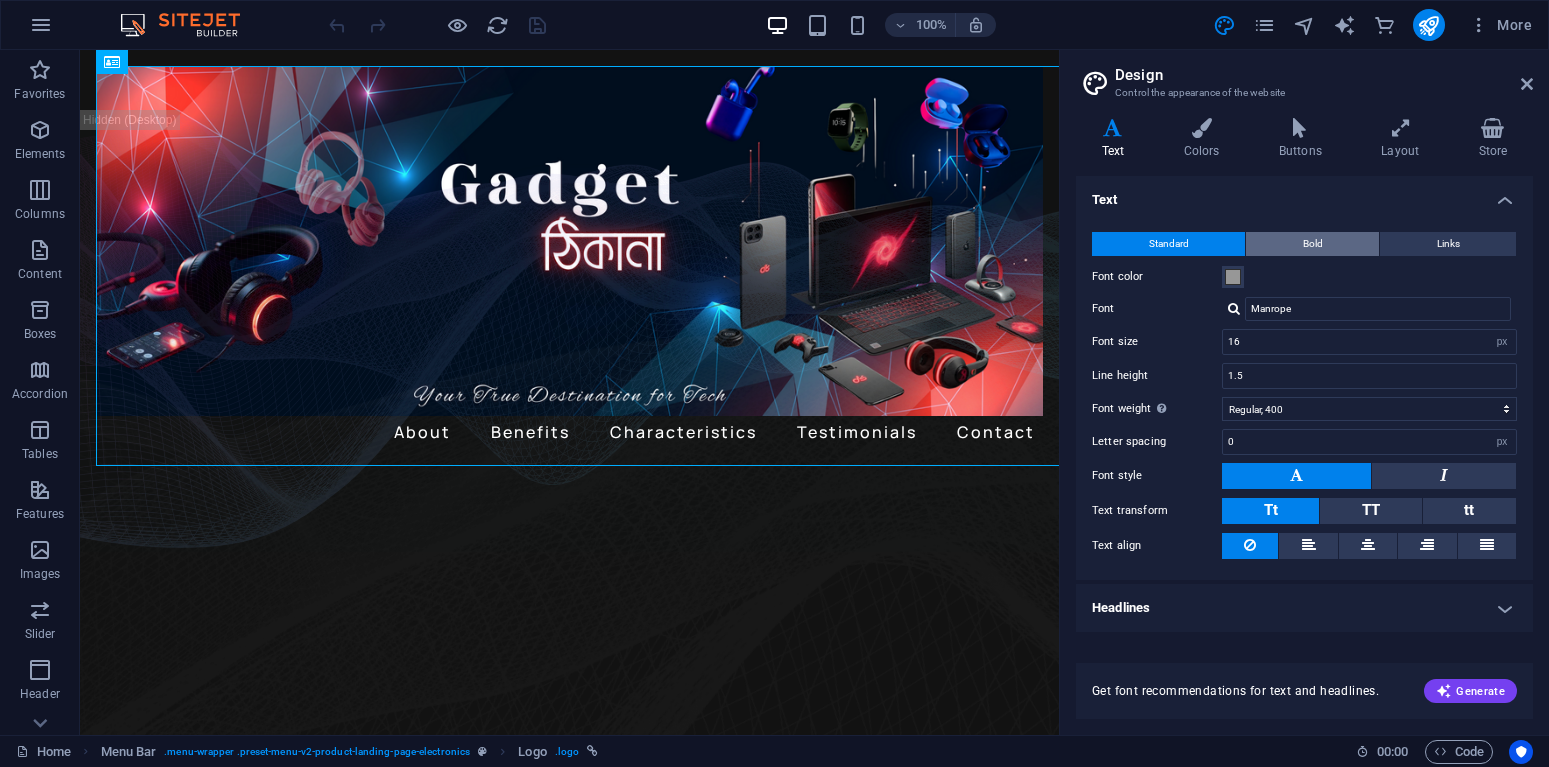 click on "Bold" at bounding box center (1313, 244) 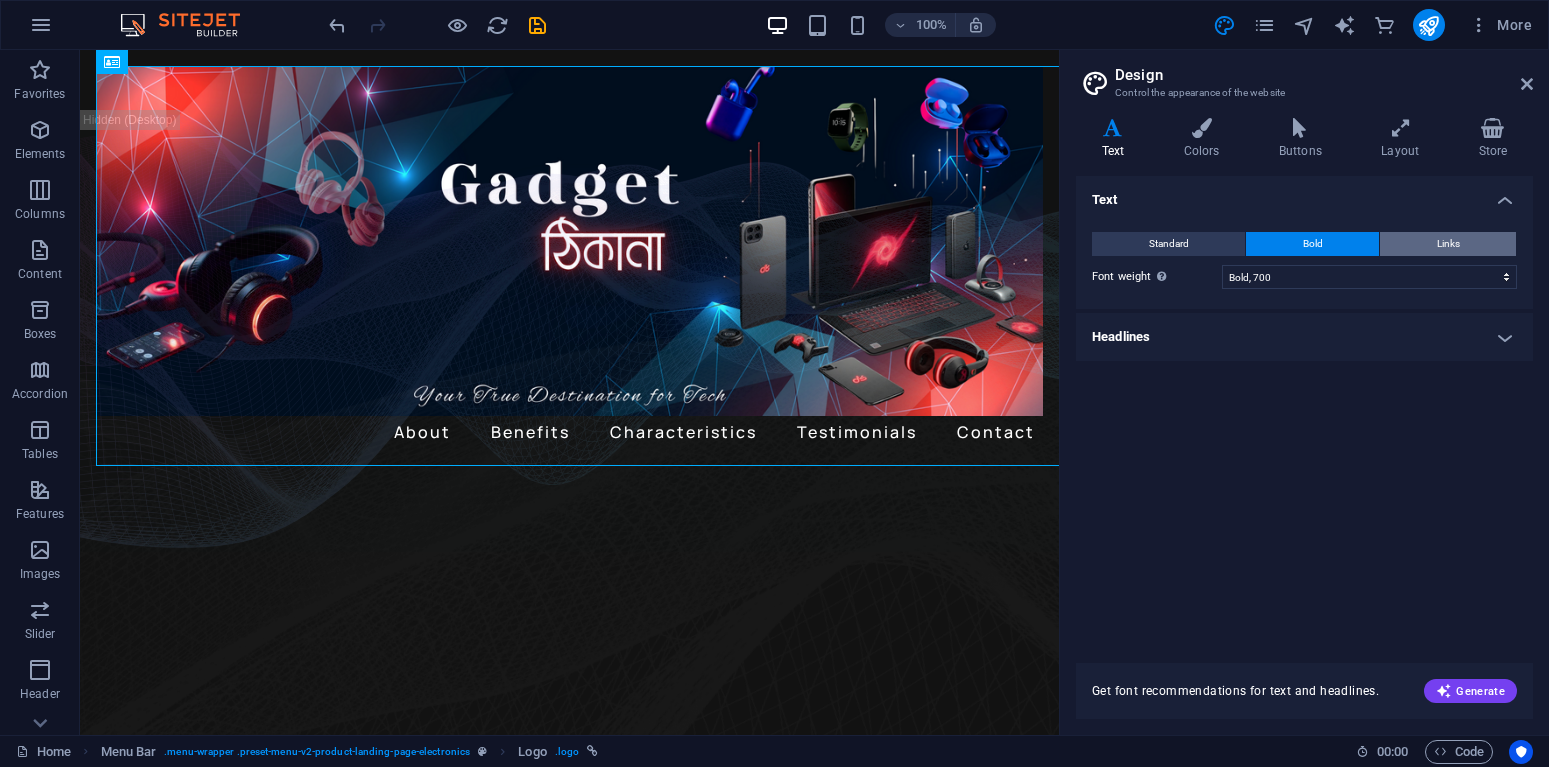 click on "Links" at bounding box center (1448, 244) 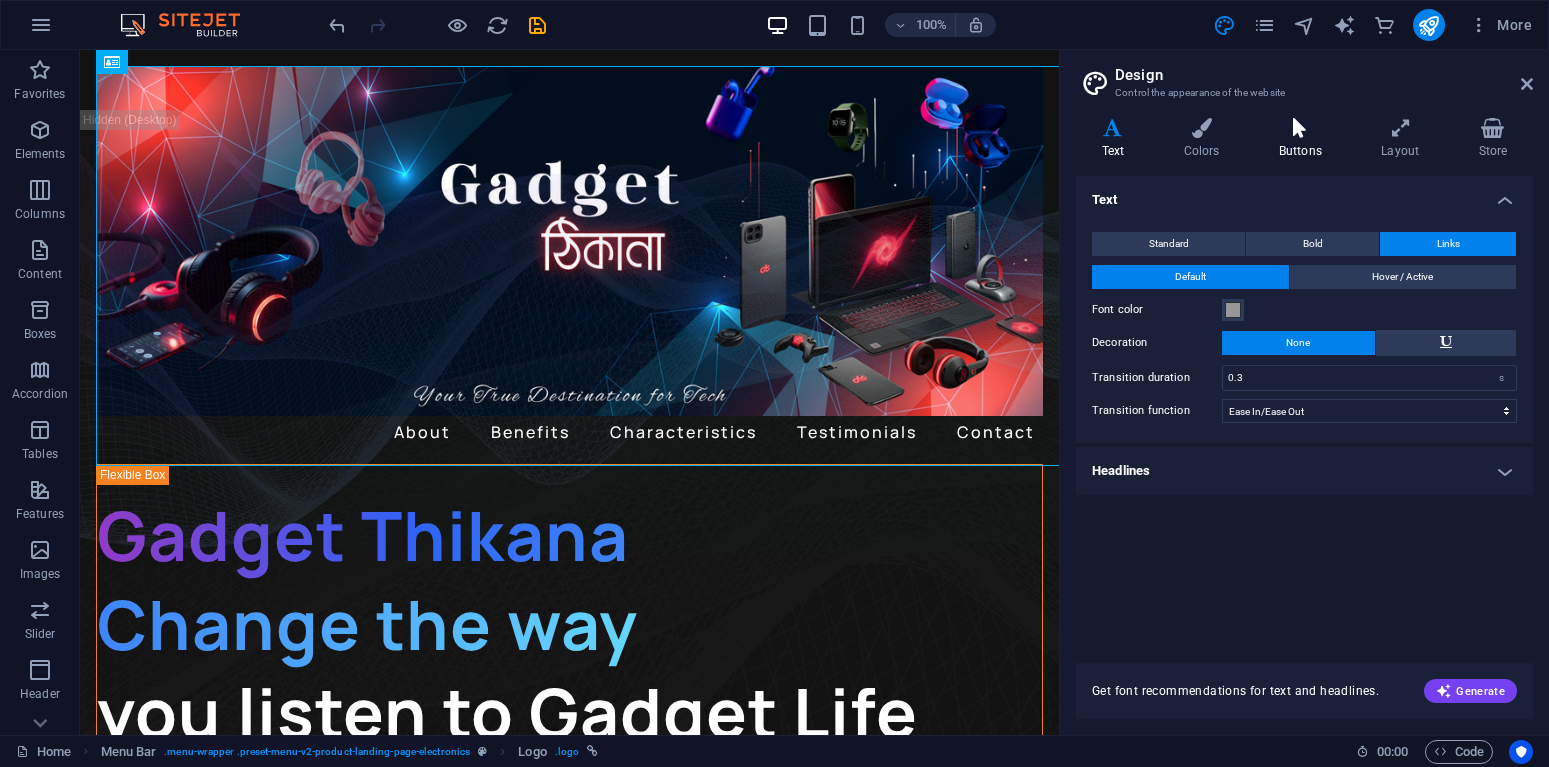 click on "Buttons" at bounding box center (1304, 139) 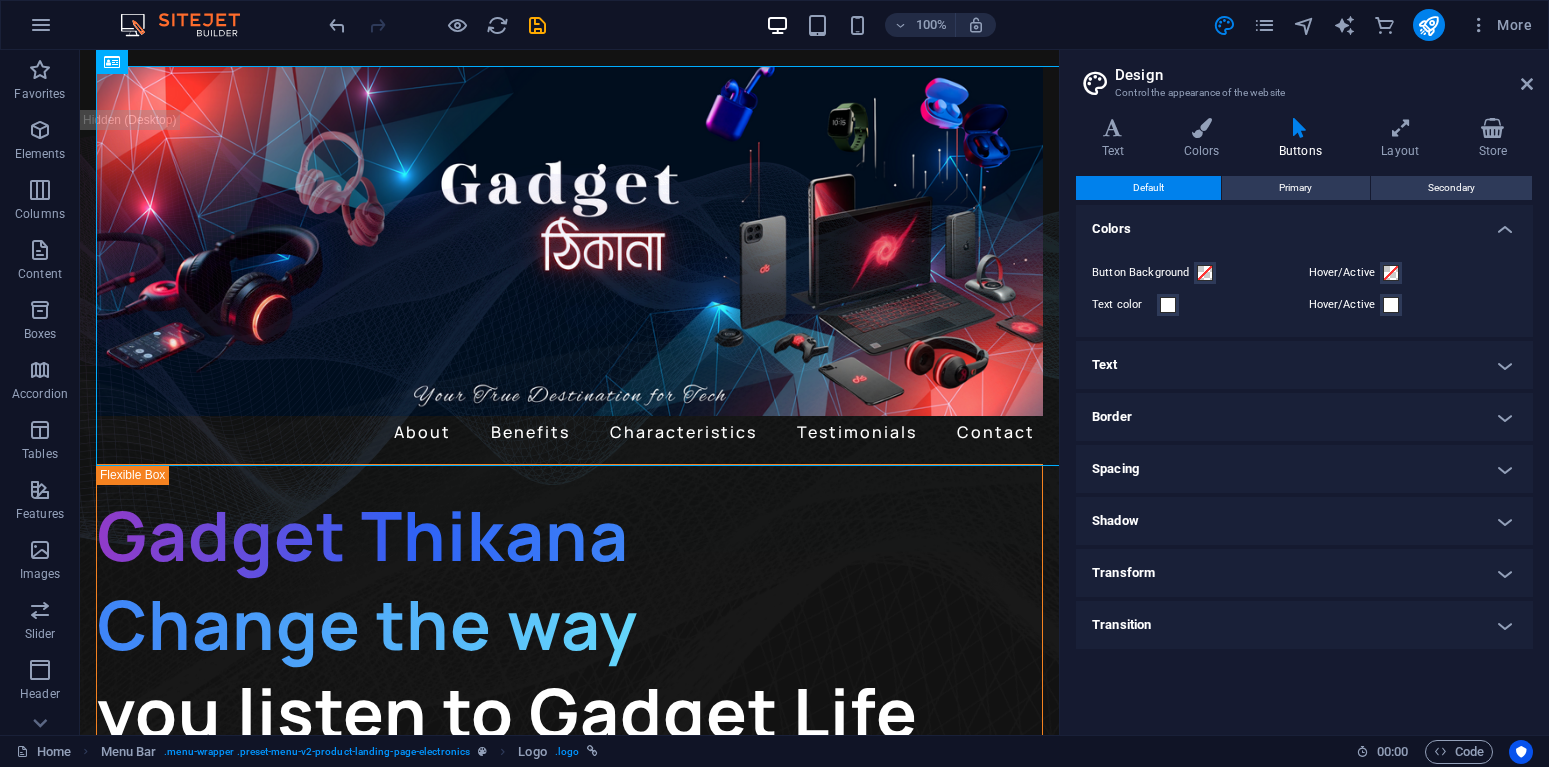 click on "Default" at bounding box center (1148, 188) 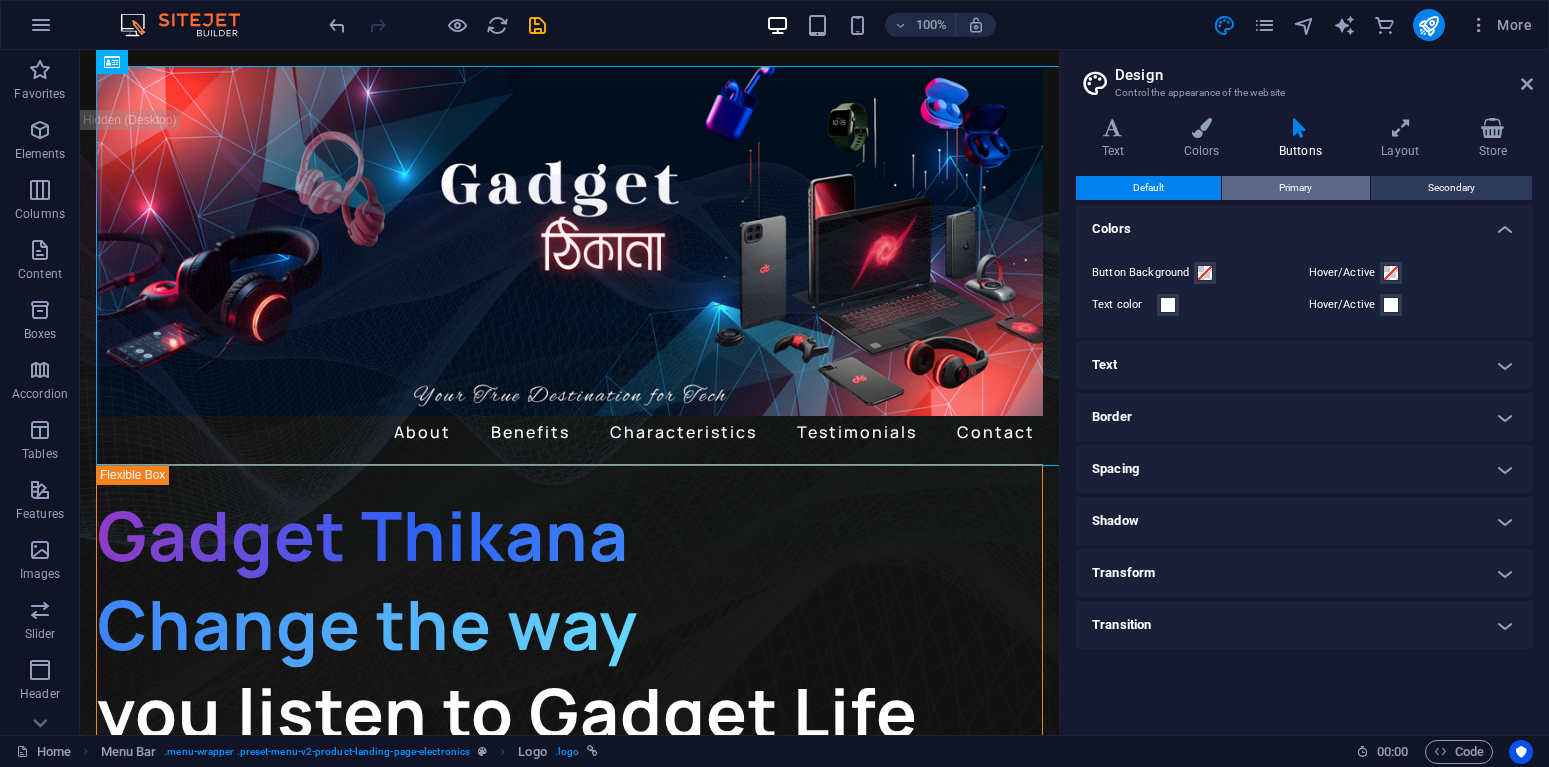 click on "Primary" at bounding box center [1295, 188] 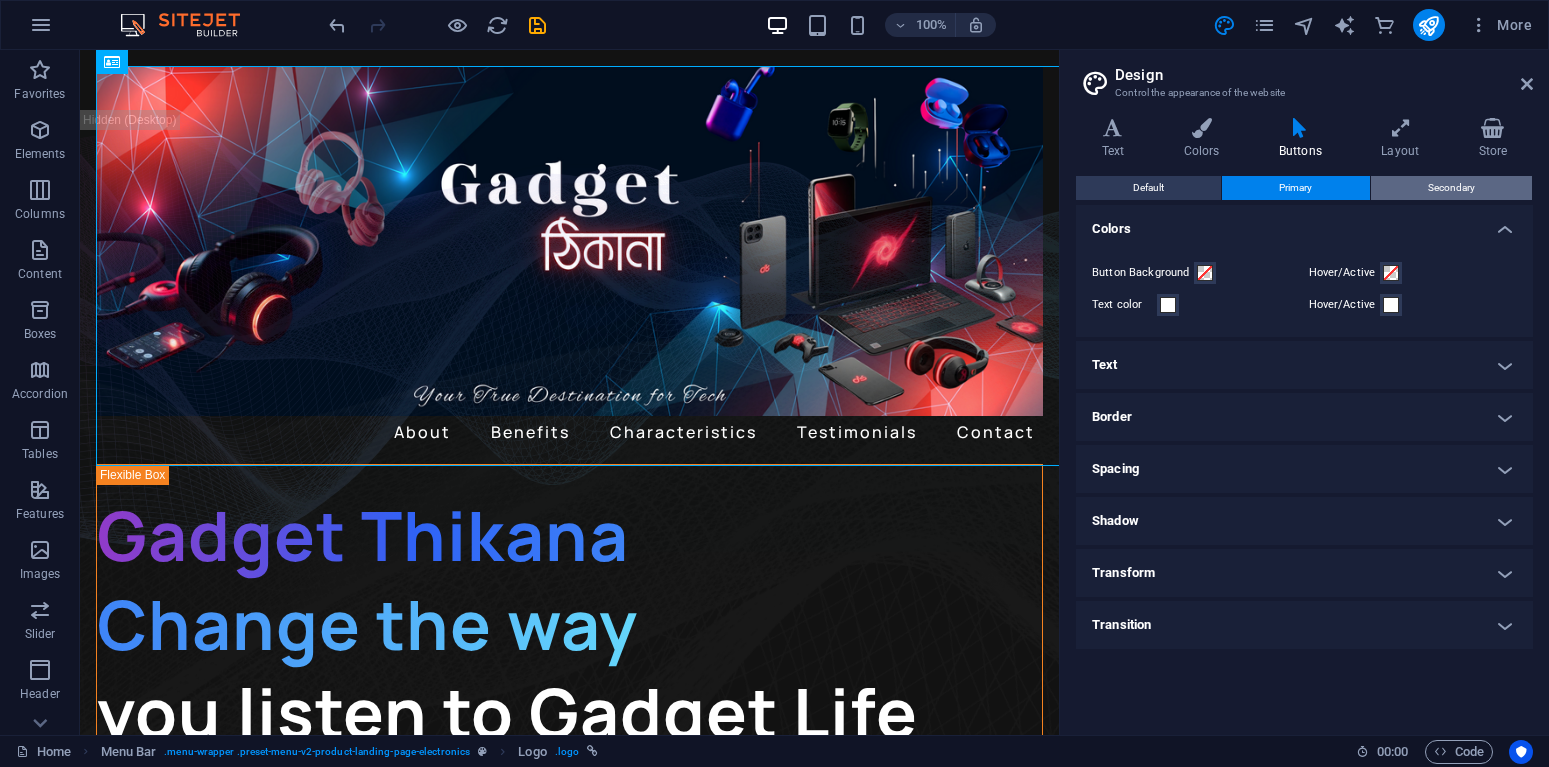click on "Secondary" at bounding box center [1451, 188] 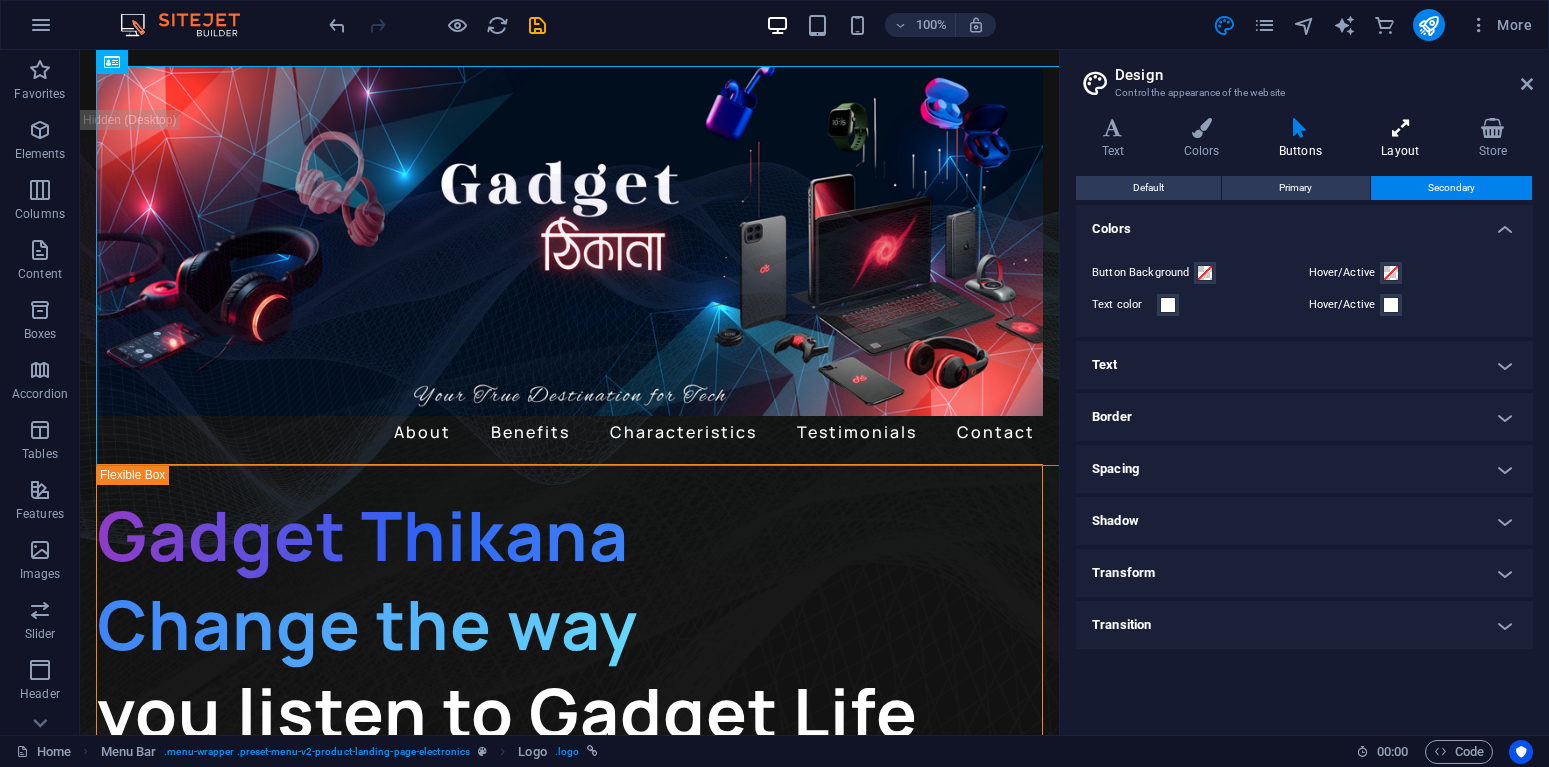 click at bounding box center (1400, 128) 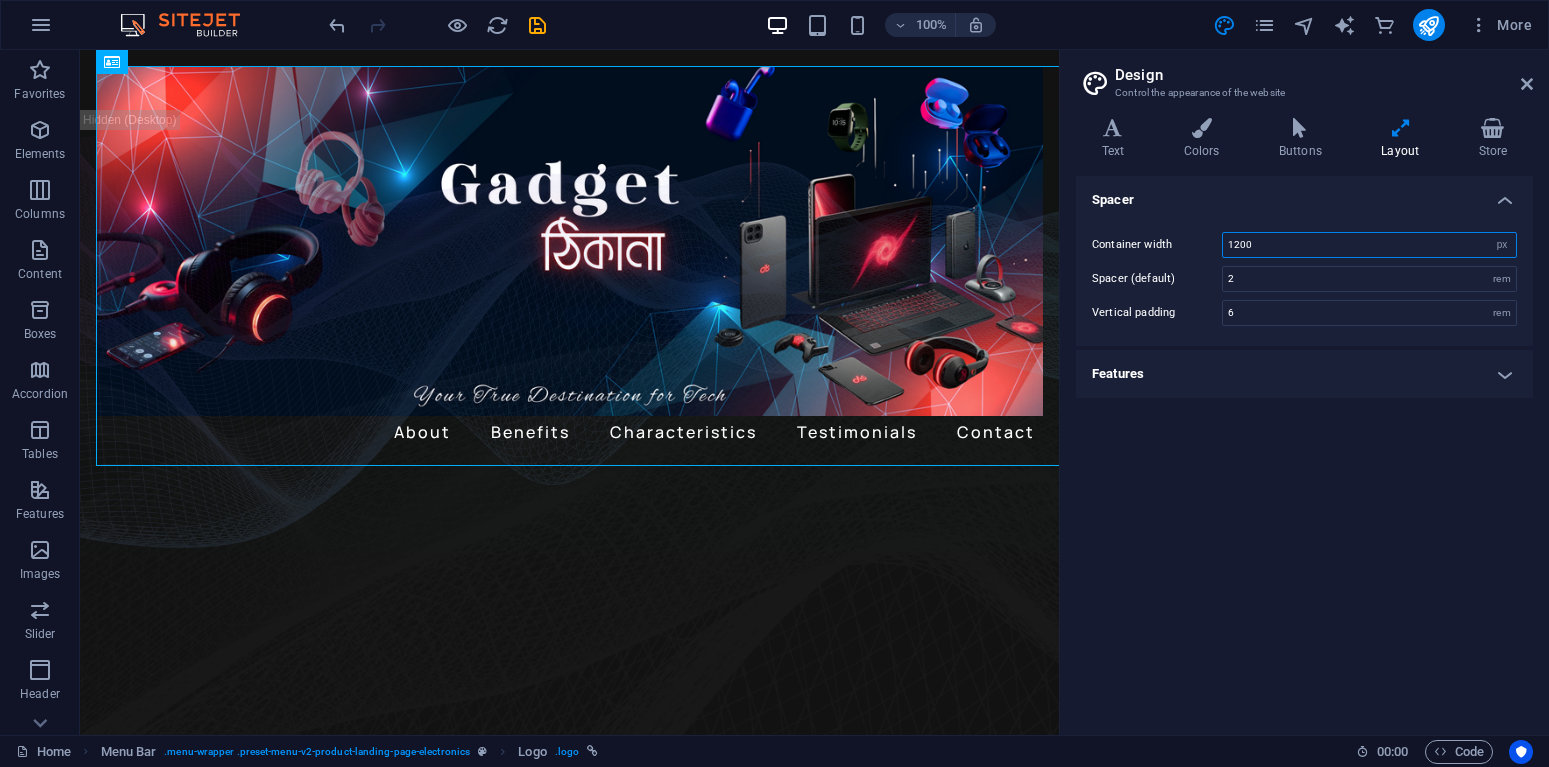 click on "1200" at bounding box center (1369, 245) 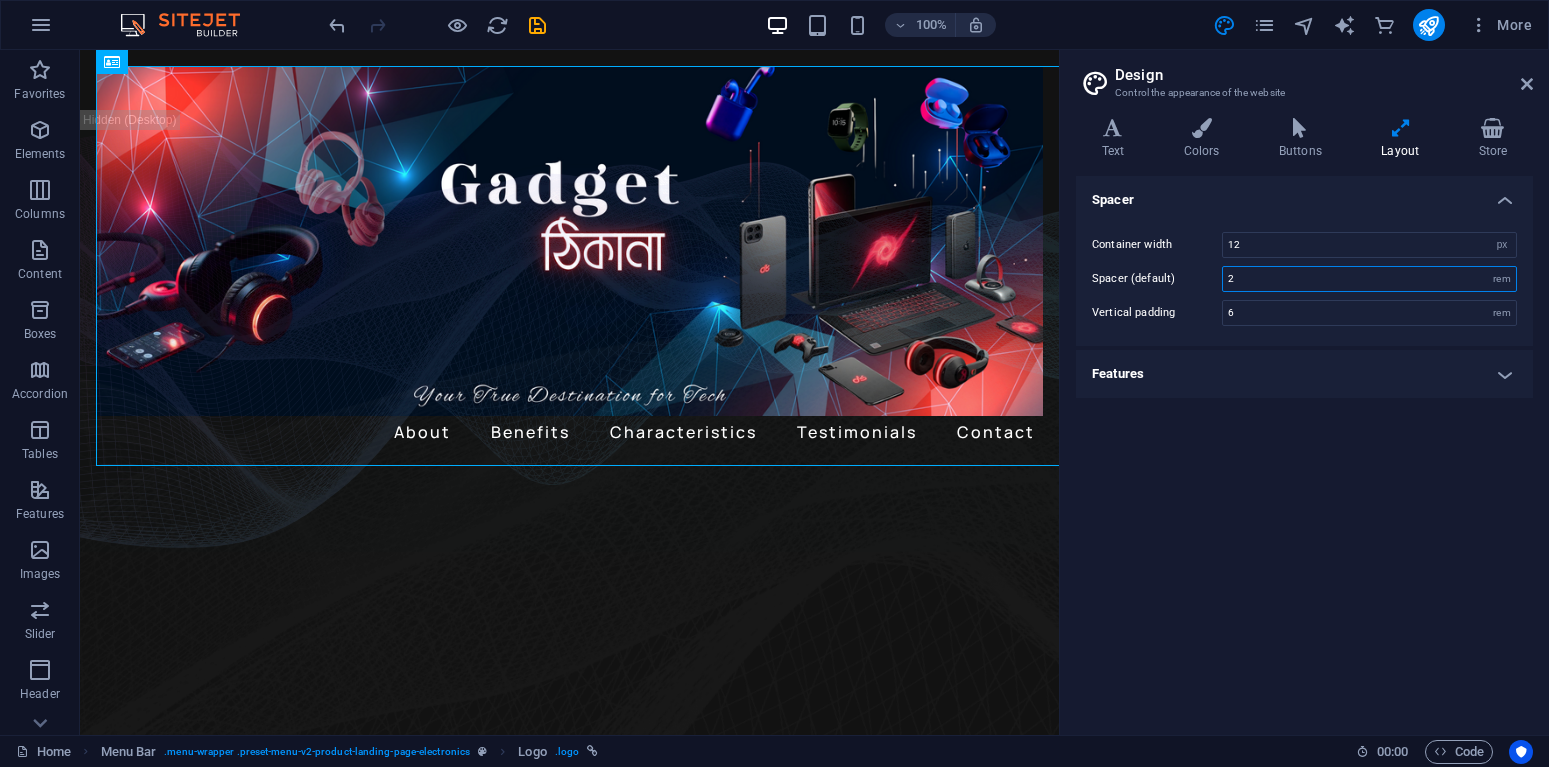 click on "2" at bounding box center (1369, 279) 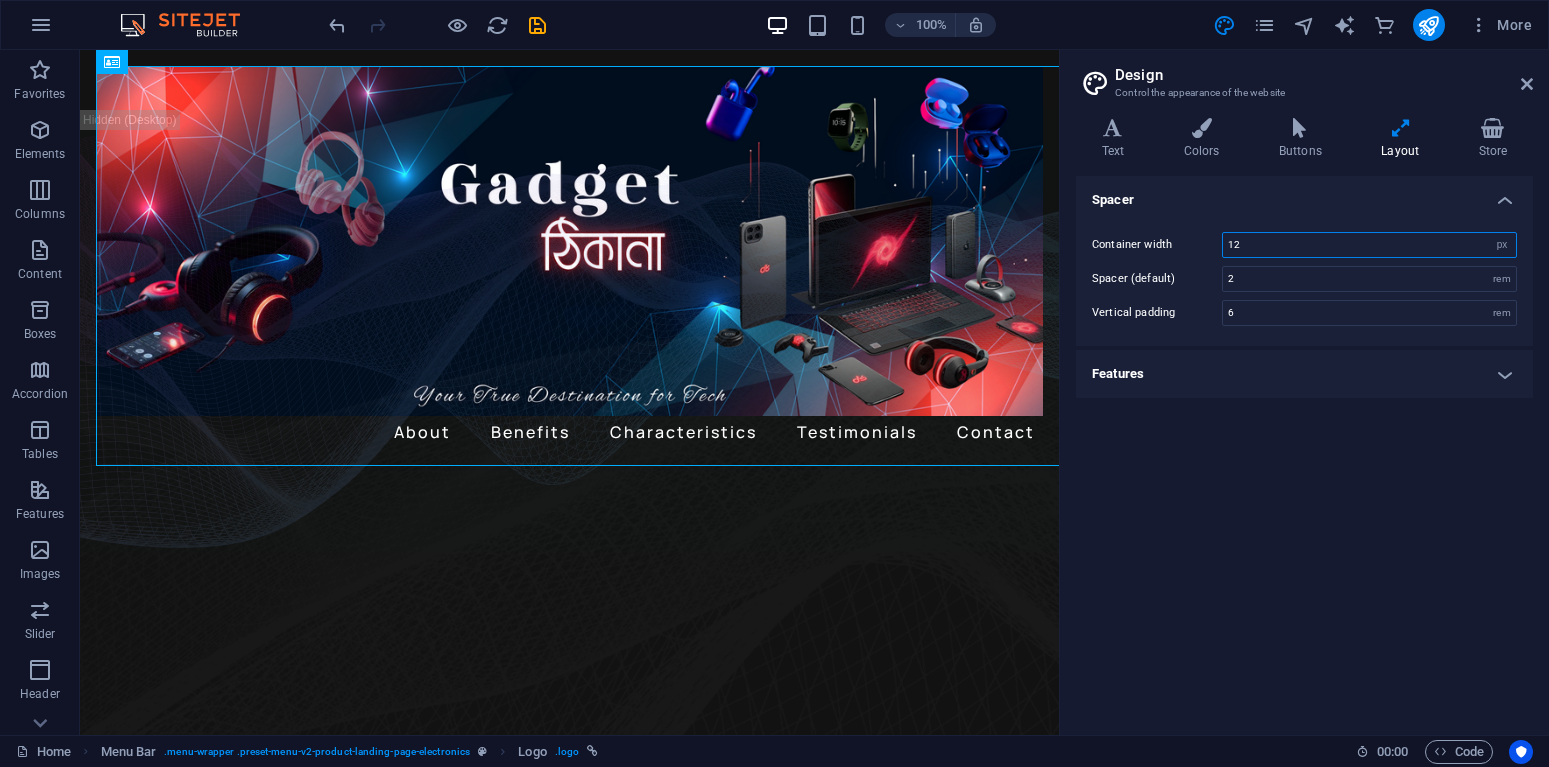 click on "12" at bounding box center (1369, 245) 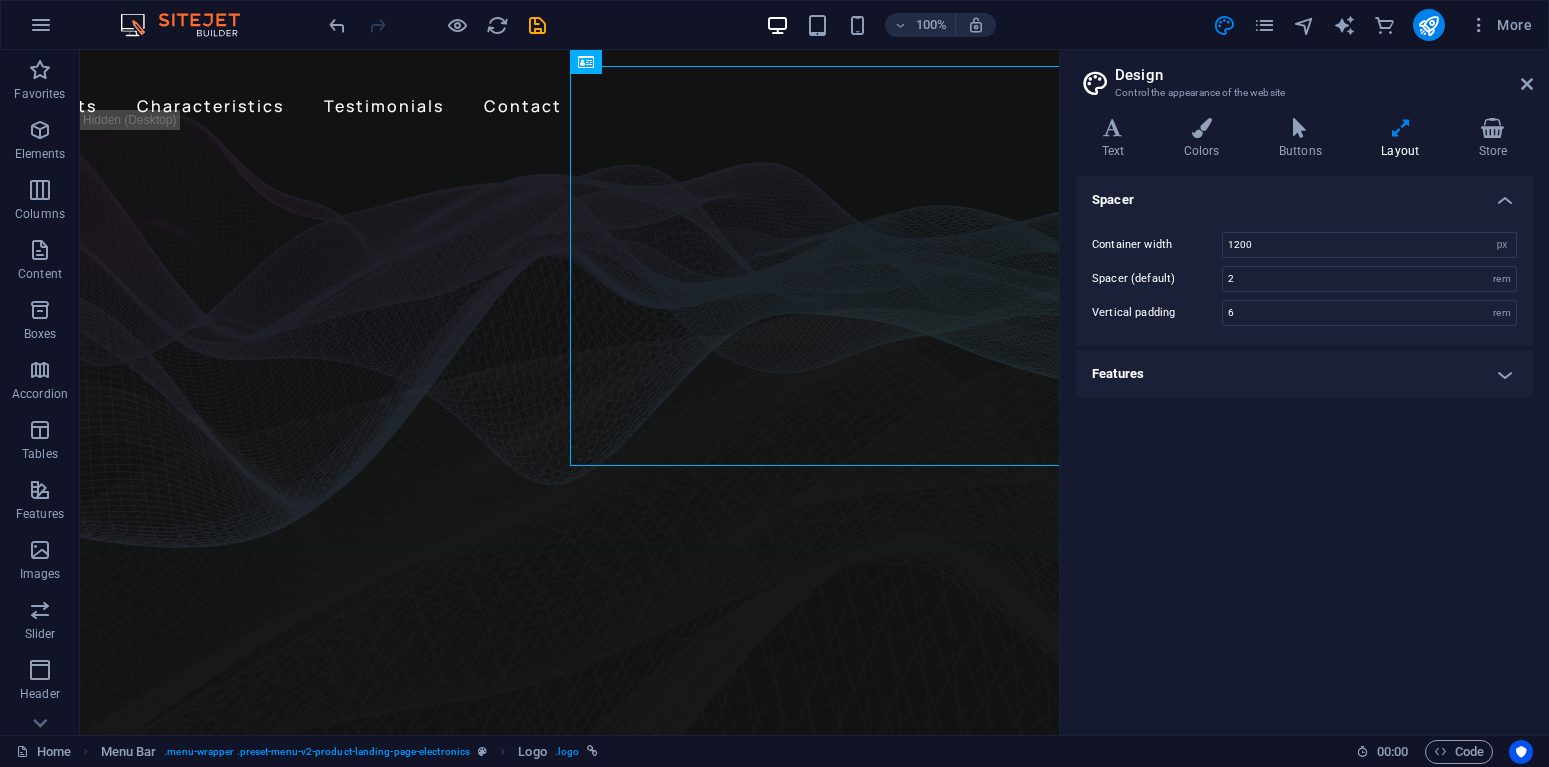 click on "Features" at bounding box center [1304, 374] 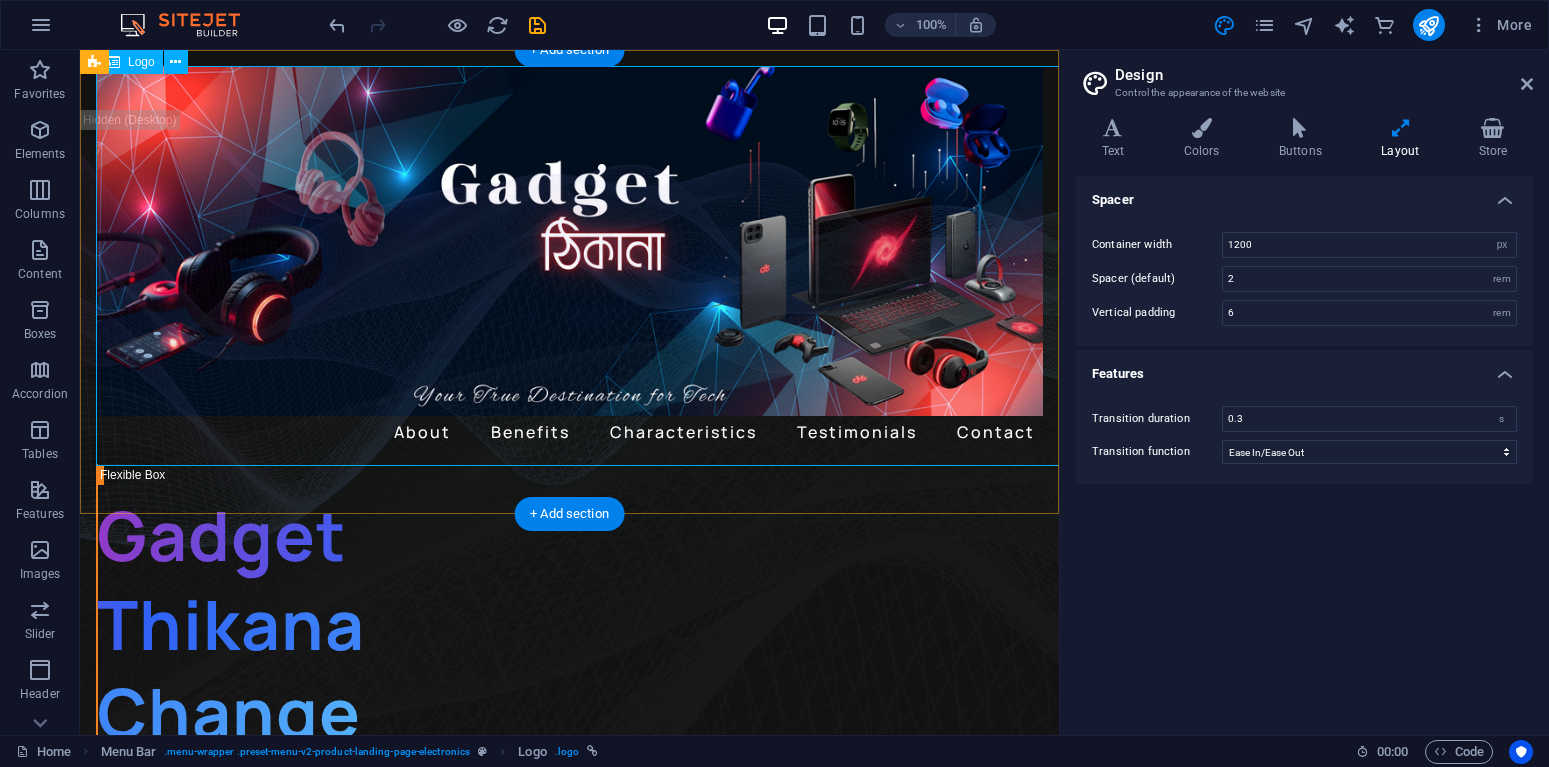 click at bounding box center (569, 241) 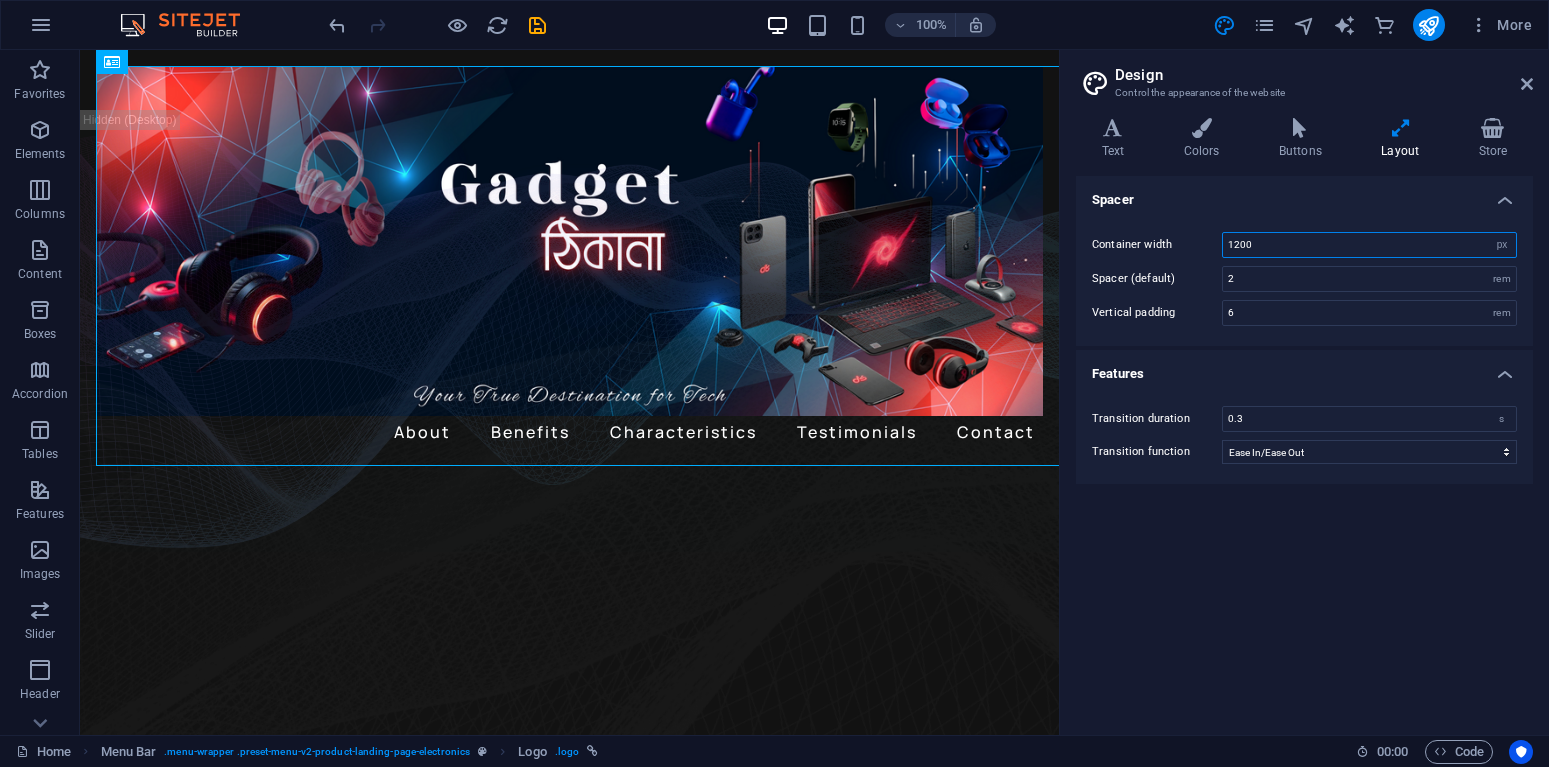 drag, startPoint x: 1254, startPoint y: 249, endPoint x: 1234, endPoint y: 246, distance: 20.22375 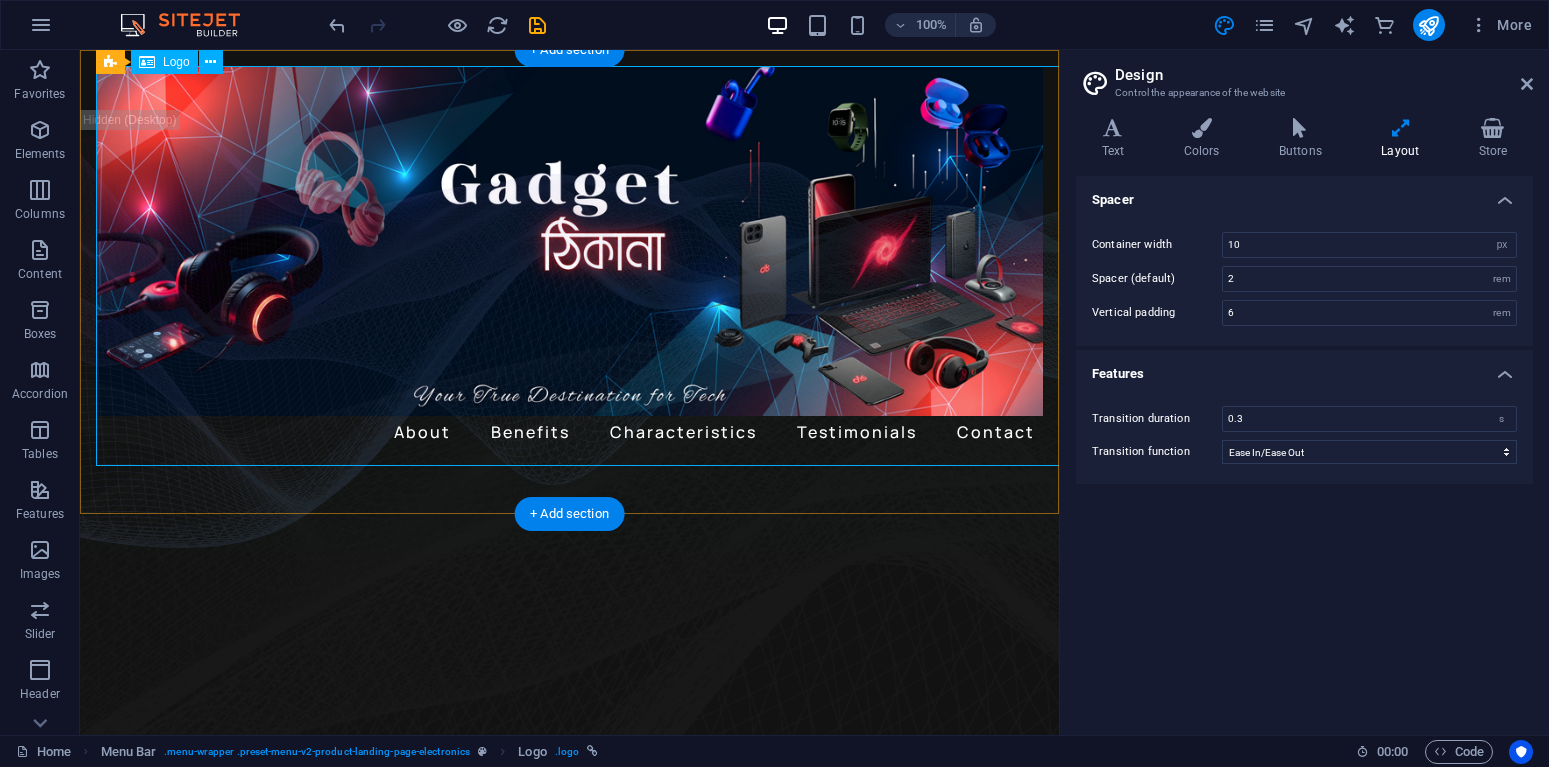 click at bounding box center (569, 241) 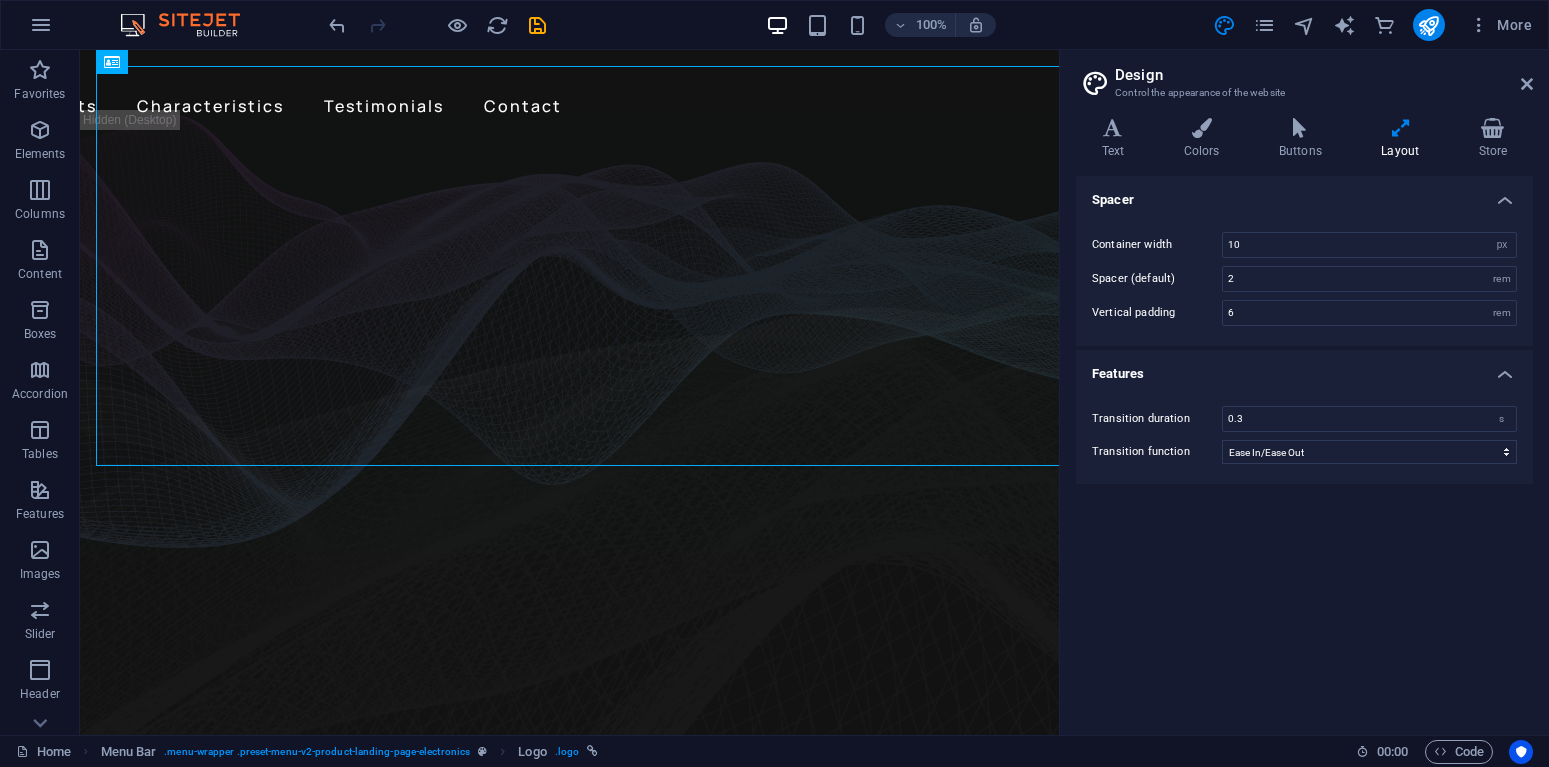 click on "Features" at bounding box center [1304, 368] 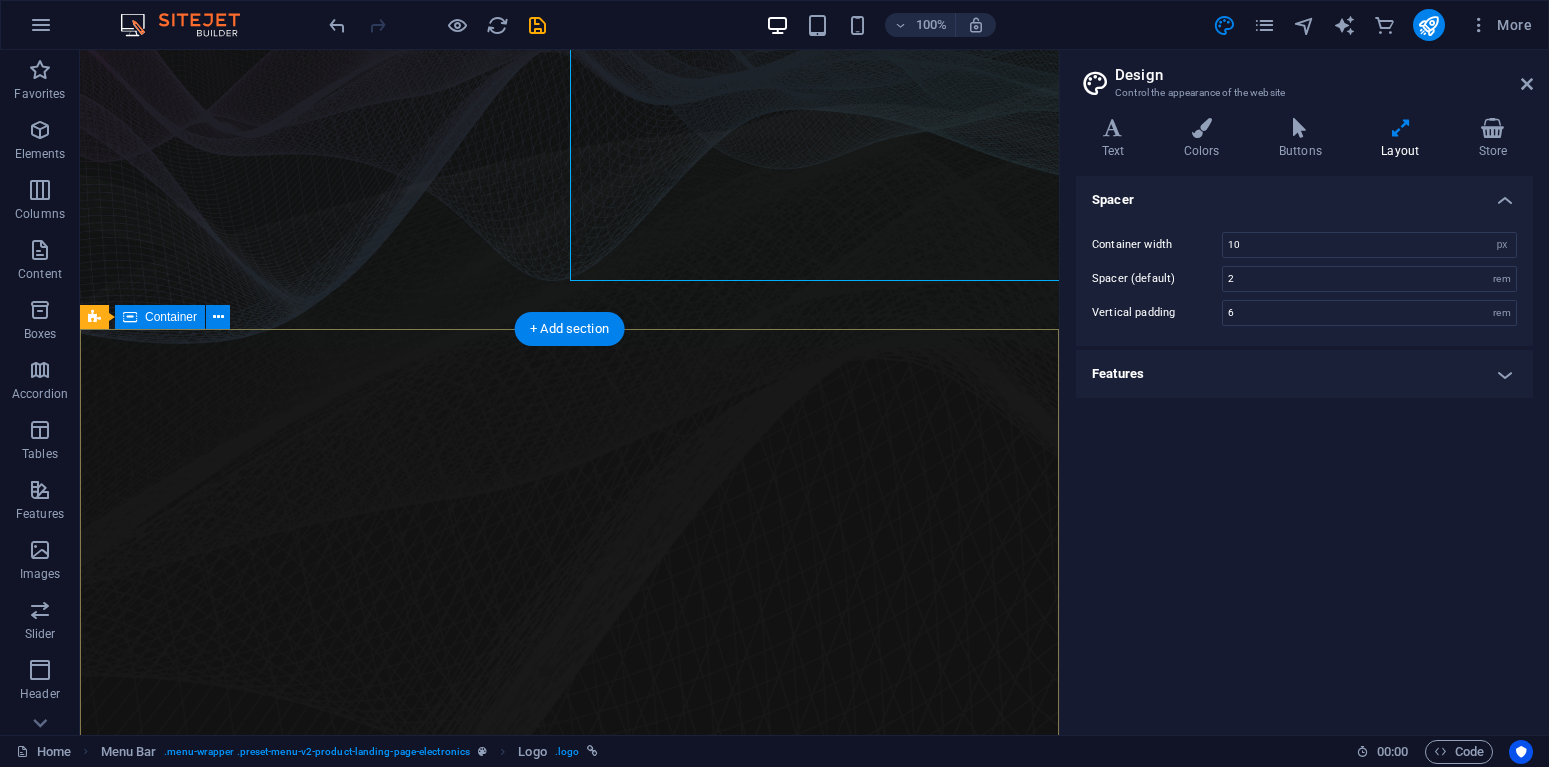 scroll, scrollTop: 0, scrollLeft: 0, axis: both 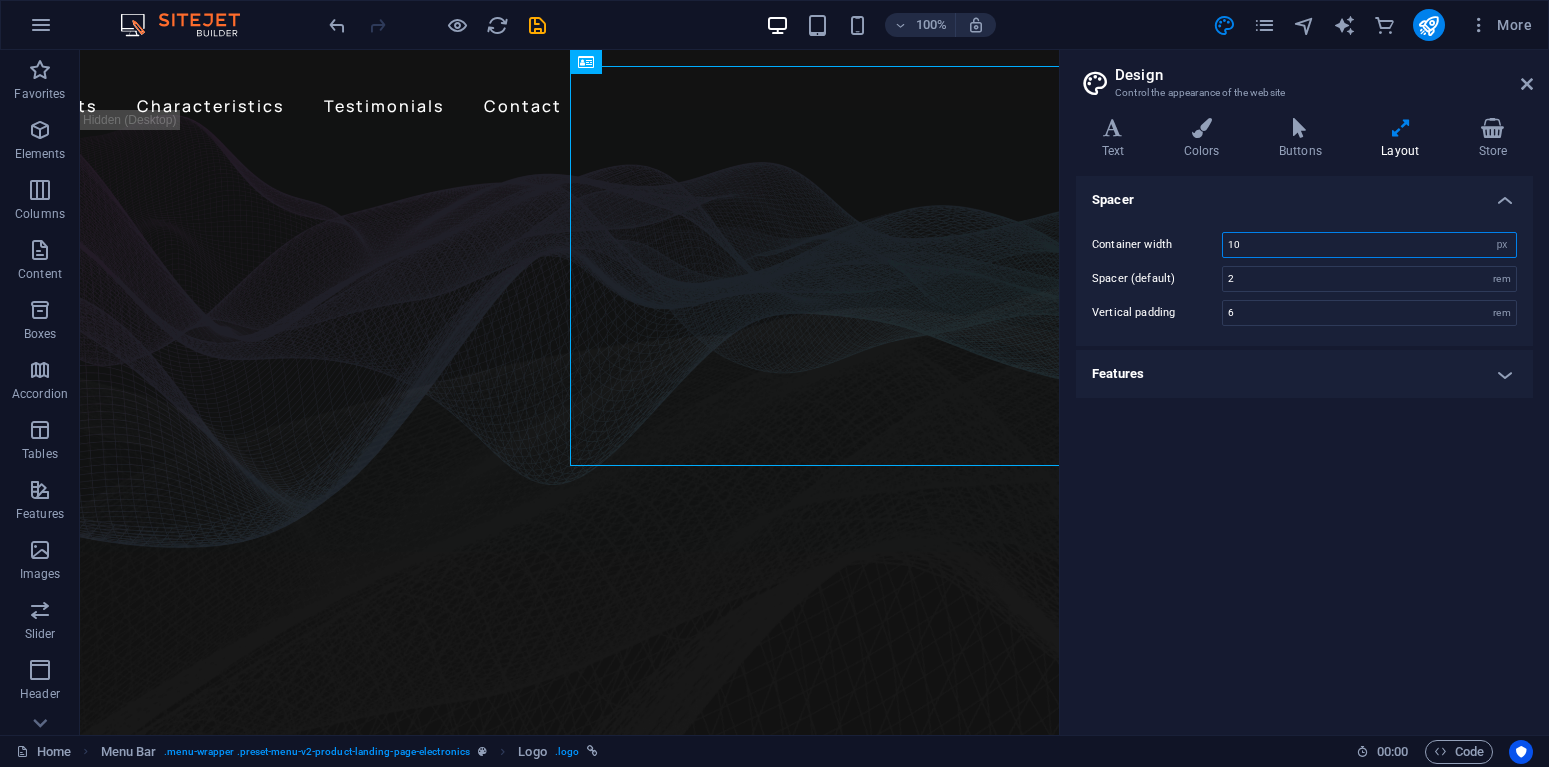 drag, startPoint x: 1274, startPoint y: 249, endPoint x: 1228, endPoint y: 242, distance: 46.52956 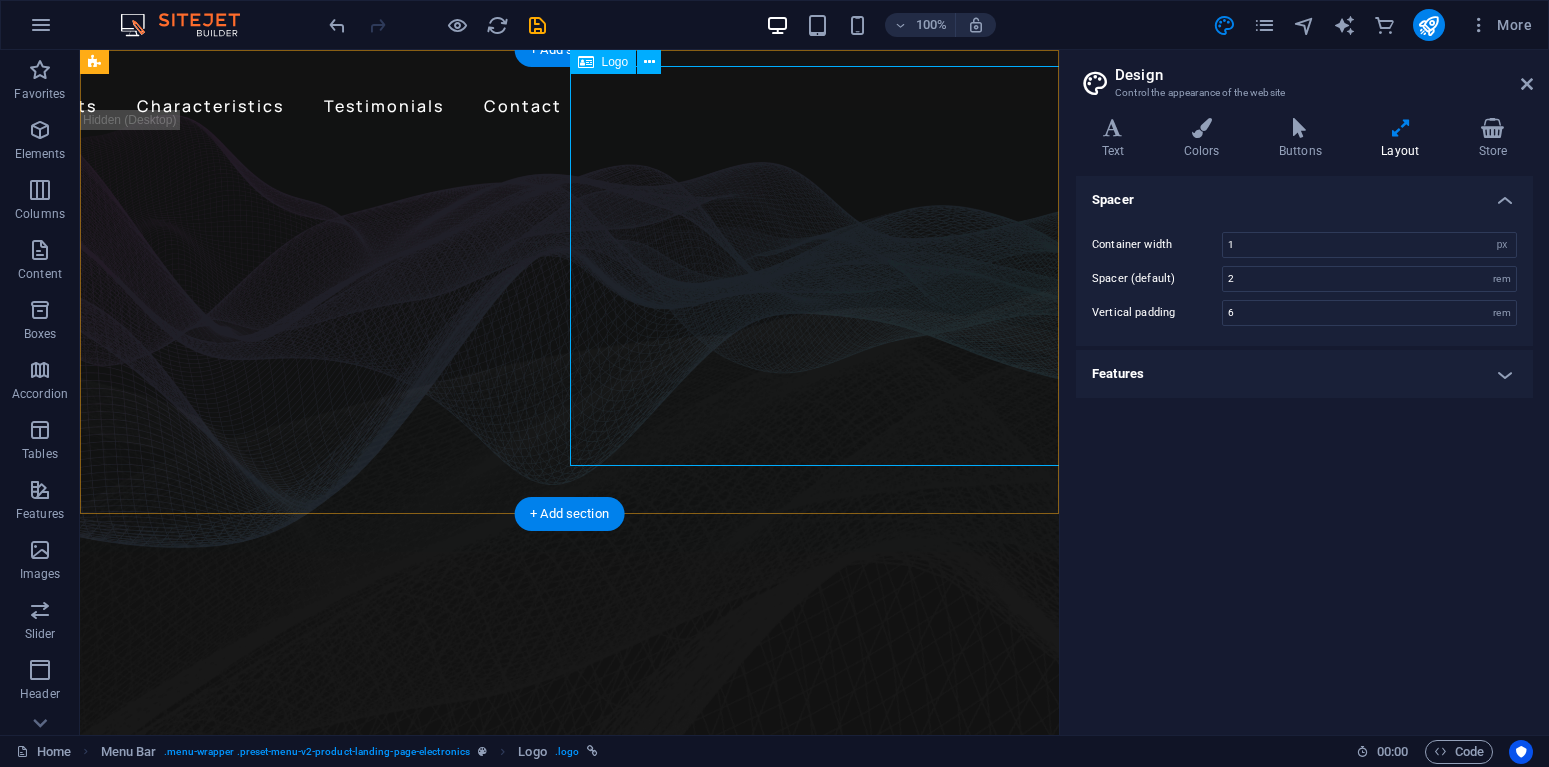 click at bounding box center [570, 78] 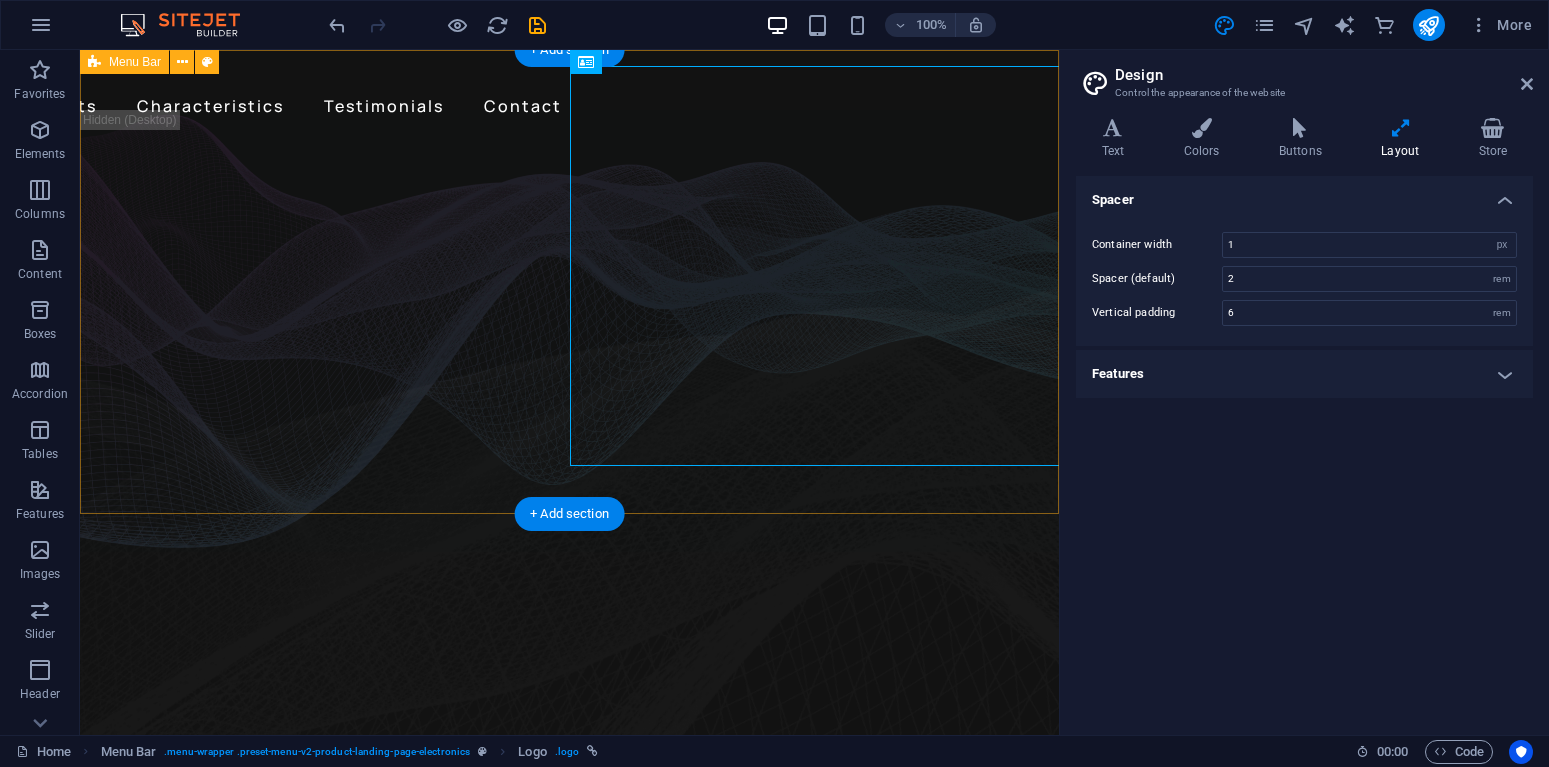 click on "About Benefits Characteristics Testimonials Contact" at bounding box center (569, 94) 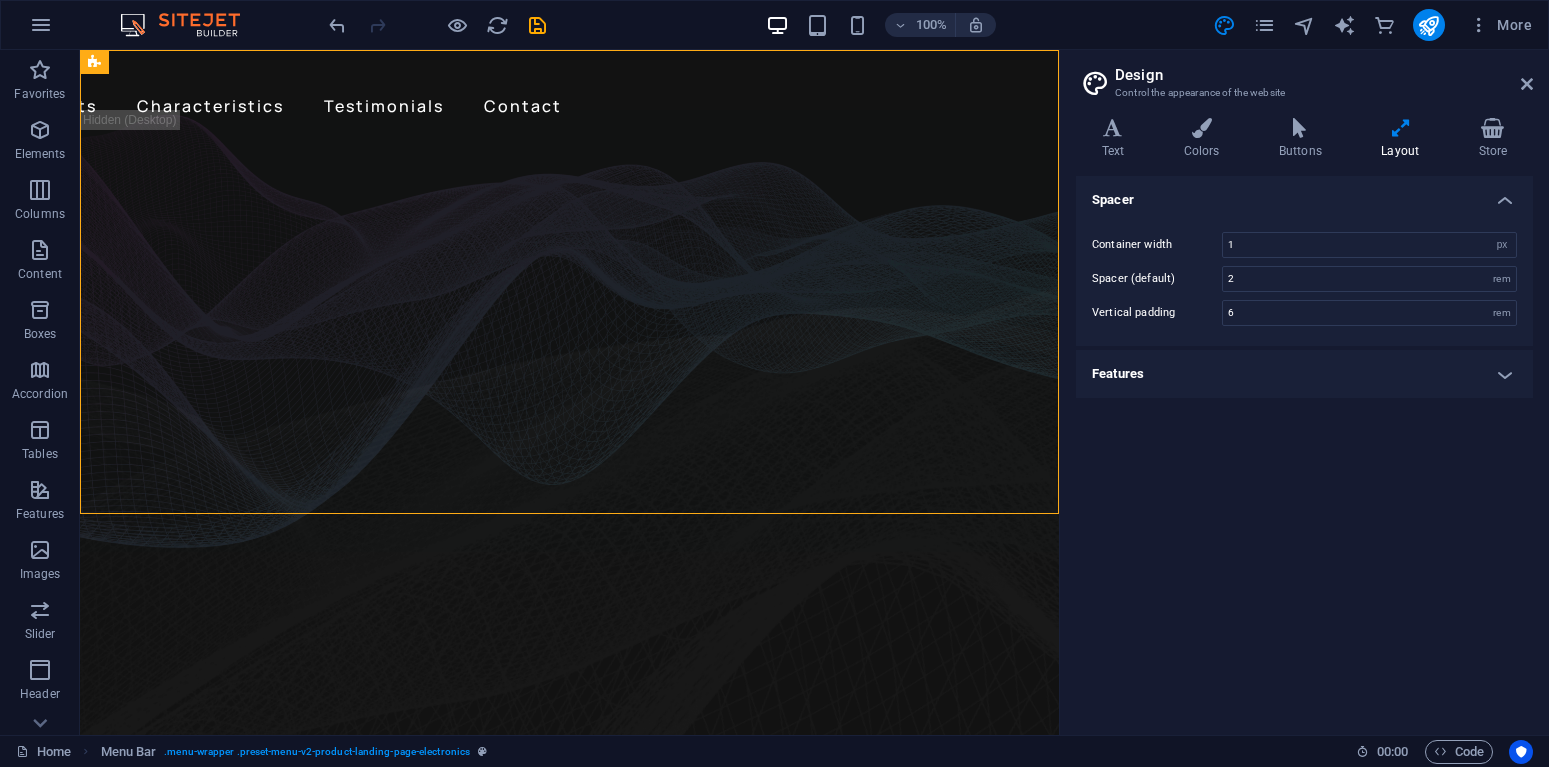 click on "Vertical padding" at bounding box center (1157, 312) 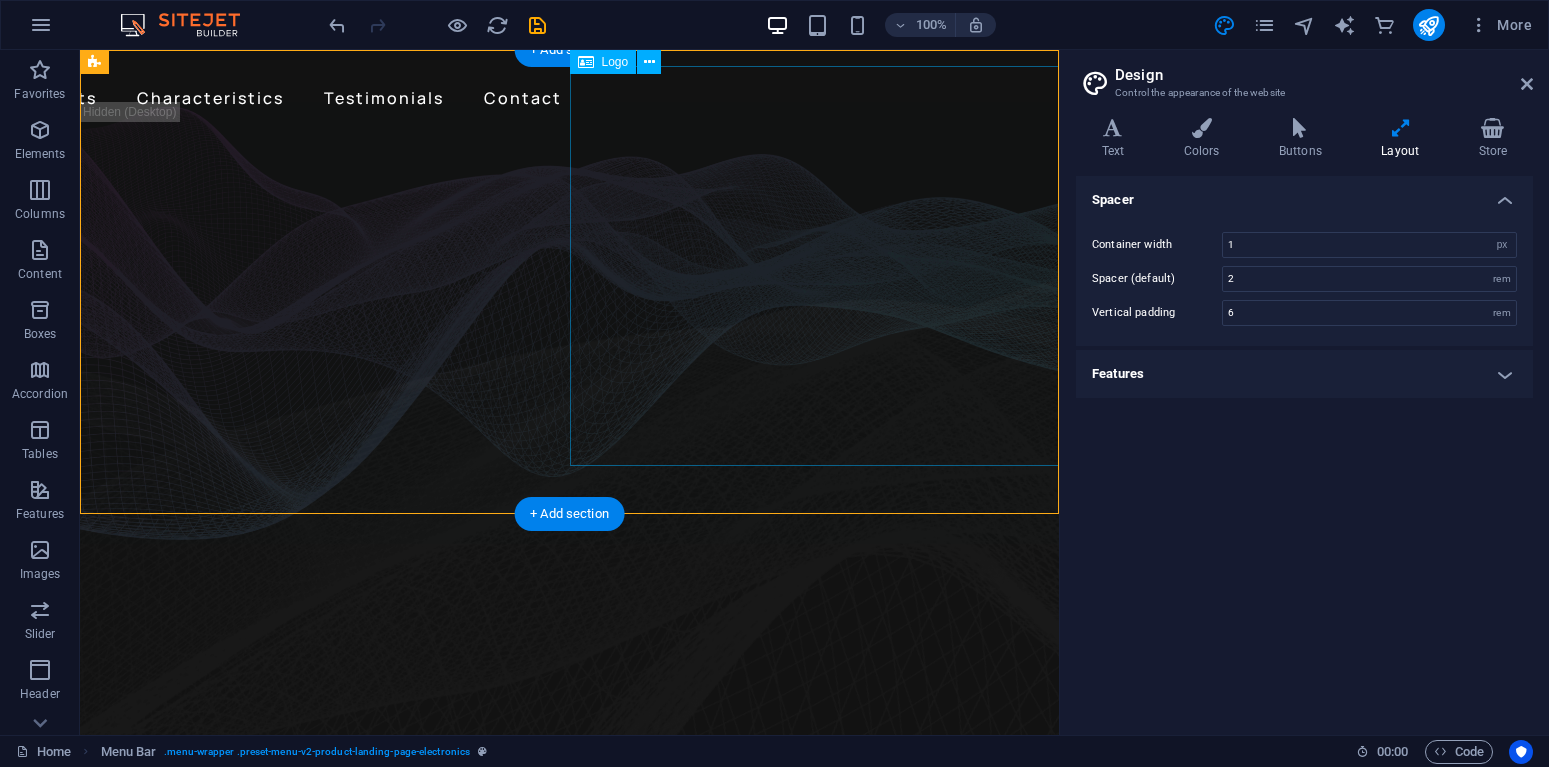 scroll, scrollTop: 0, scrollLeft: 0, axis: both 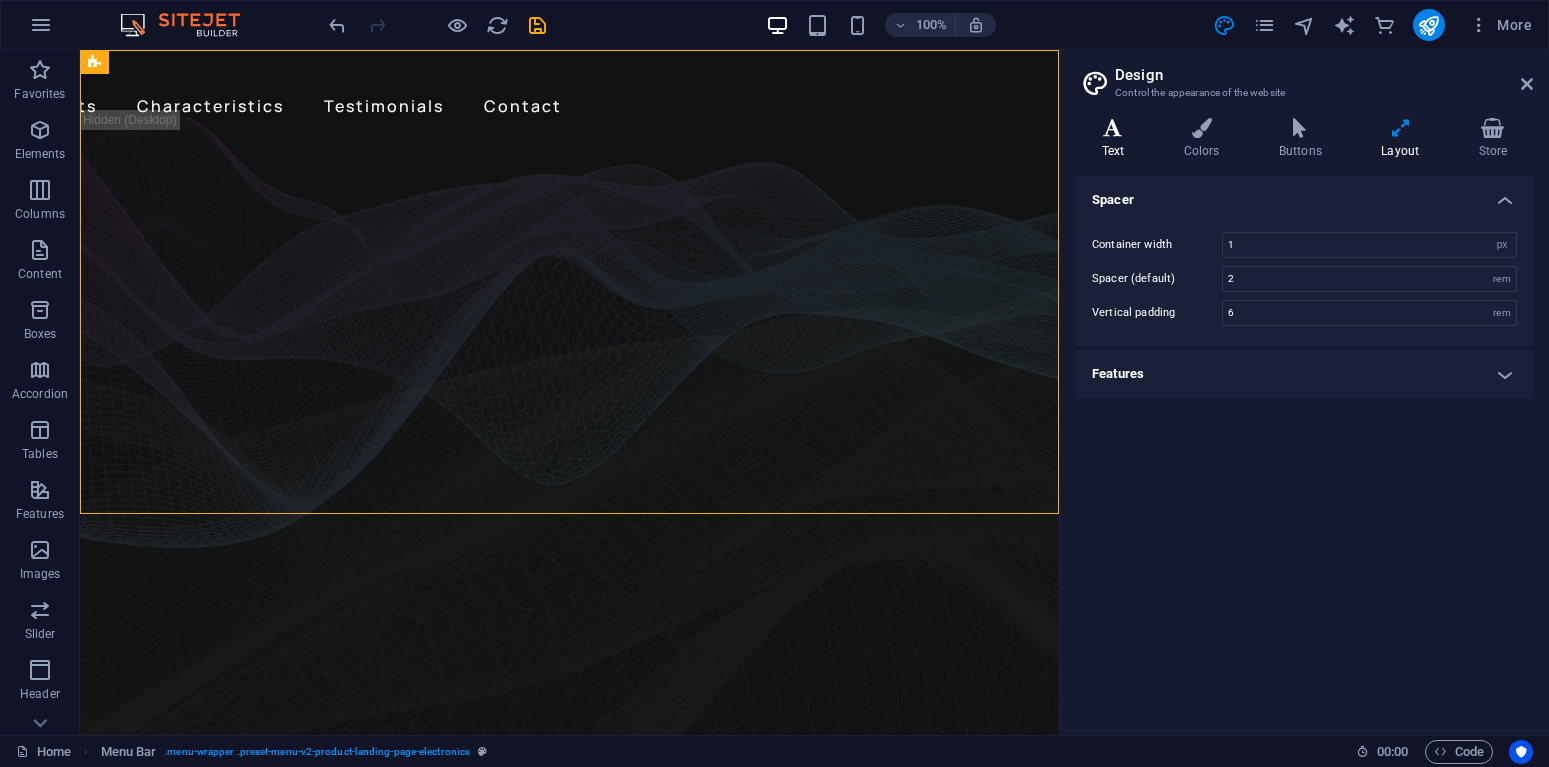 click at bounding box center (1113, 128) 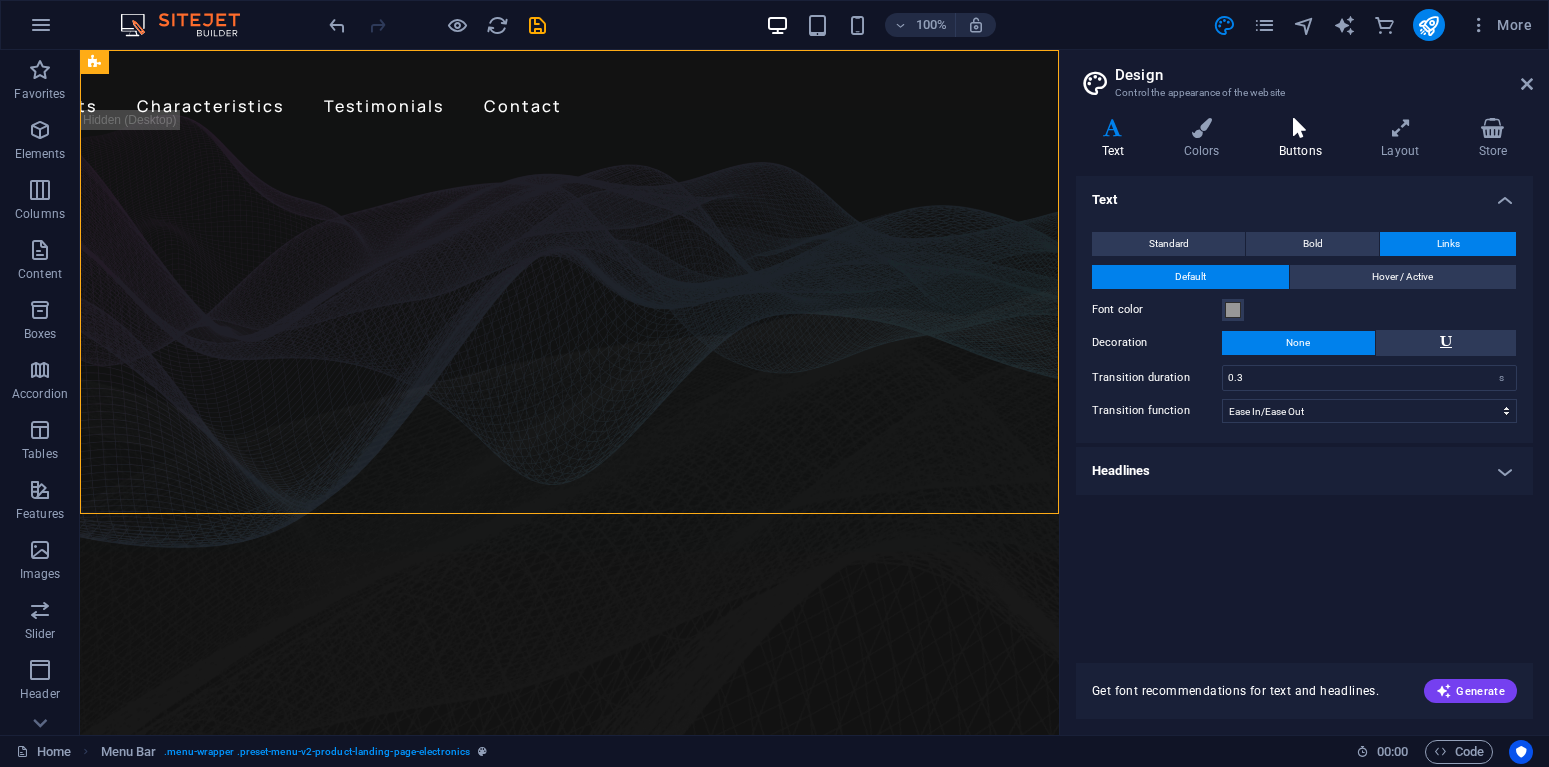 click at bounding box center [1300, 128] 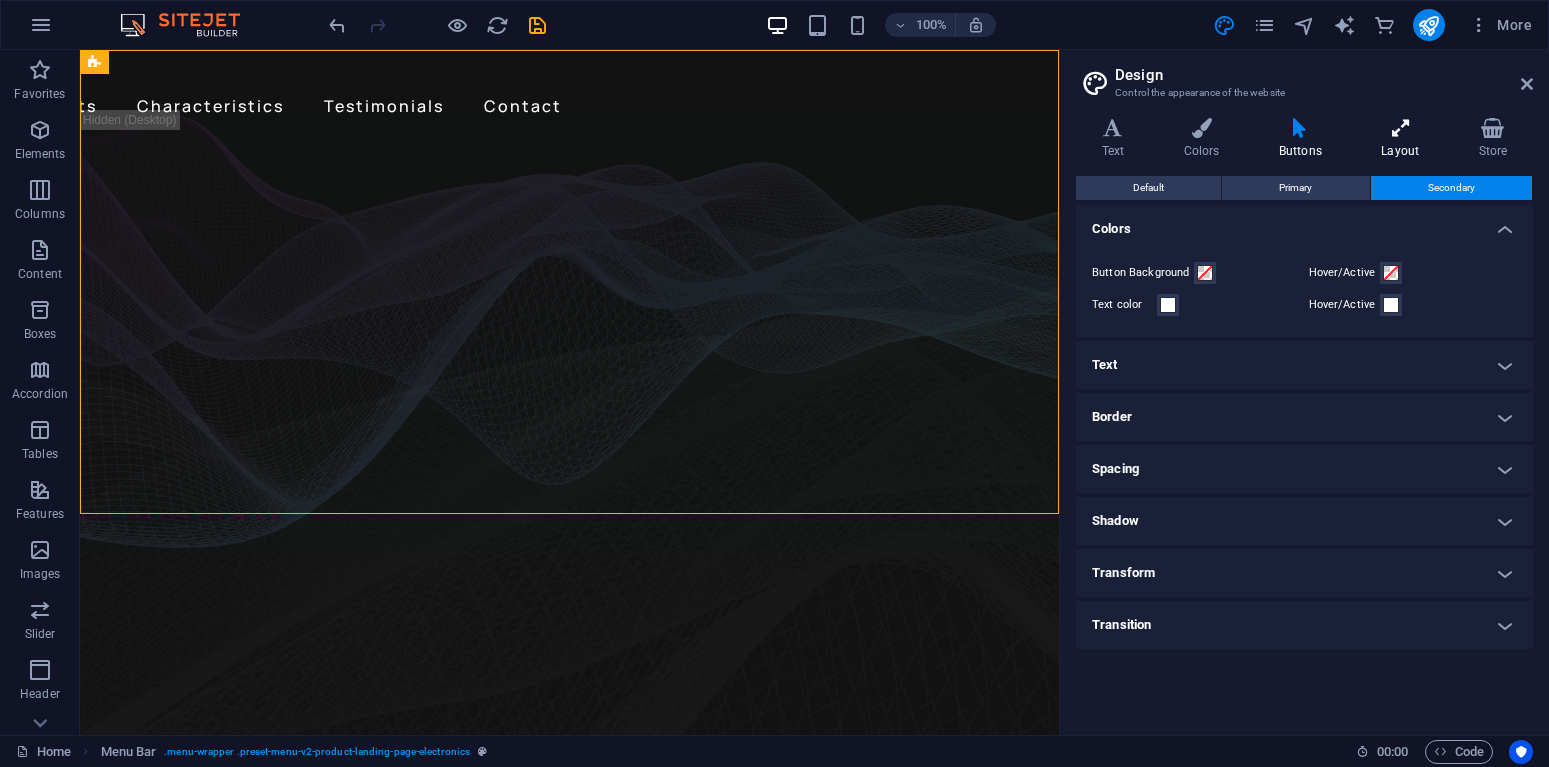 click on "Layout" at bounding box center (1404, 139) 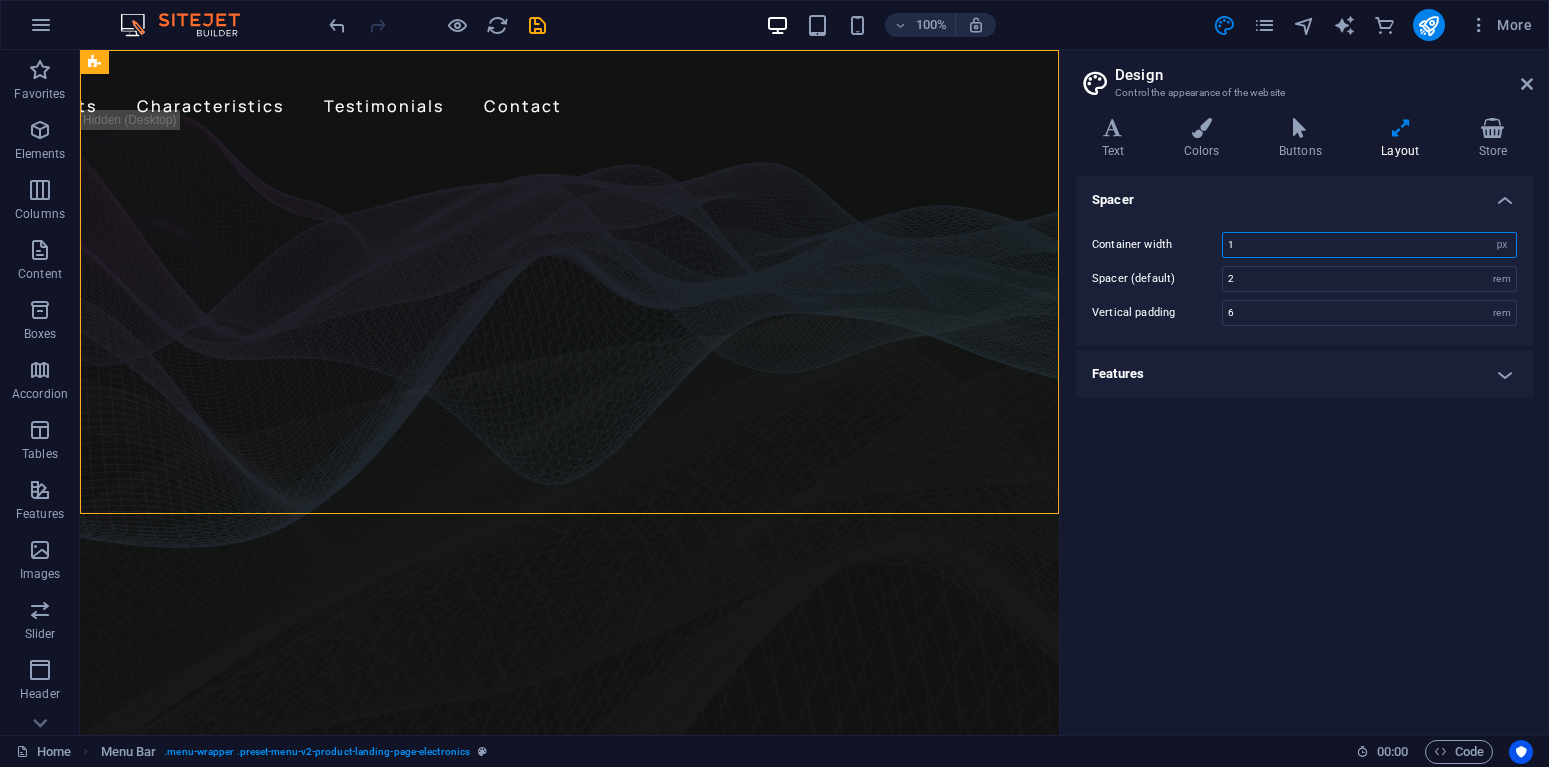 drag, startPoint x: 1260, startPoint y: 245, endPoint x: 1172, endPoint y: 245, distance: 88 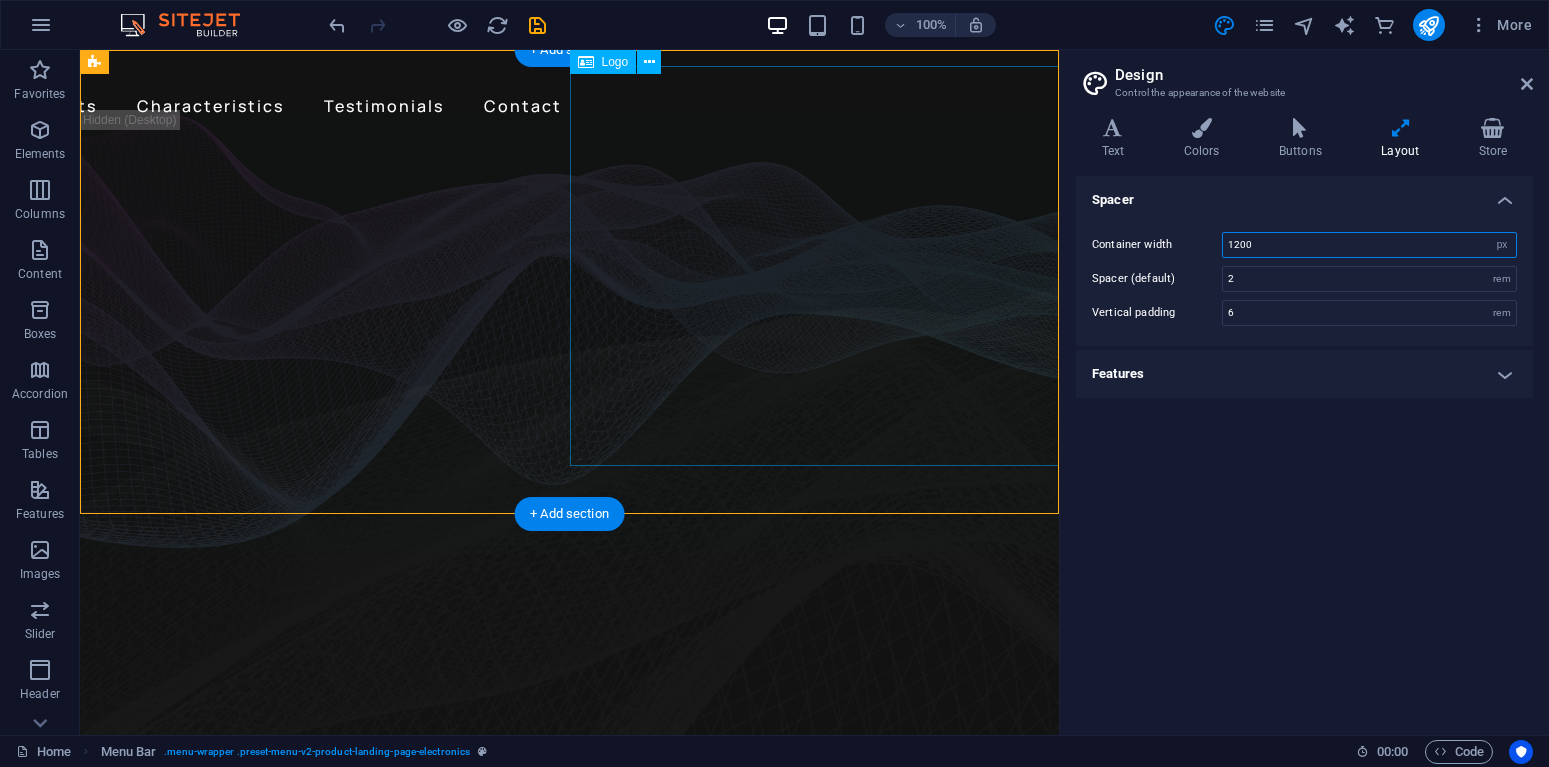 type on "1200" 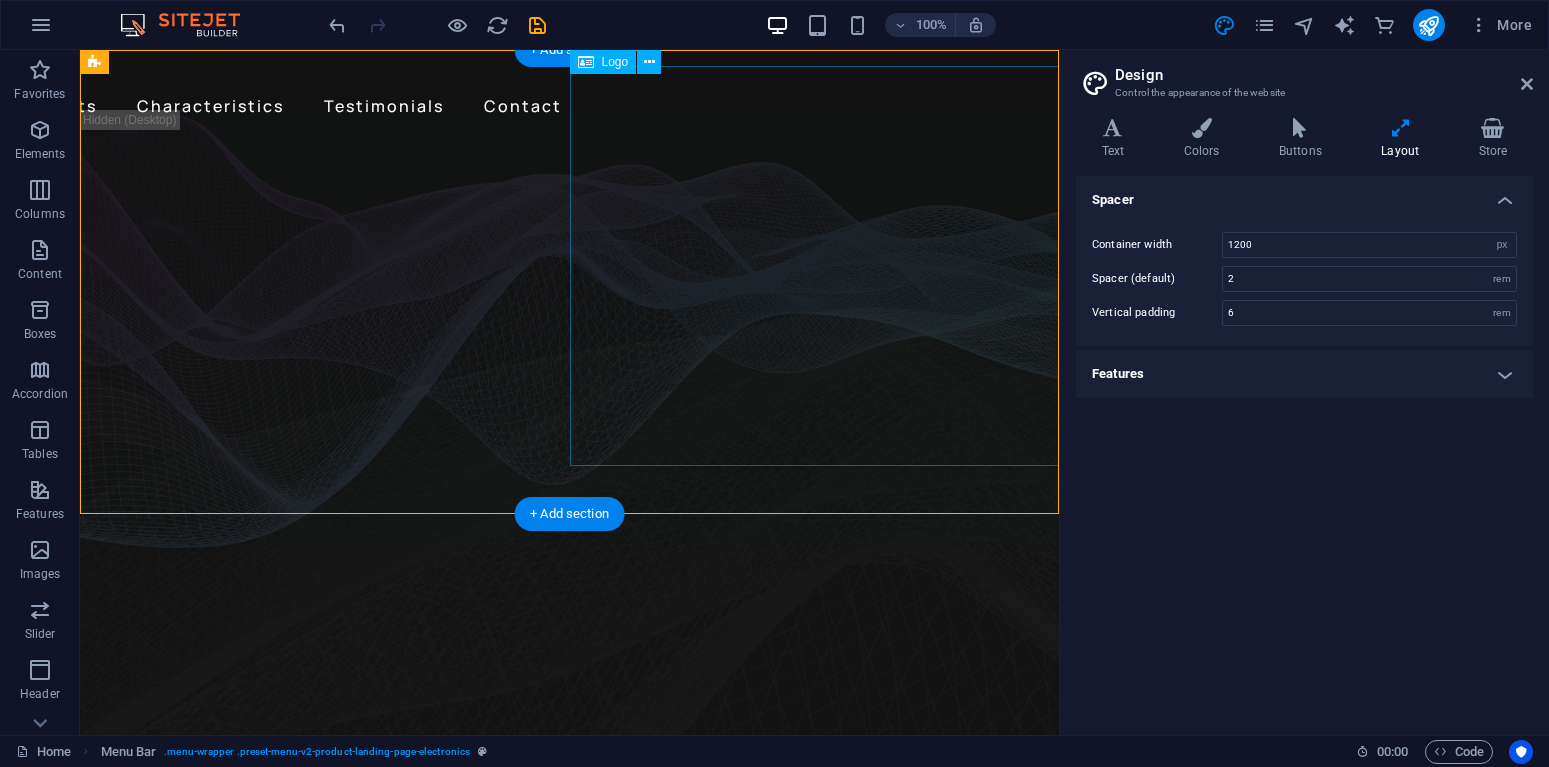 click at bounding box center [570, 78] 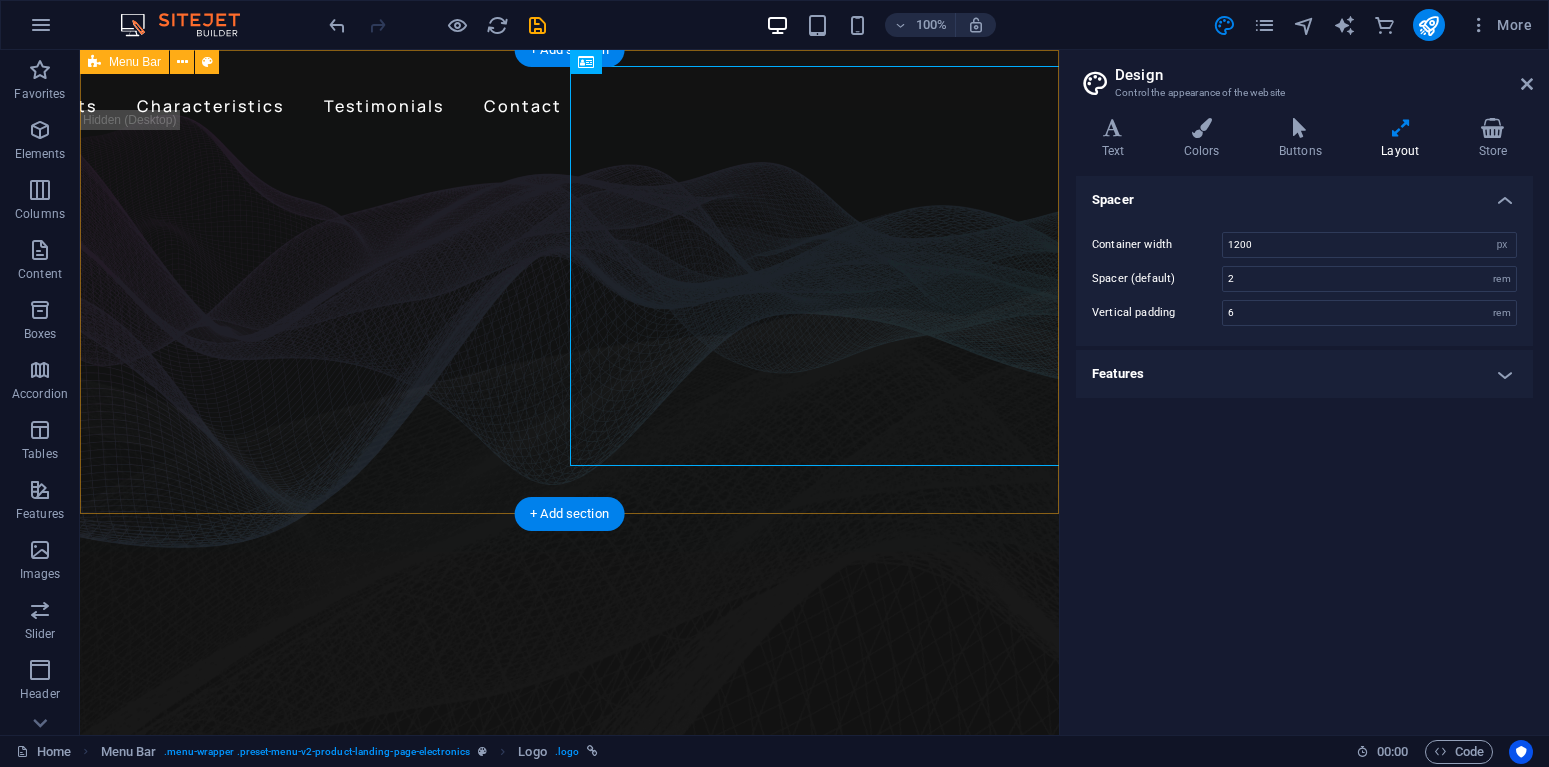 click on "About Benefits Characteristics Testimonials Contact" at bounding box center (569, 94) 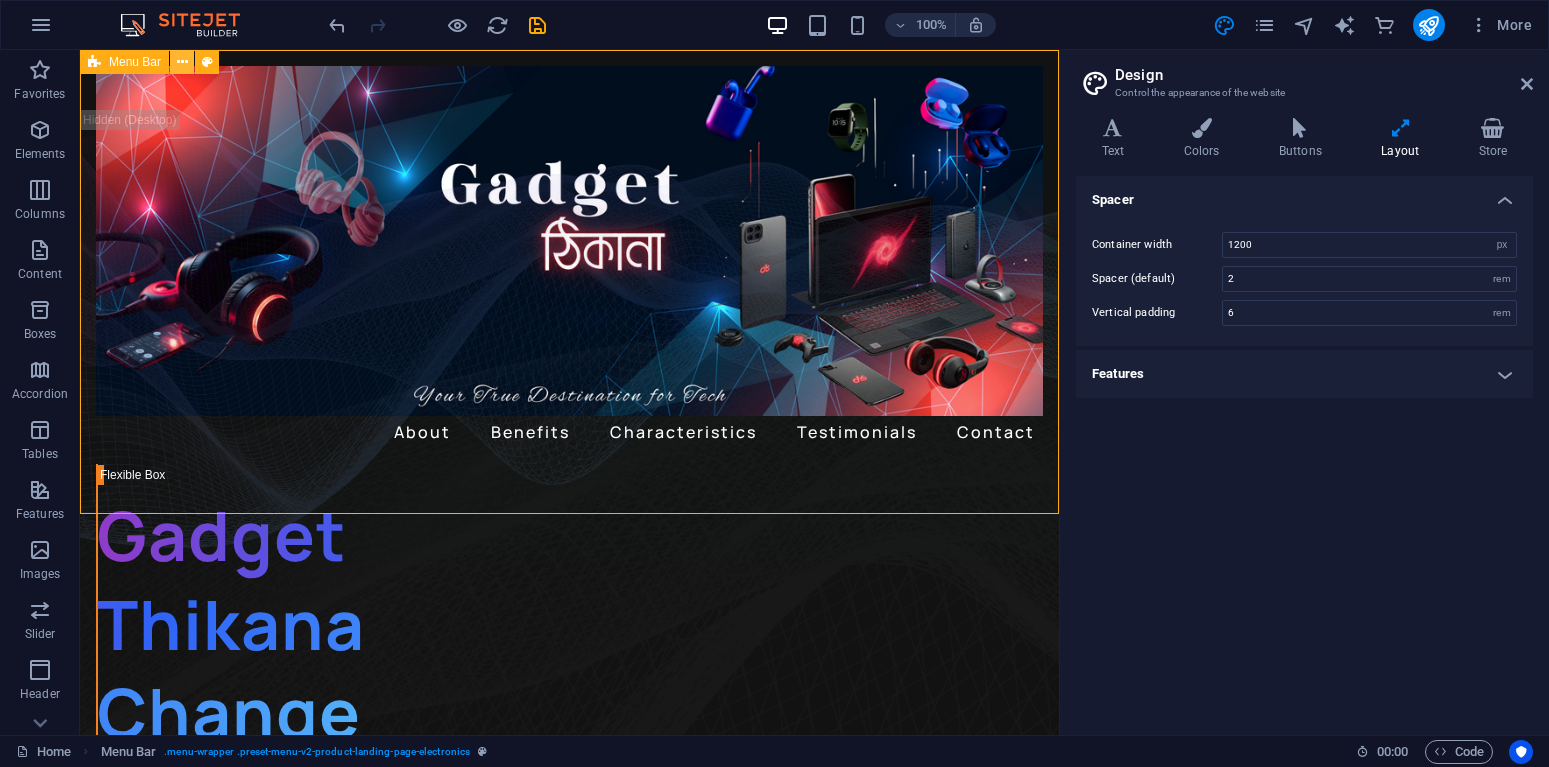 click at bounding box center (182, 62) 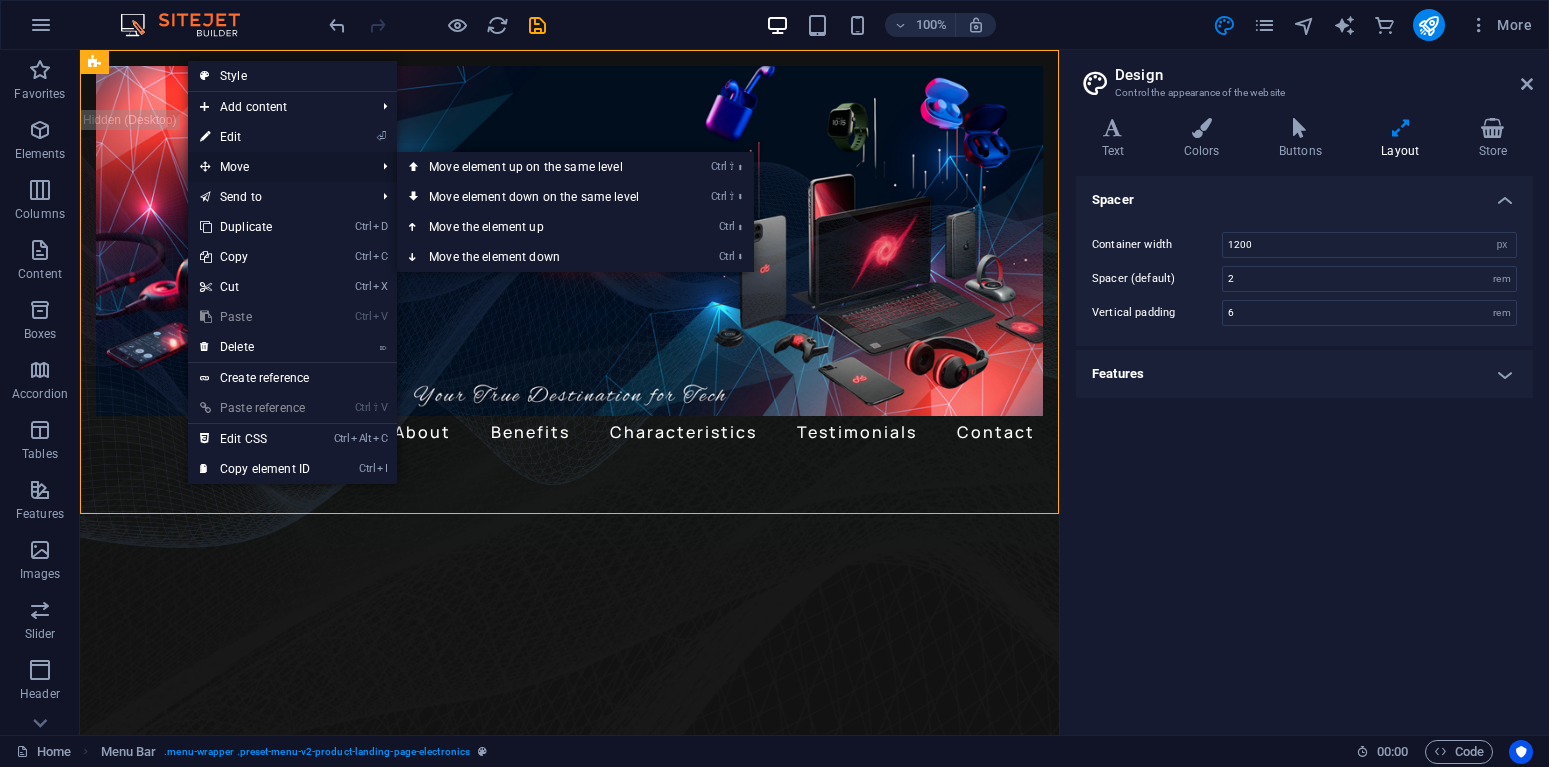 click on "Move" at bounding box center [277, 167] 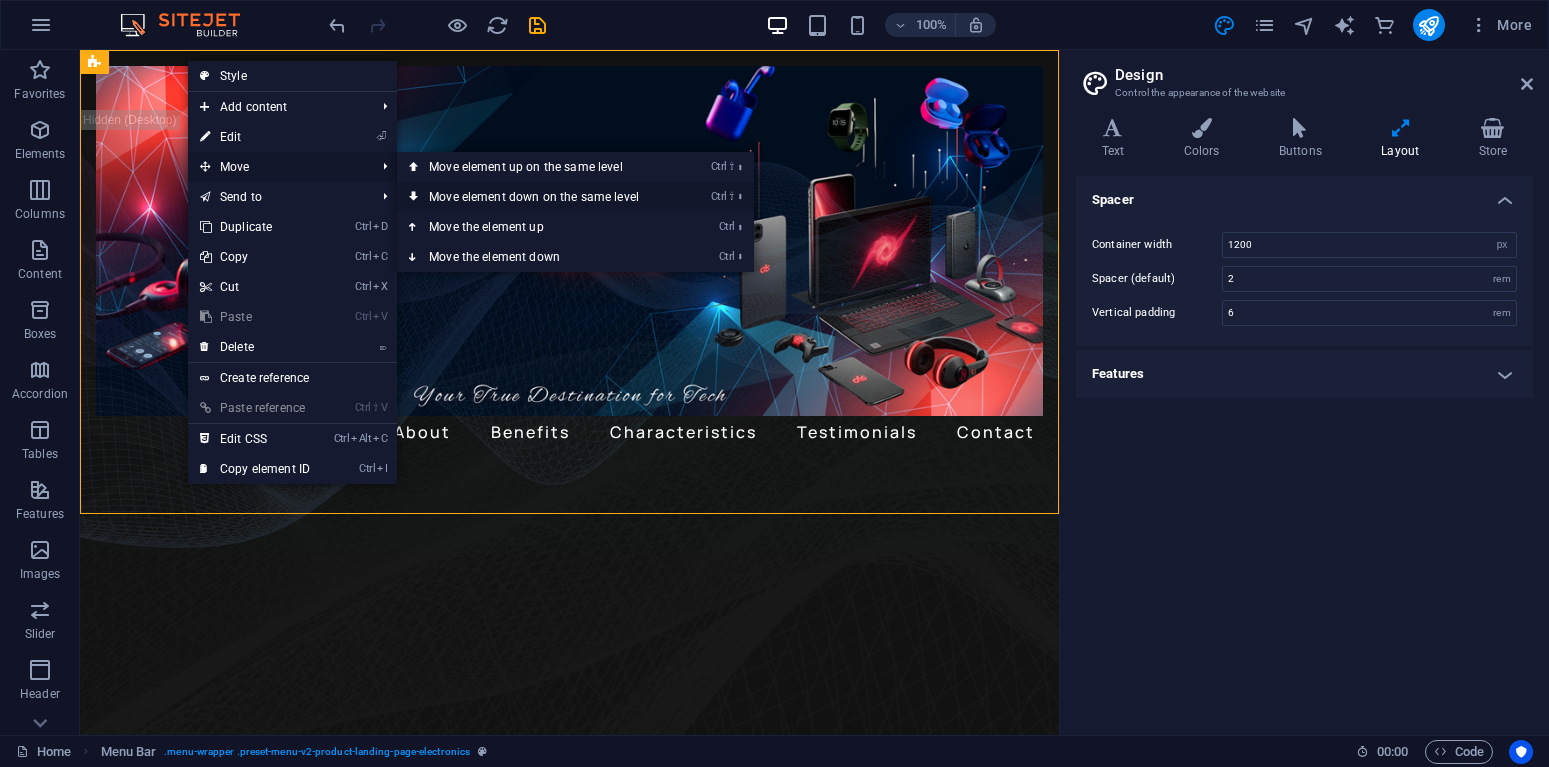 click on "Ctrl ⇧ ⬇  Move element down on the same level" at bounding box center [538, 197] 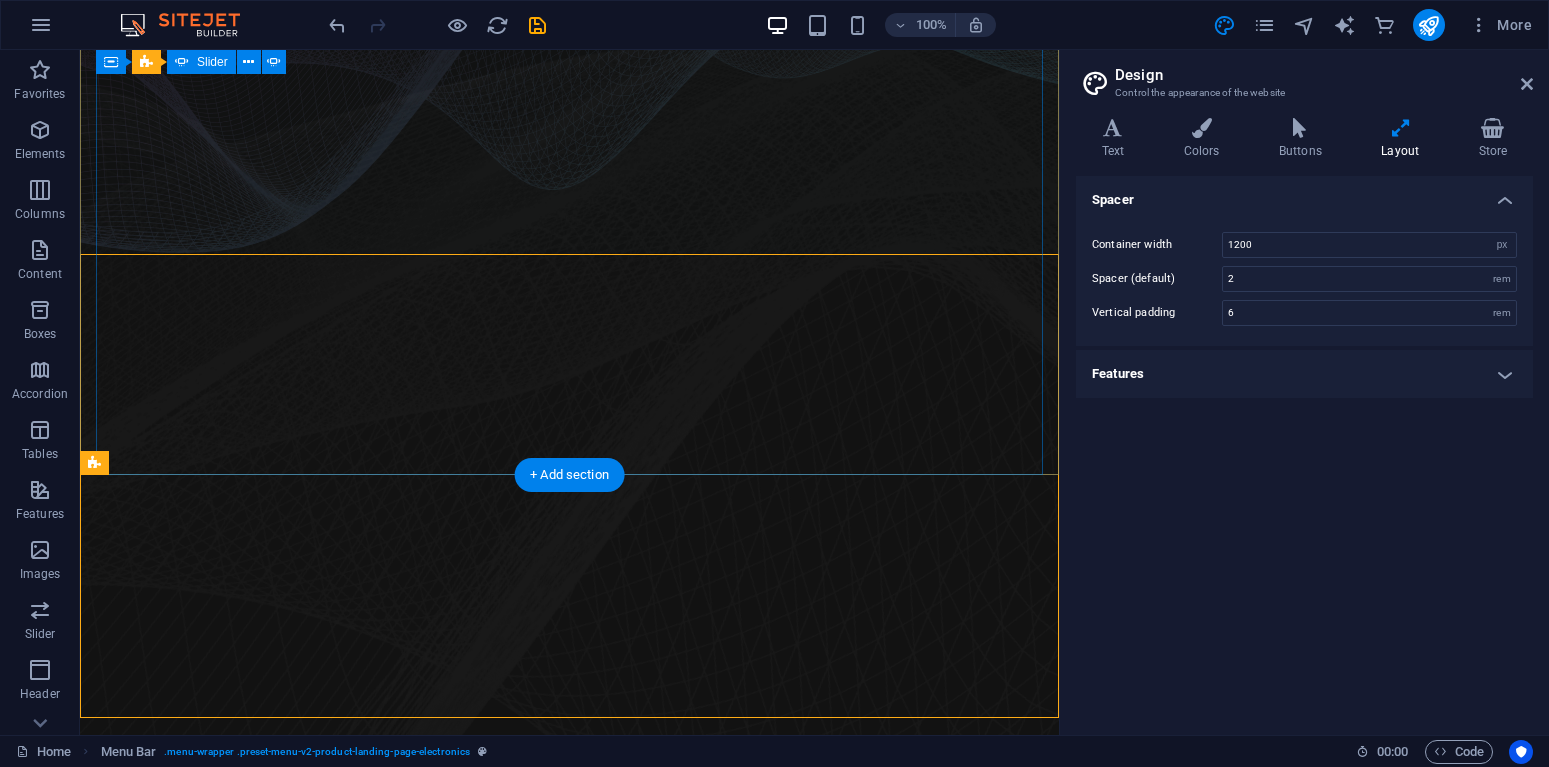 scroll, scrollTop: 293, scrollLeft: 0, axis: vertical 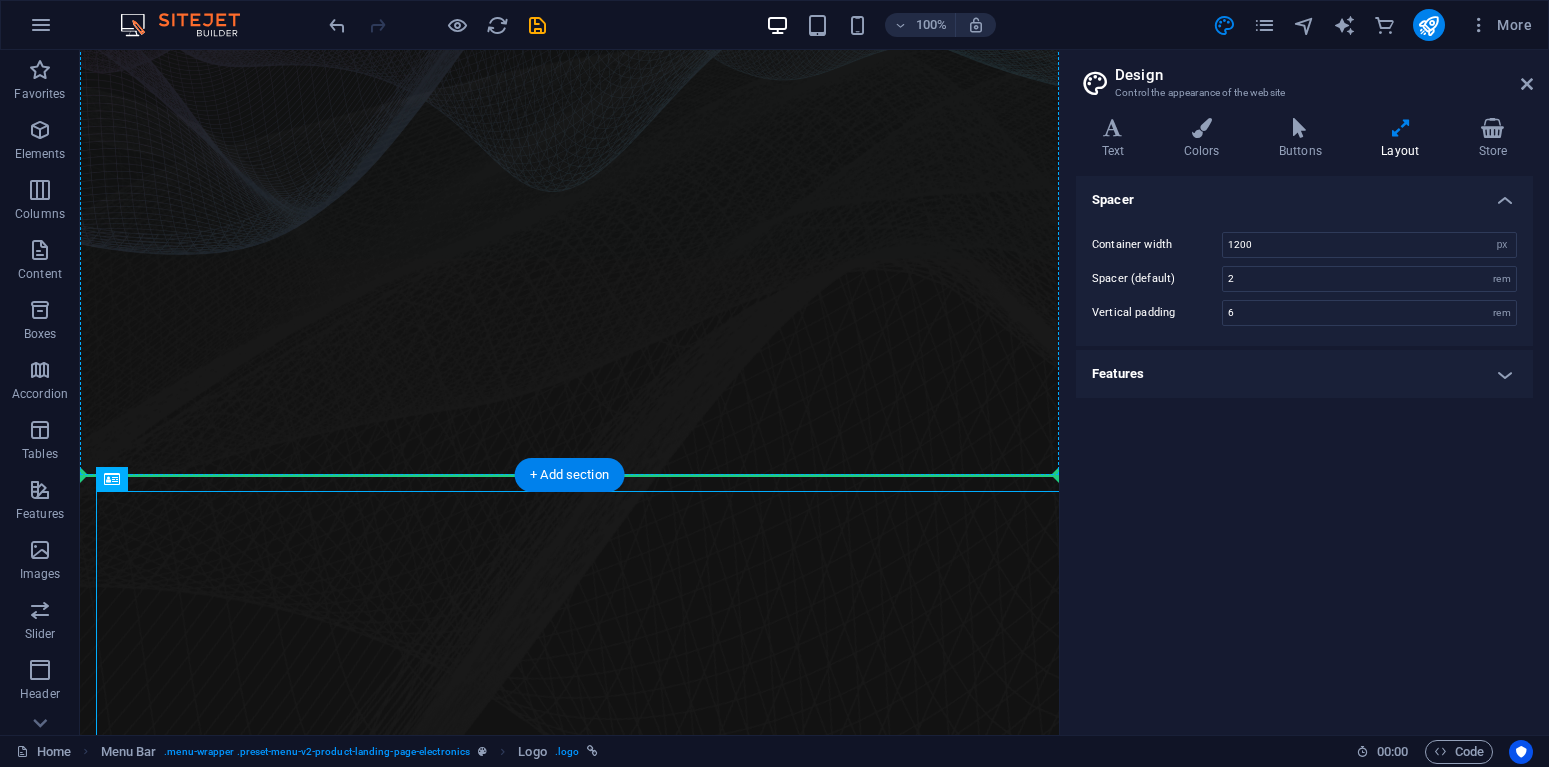 drag, startPoint x: 485, startPoint y: 545, endPoint x: 479, endPoint y: 375, distance: 170.10585 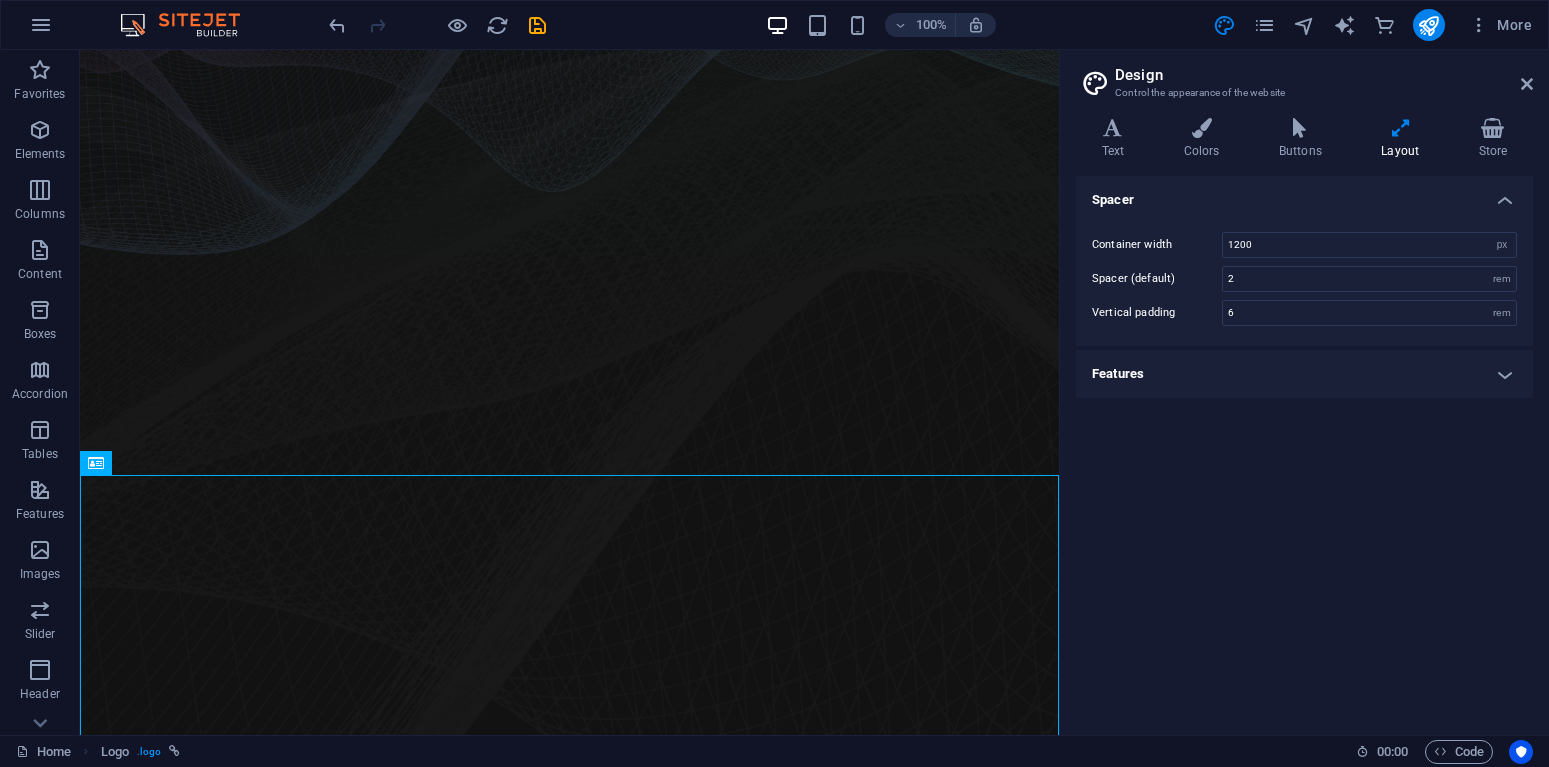 click on "100% More" at bounding box center (774, 25) 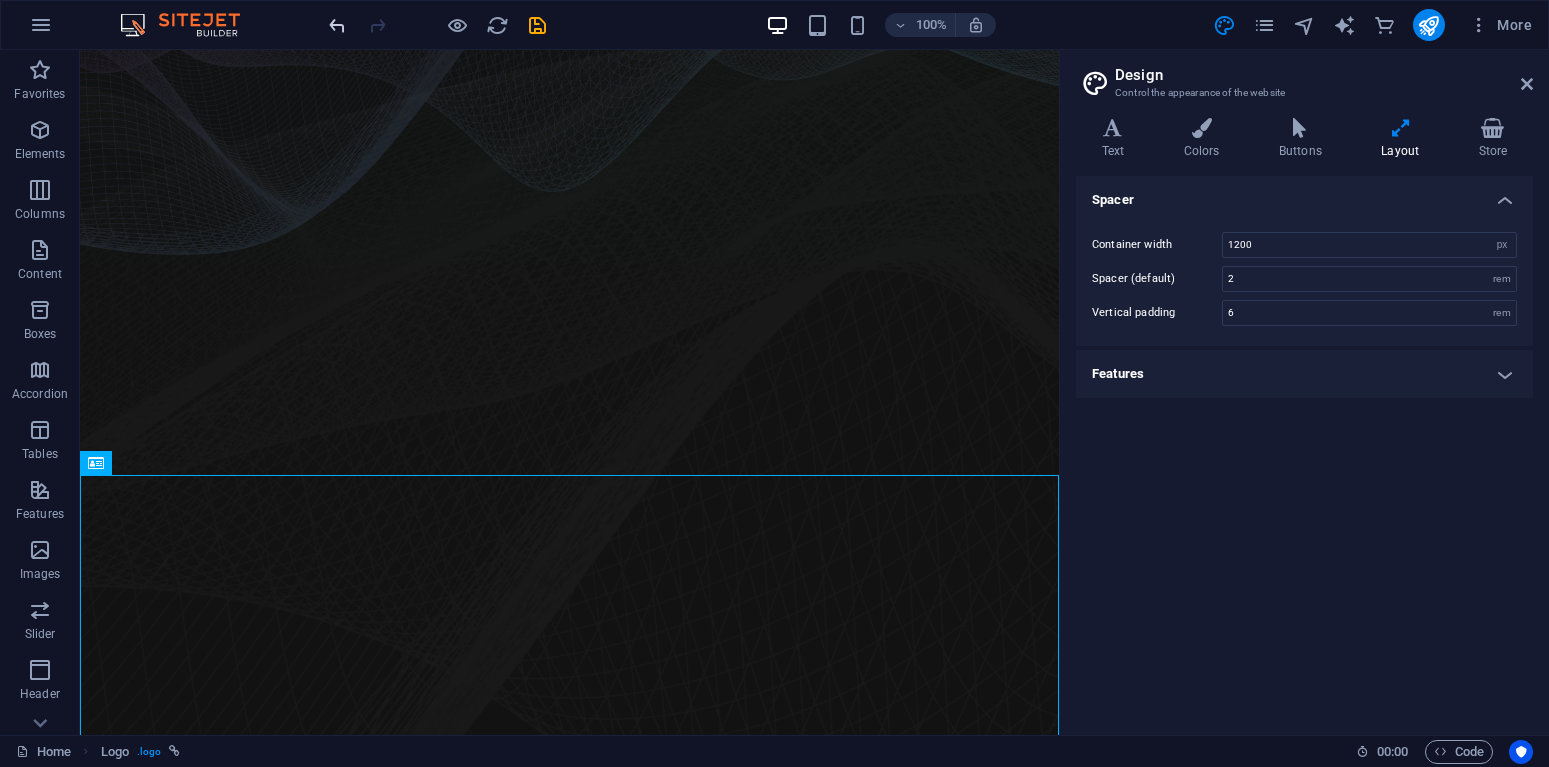 click at bounding box center (337, 25) 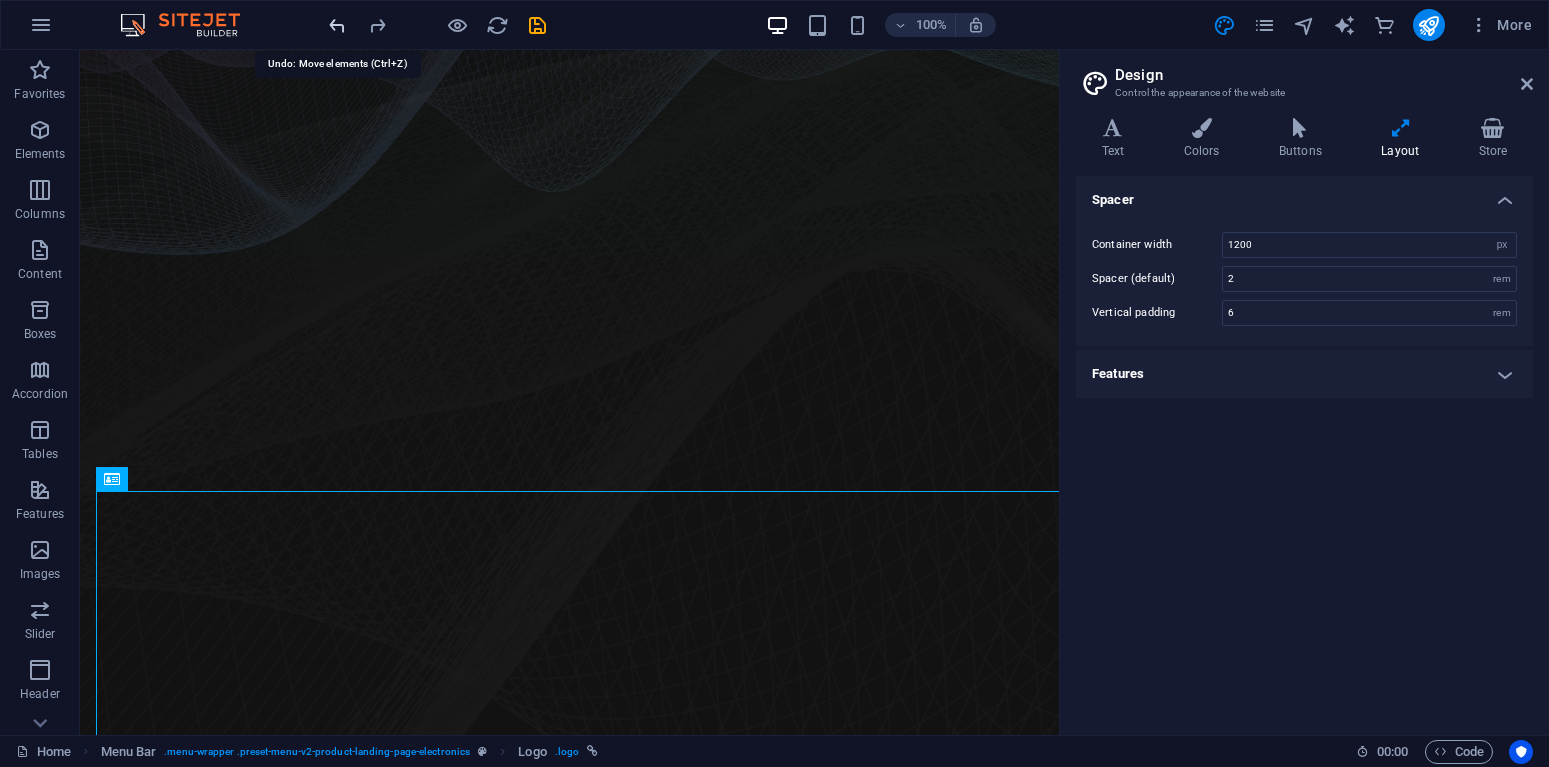 click at bounding box center (337, 25) 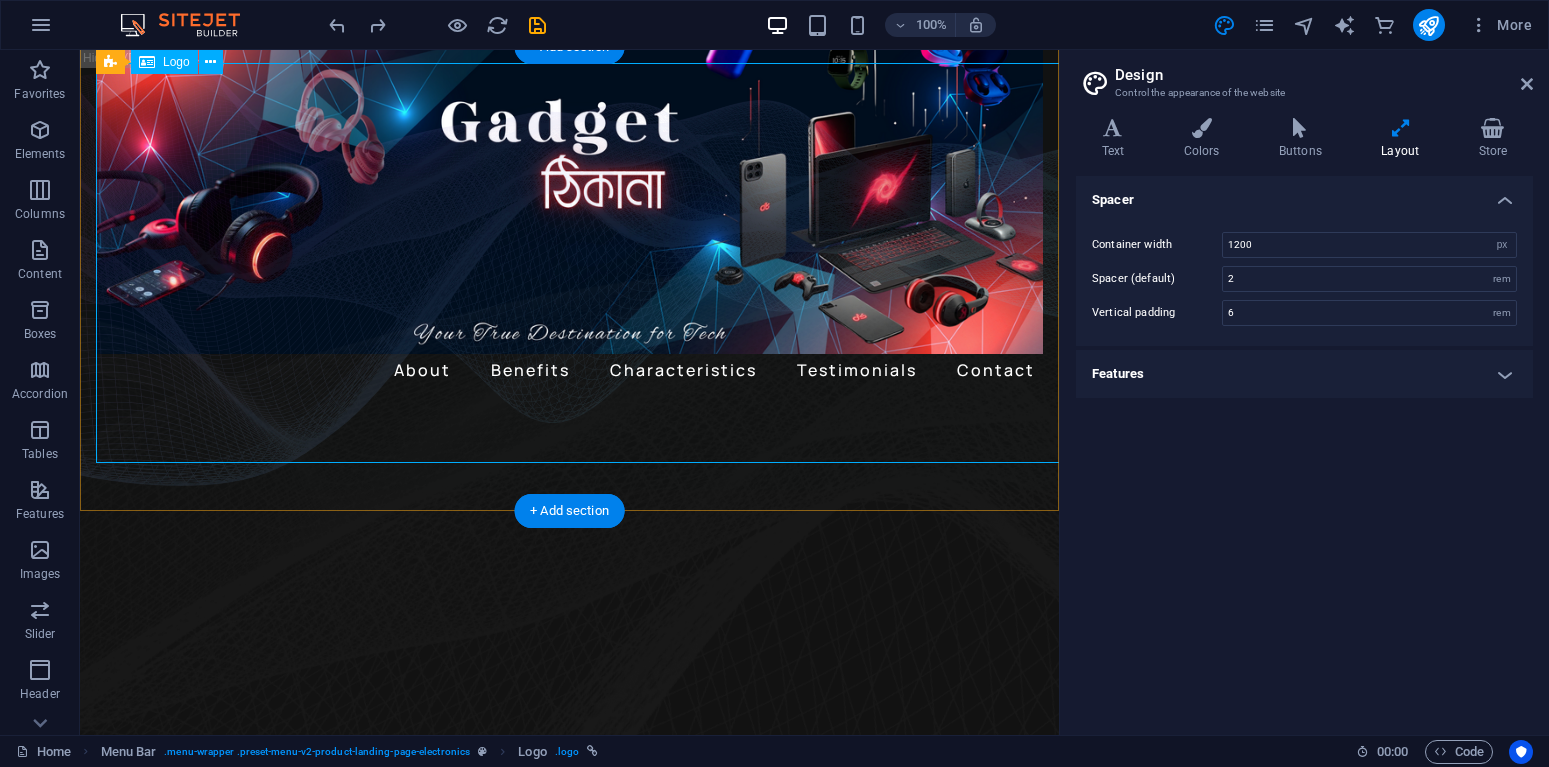 scroll, scrollTop: 0, scrollLeft: 0, axis: both 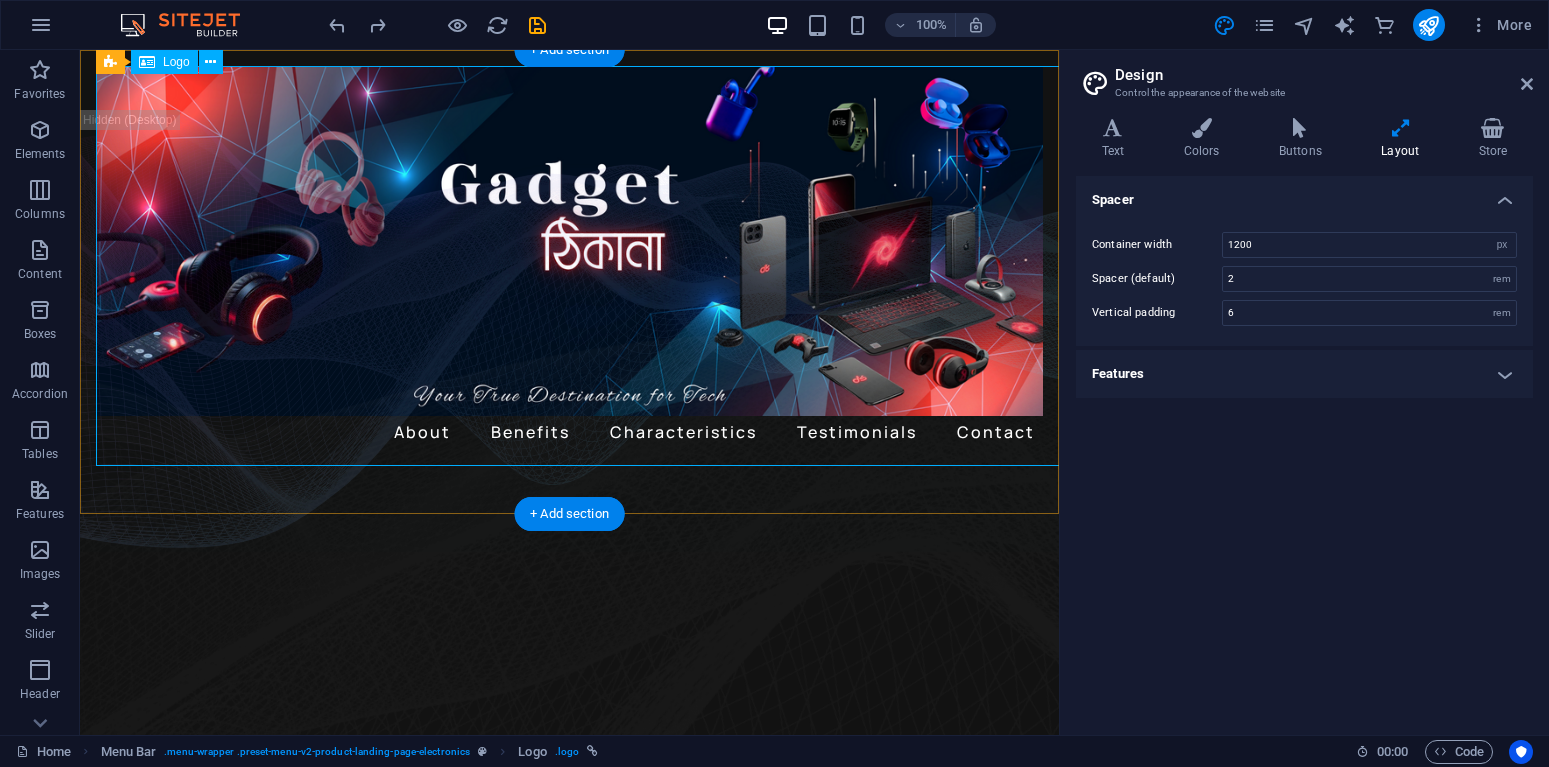 click at bounding box center (569, 241) 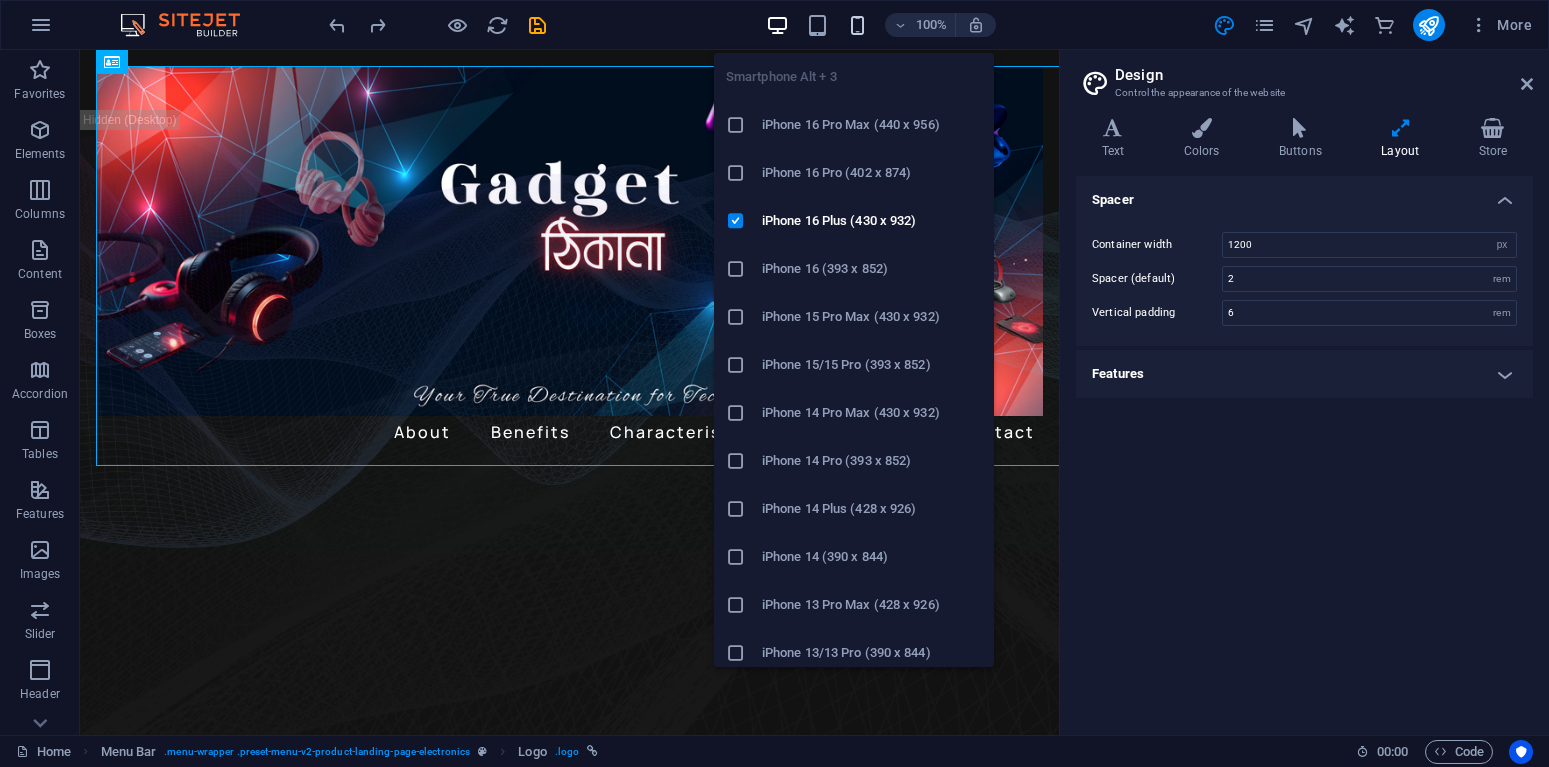 click at bounding box center [857, 25] 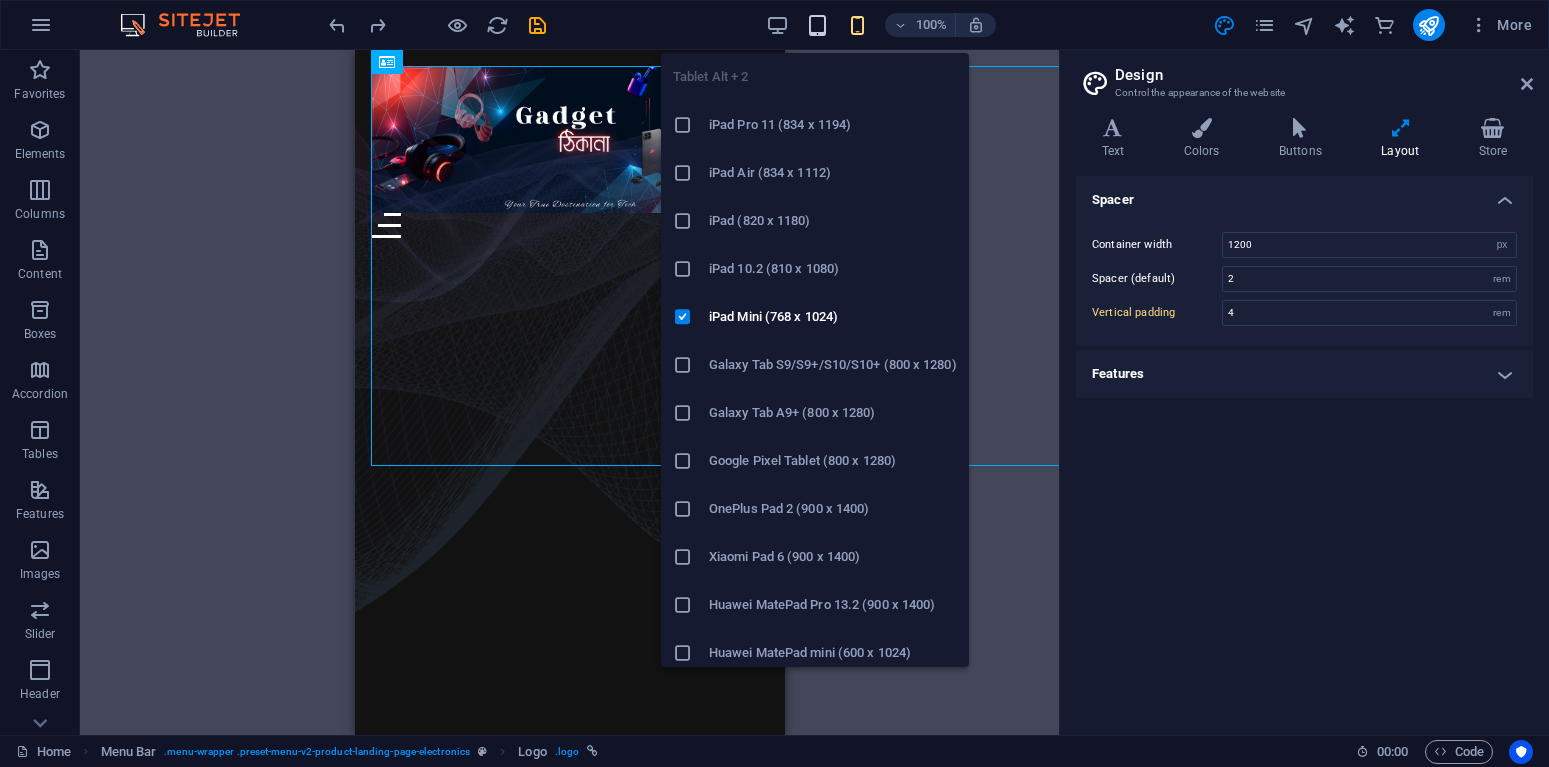 click at bounding box center (817, 25) 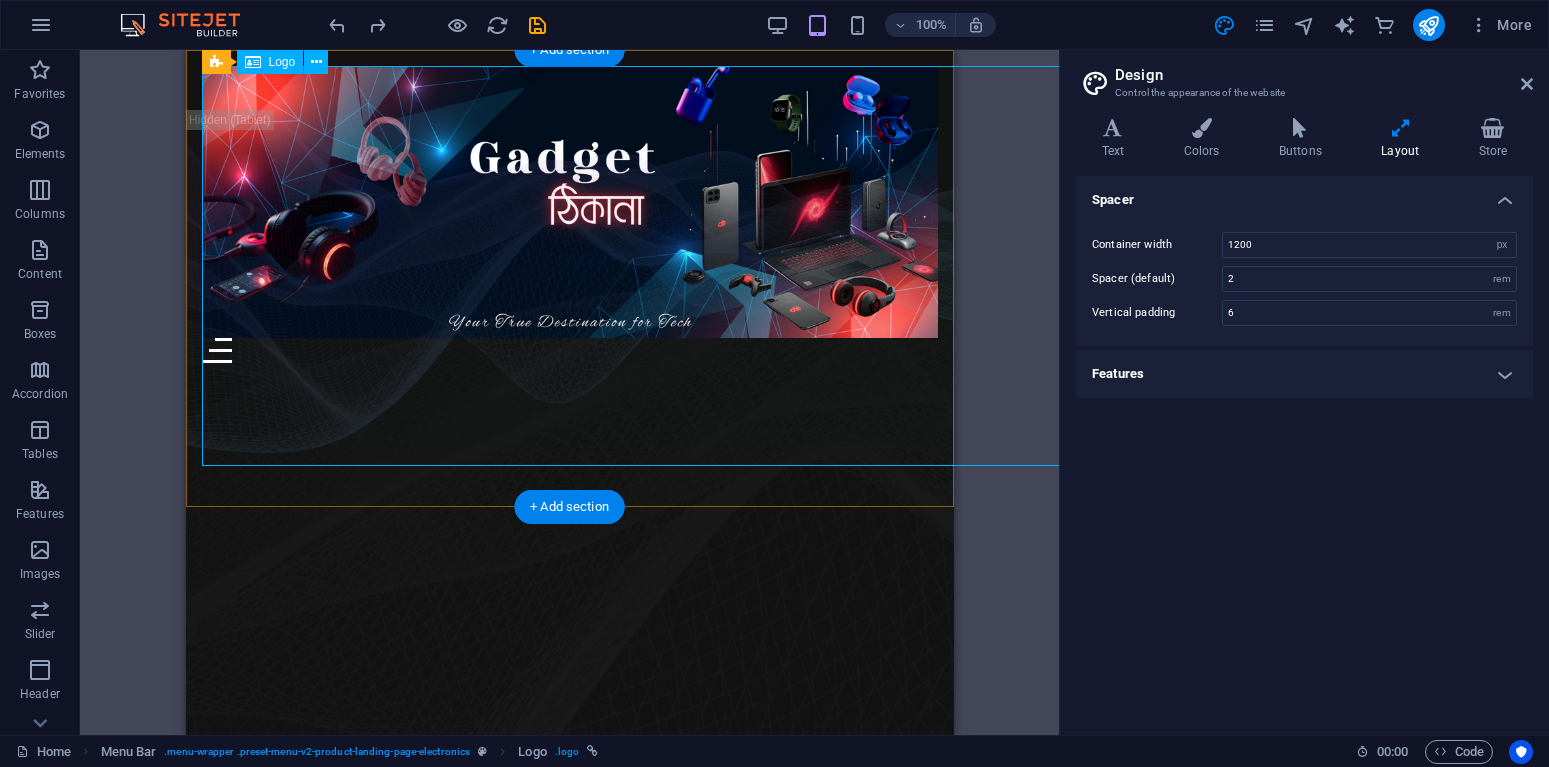 click at bounding box center [569, 202] 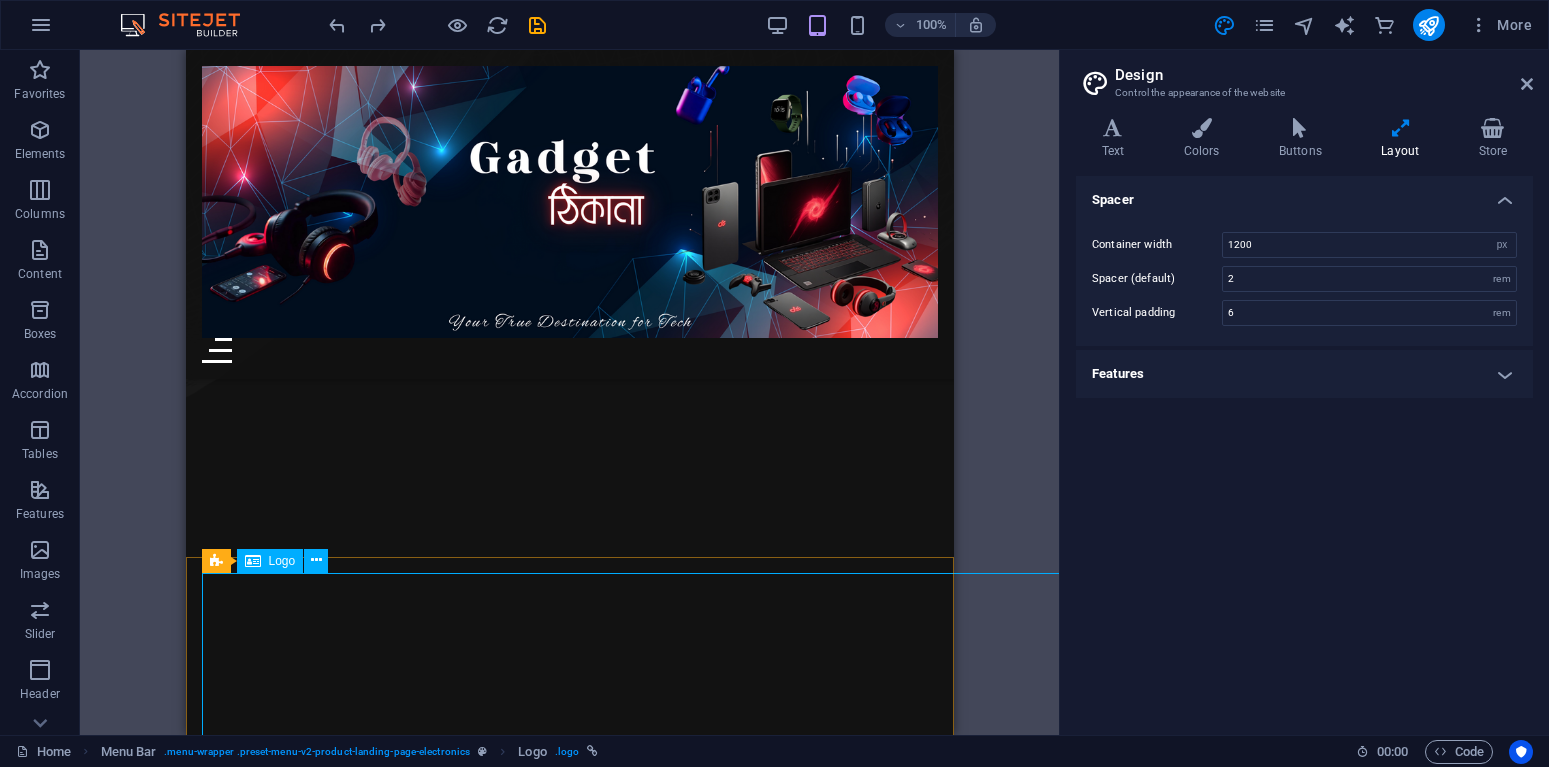 scroll, scrollTop: 714, scrollLeft: 0, axis: vertical 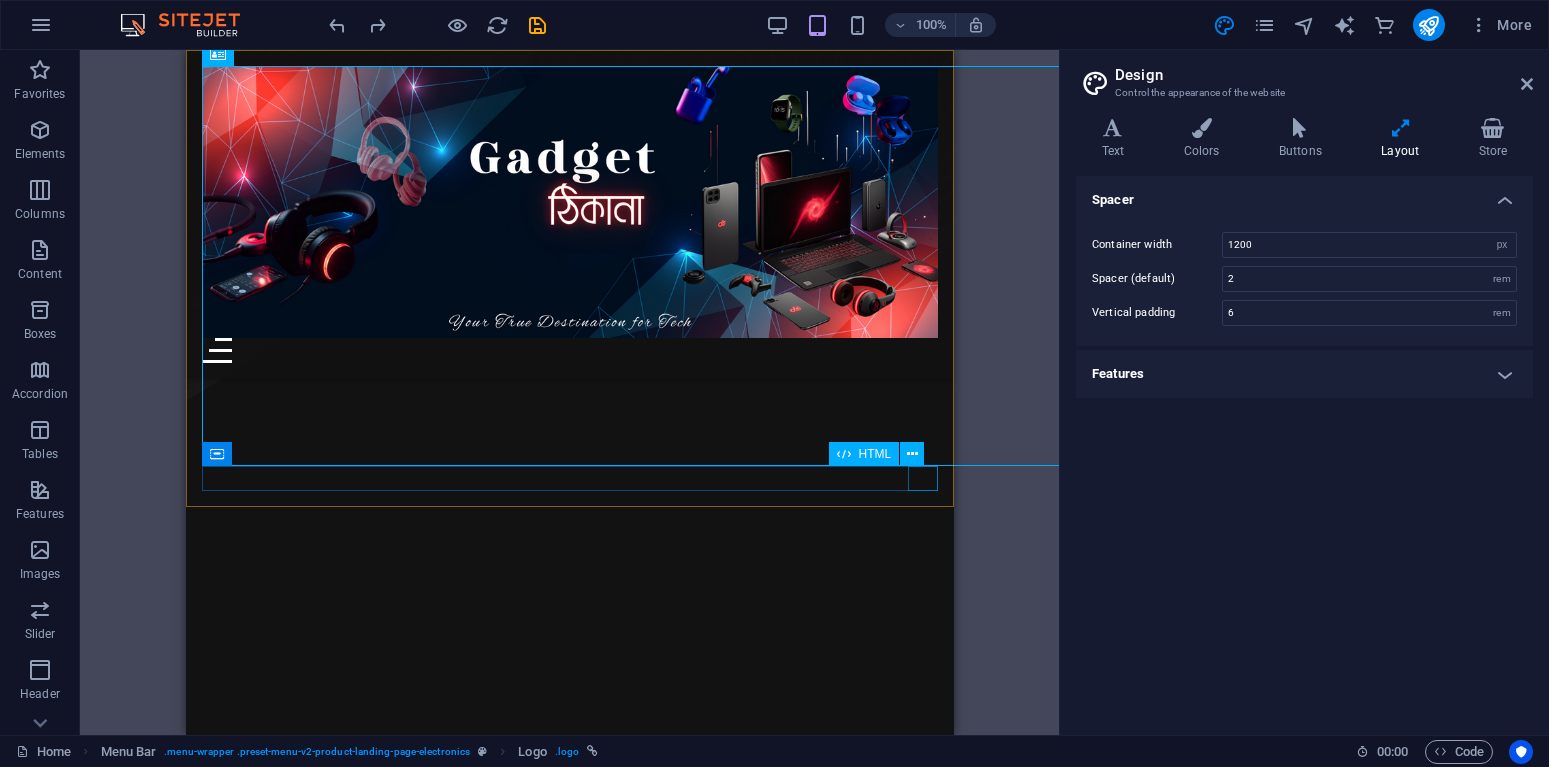 click on "About Benefits Characteristics Testimonials Contact" at bounding box center (569, 214) 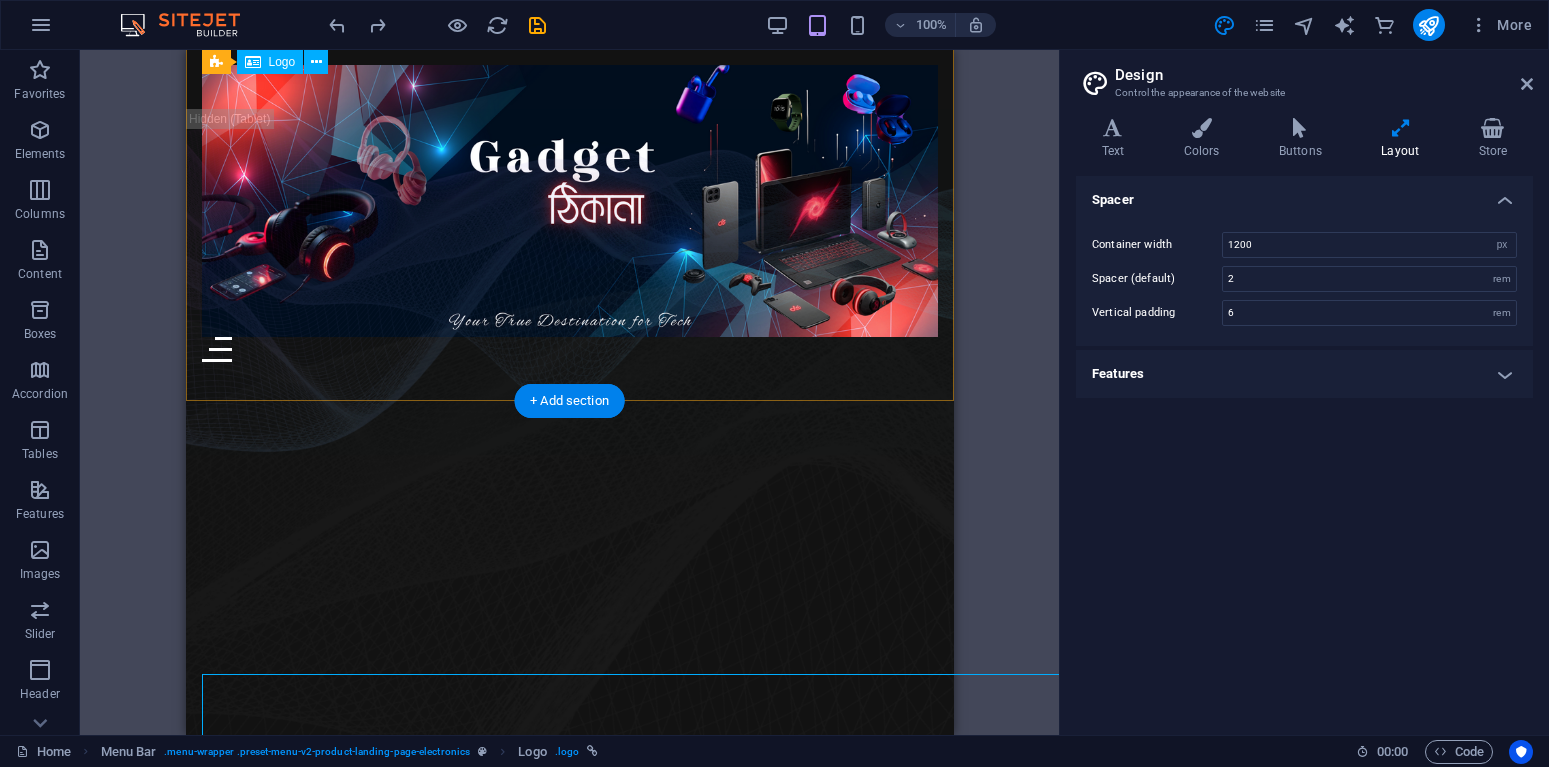 scroll, scrollTop: 0, scrollLeft: 0, axis: both 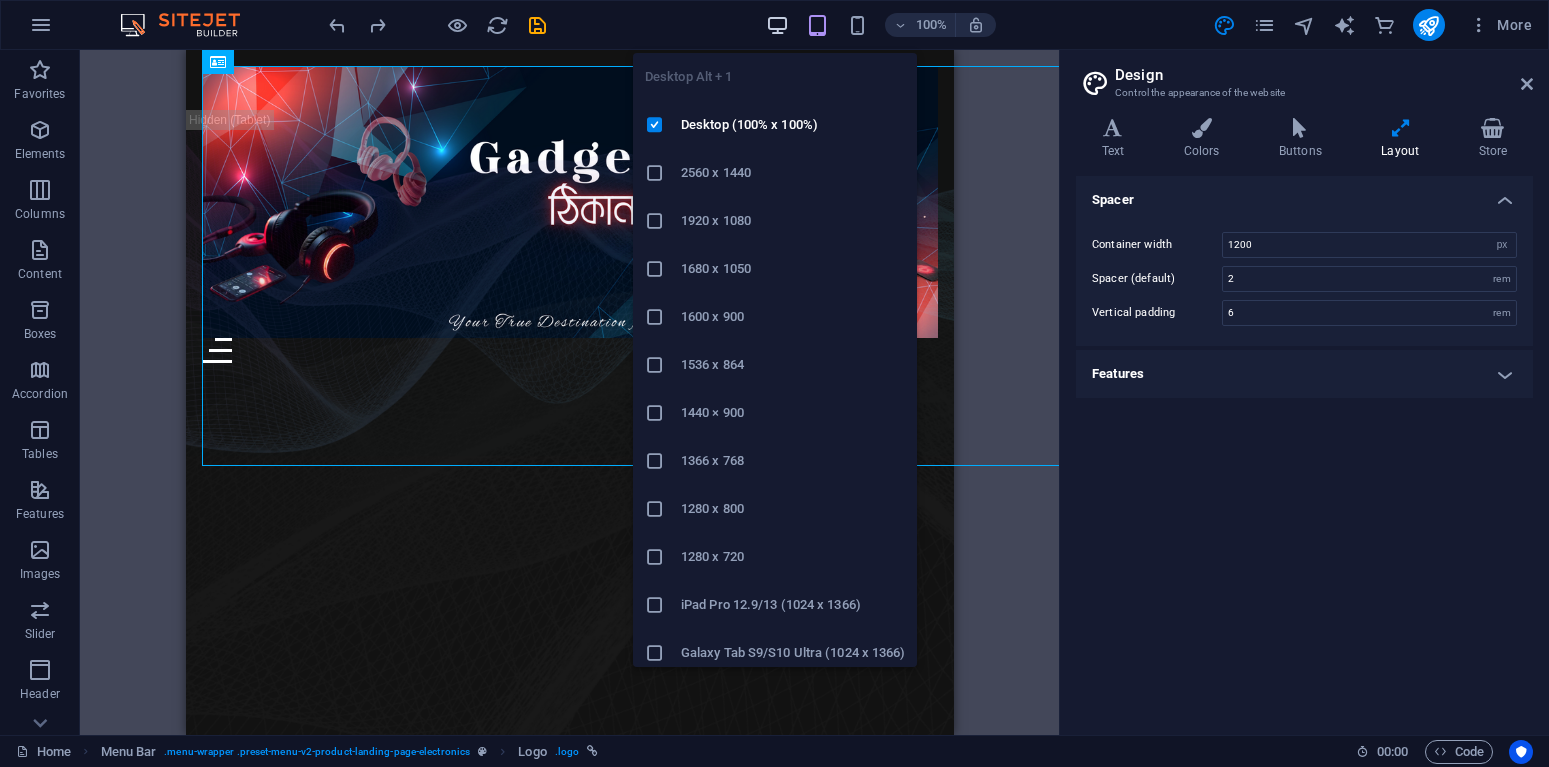 click at bounding box center (777, 25) 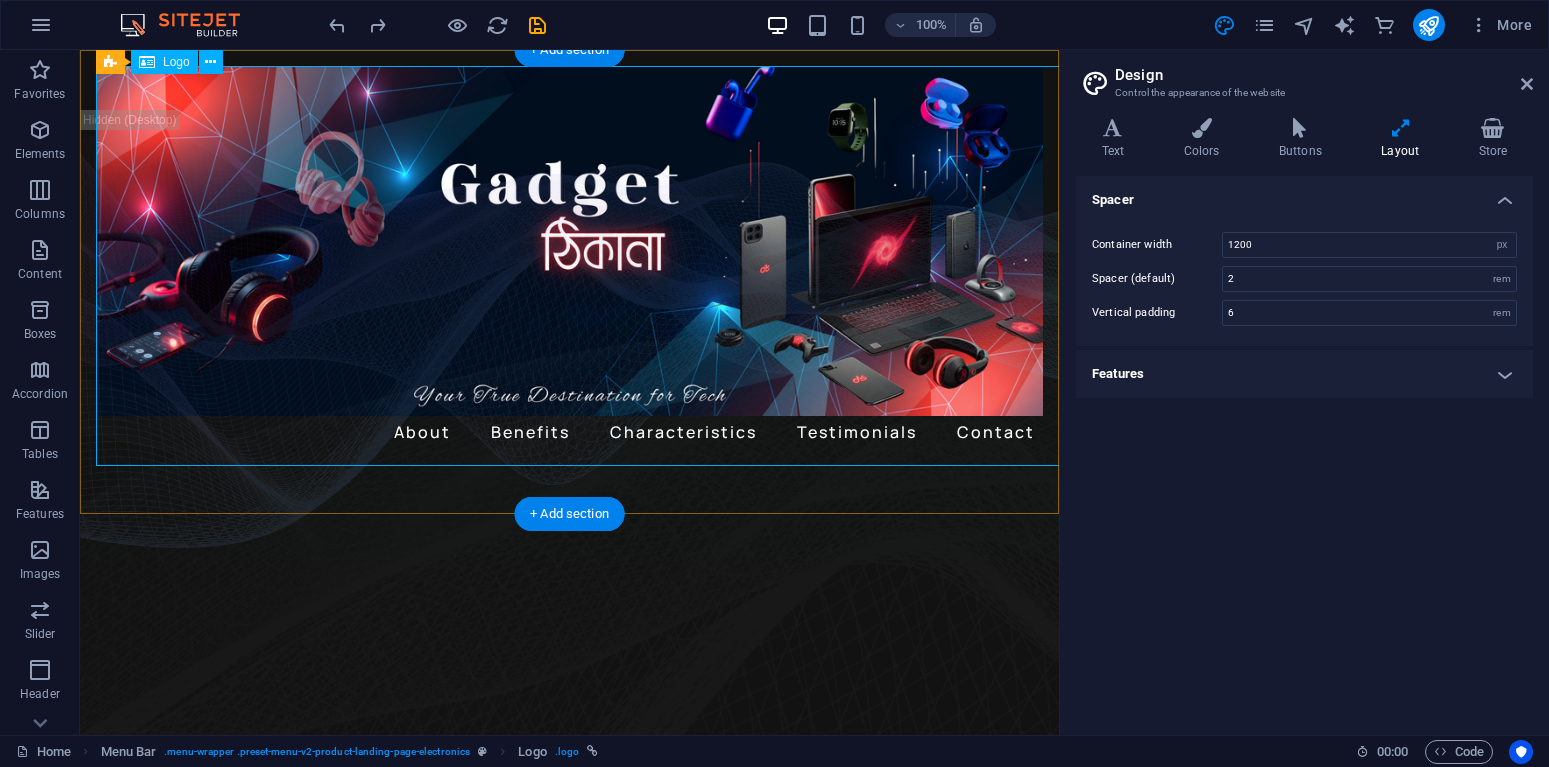 click at bounding box center (569, 241) 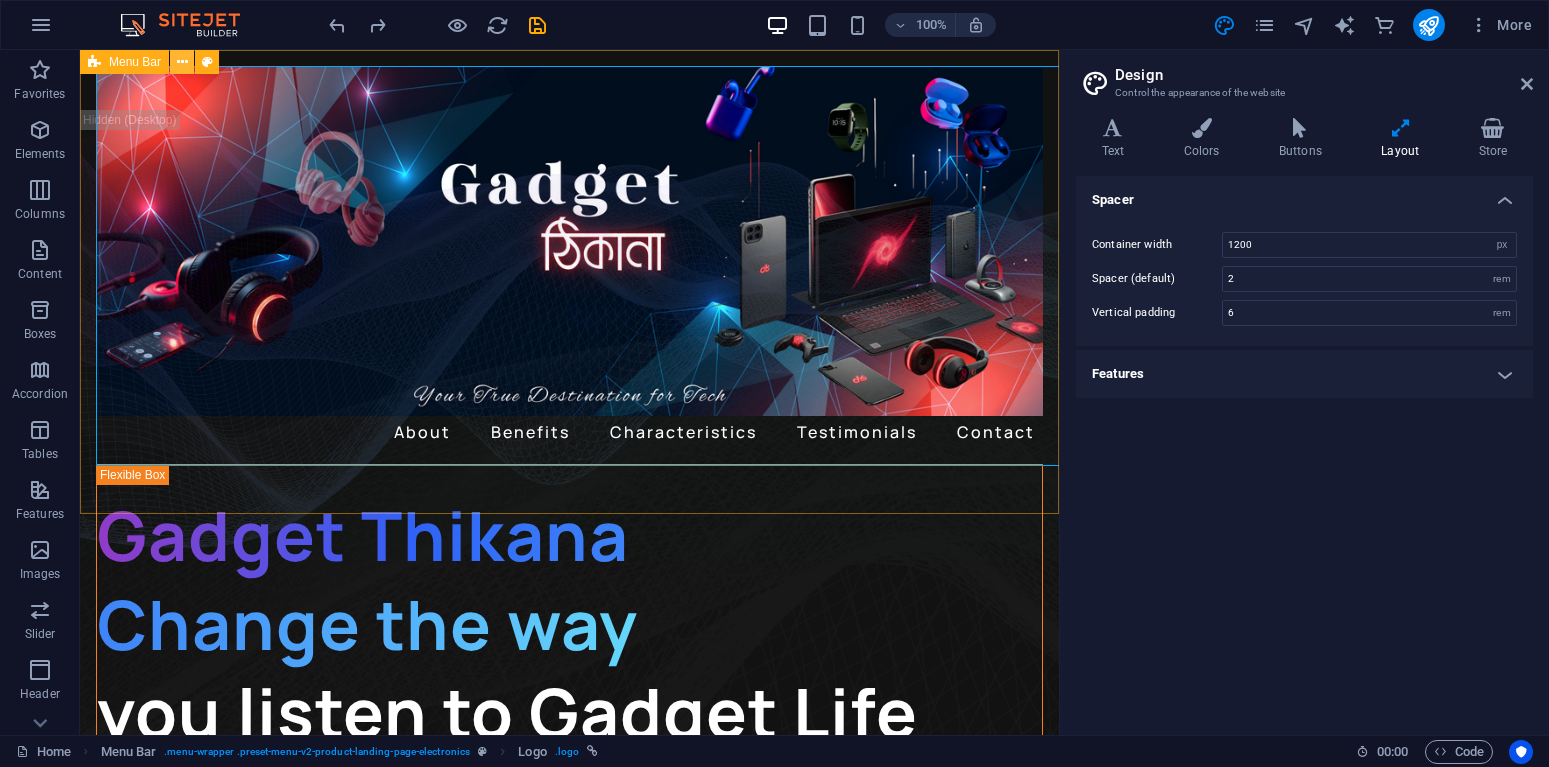 click at bounding box center (182, 62) 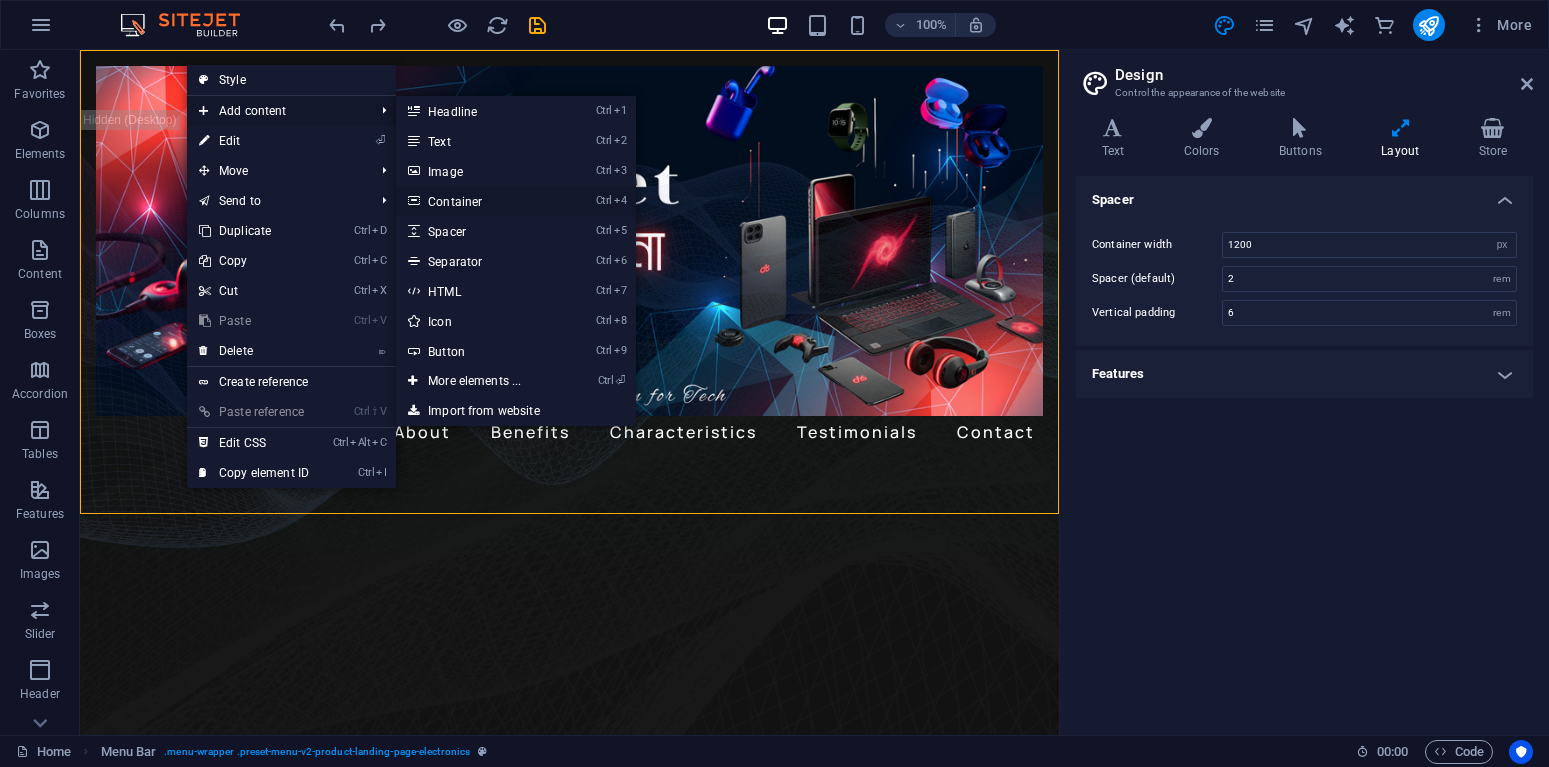 click on "Ctrl 4  Container" at bounding box center [478, 201] 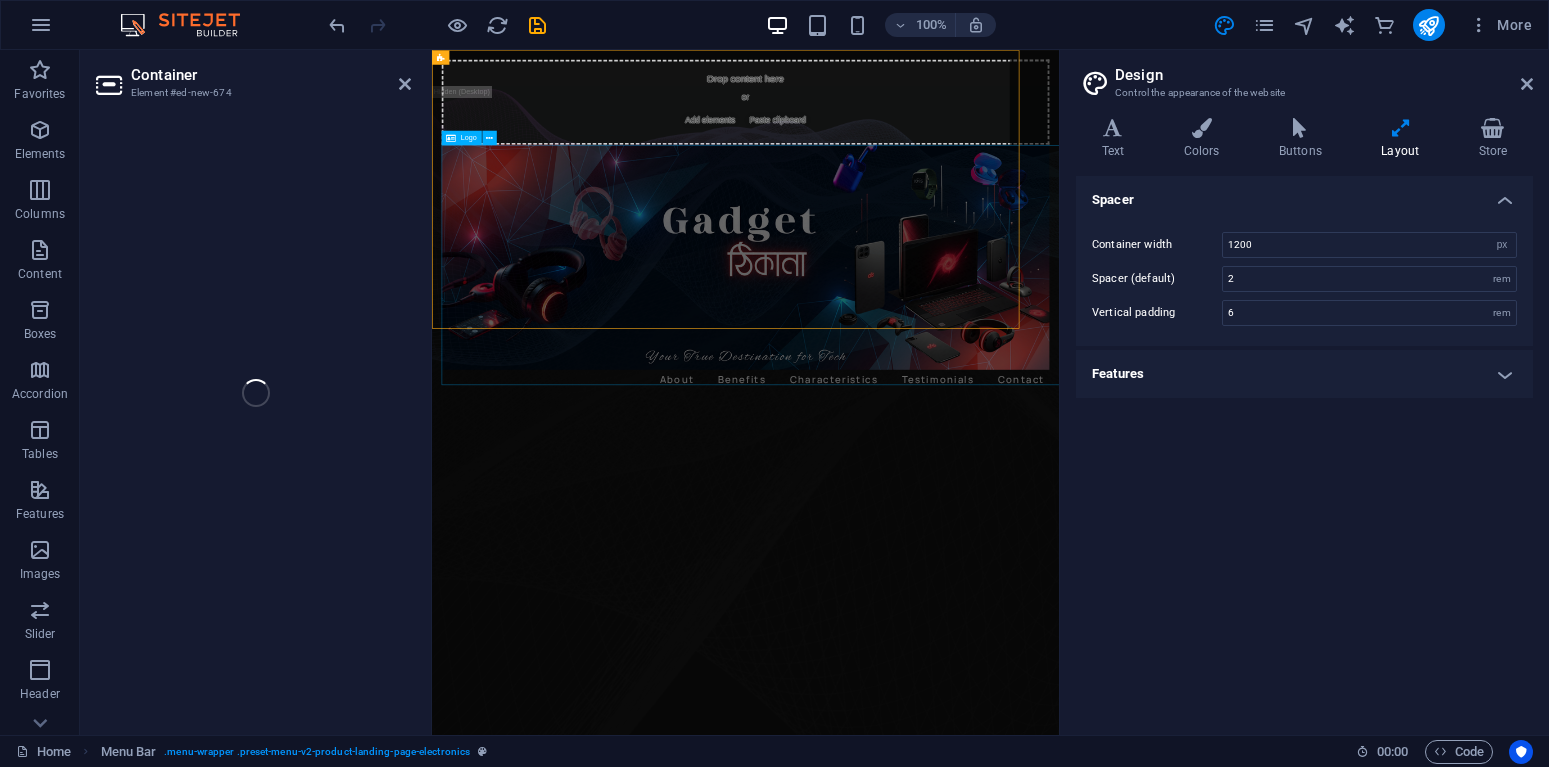 click at bounding box center [954, 395] 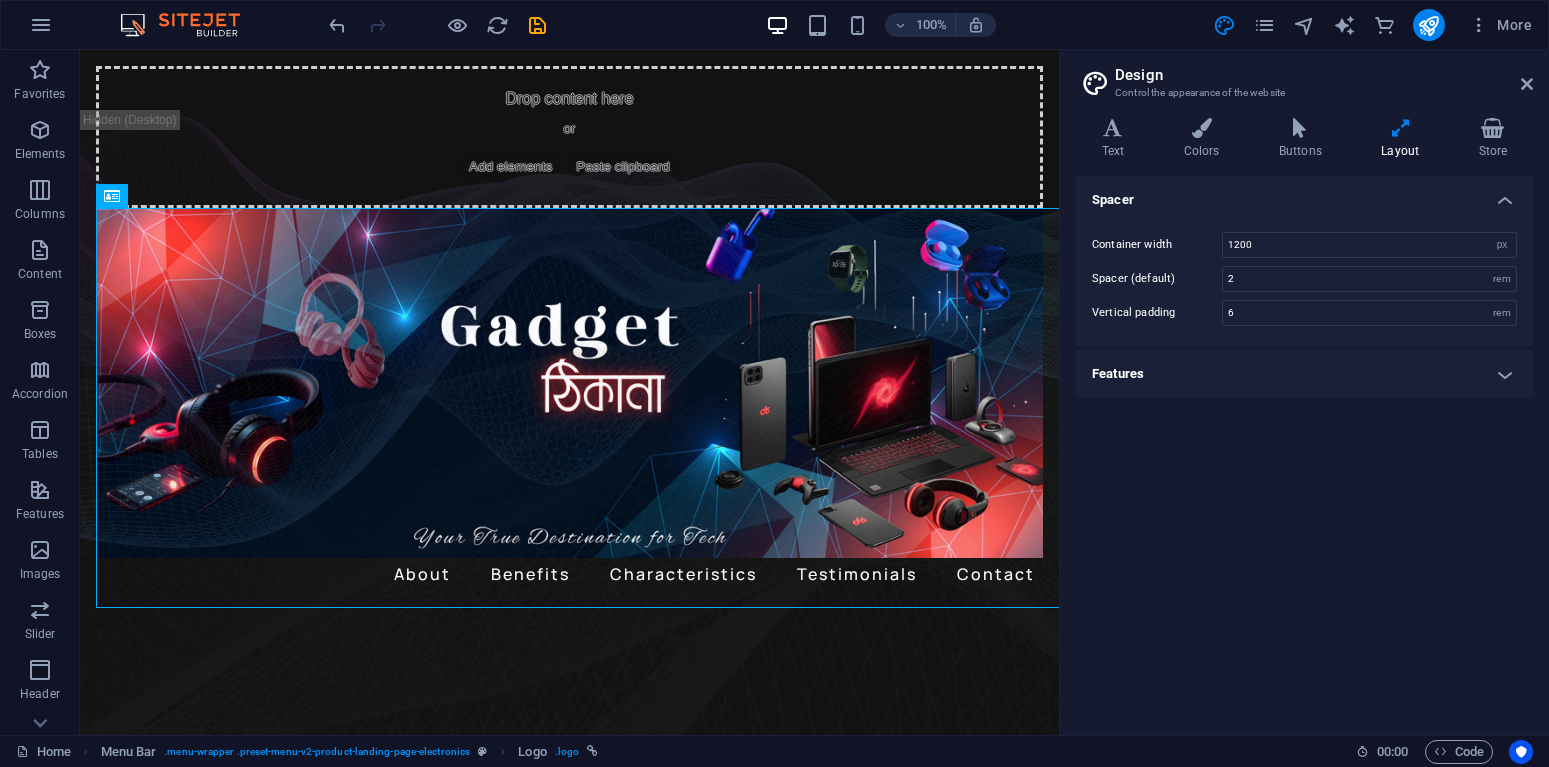click at bounding box center (437, 25) 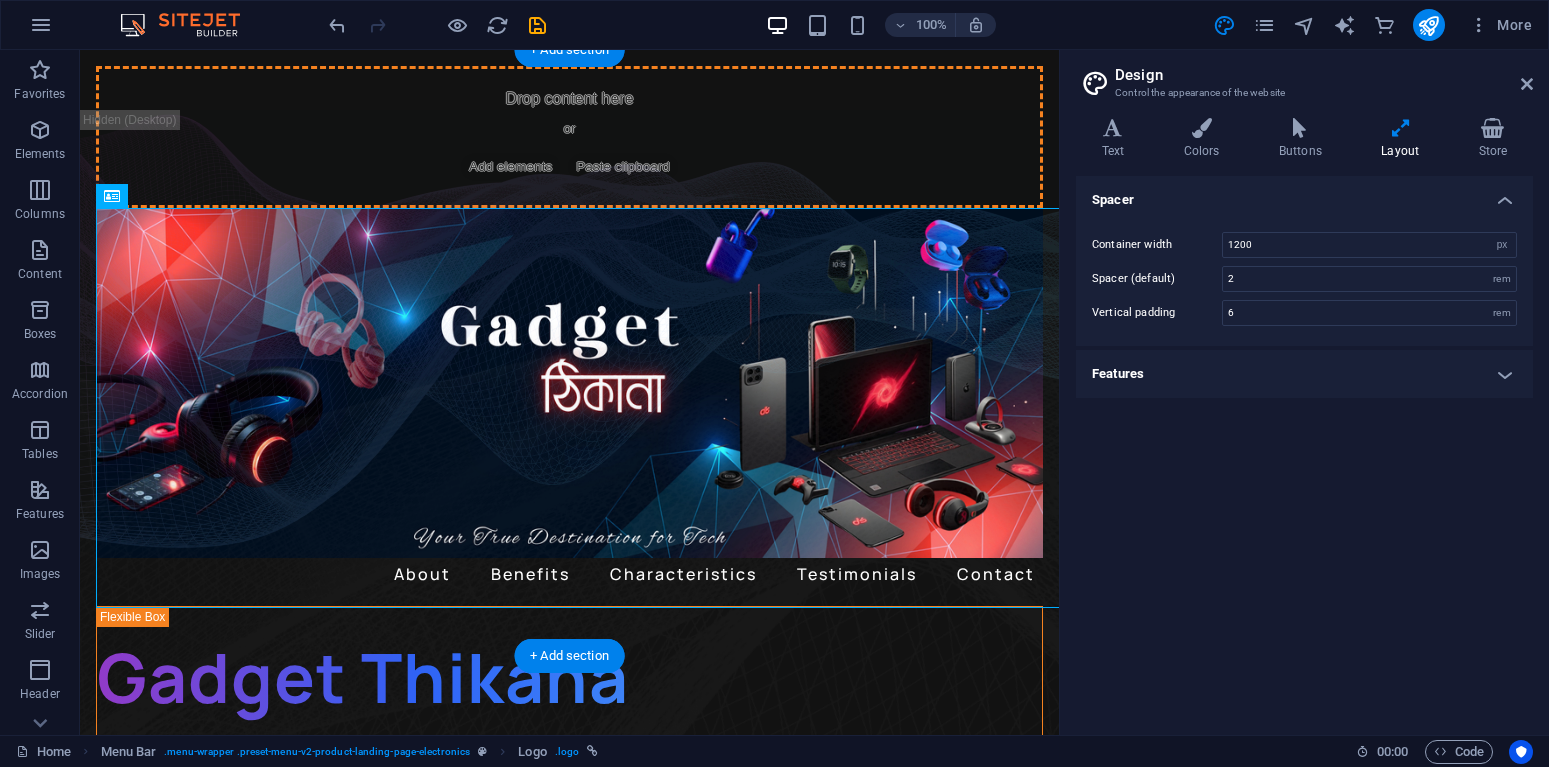 drag, startPoint x: 505, startPoint y: 272, endPoint x: 538, endPoint y: 128, distance: 147.73286 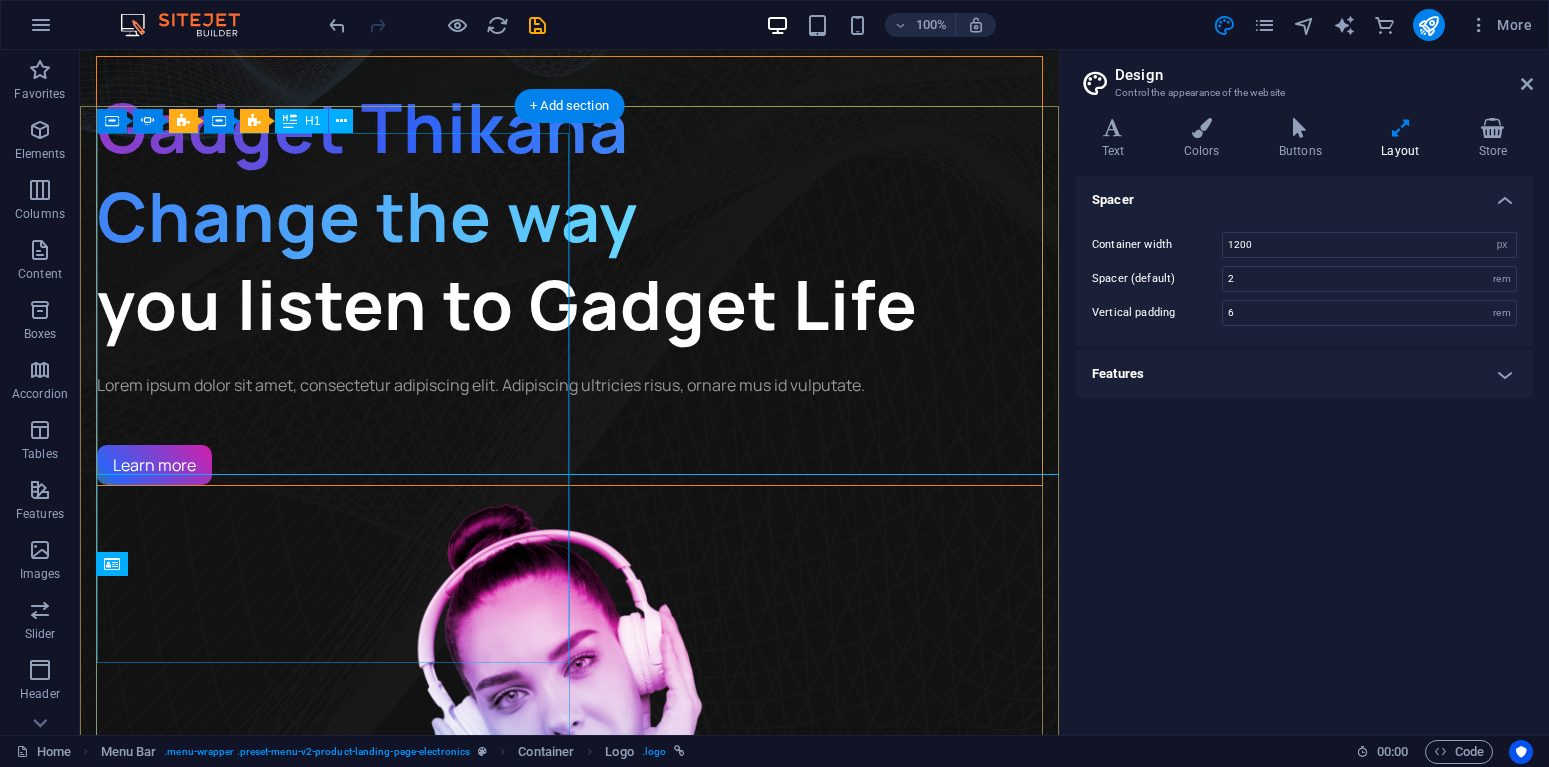 scroll, scrollTop: 0, scrollLeft: 0, axis: both 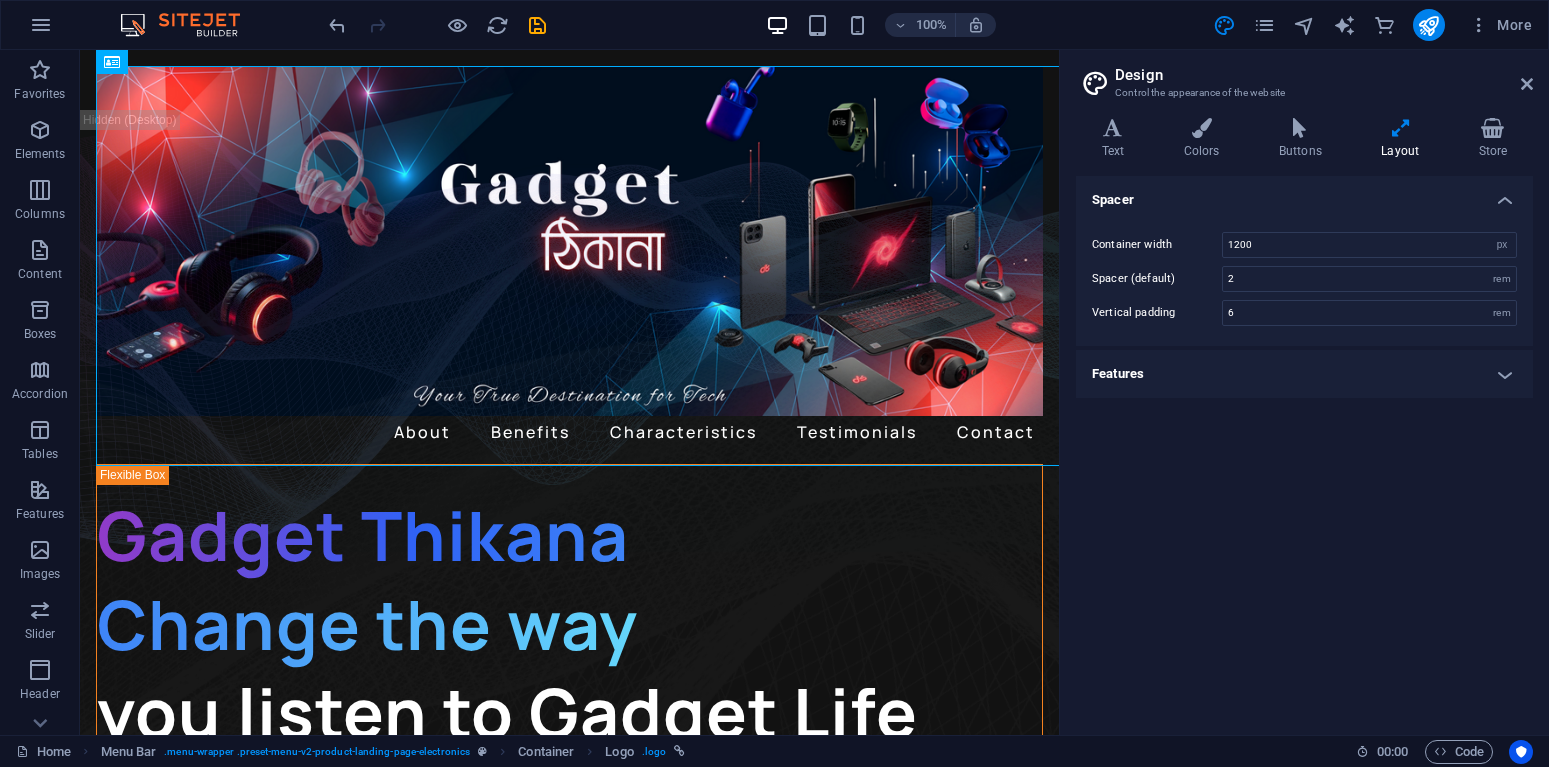click on "Design Control the appearance of the website Variants  Text  Colors  Buttons  Layout  Store Text Standard Bold Links Font color Font Manrope Font size 16 rem px Line height 1.5 Font weight To display the font weight correctly, it may need to be enabled.  Manage Fonts Thin, 100 Extra-light, 200 Light, 300 Regular, 400 Medium, 500 Semi-bold, 600 Bold, 700 Extra-bold, 800 Black, 900 Letter spacing 0 rem px Font style Text transform Tt TT tt Text align Font weight To display the font weight correctly, it may need to be enabled.  Manage Fonts Thin, 100 Extra-light, 200 Light, 300 Regular, 400 Medium, 500 Semi-bold, 600 Bold, 700 Extra-bold, 800 Black, 900 Default Hover / Active Font color Font color Decoration None Decoration None Transition duration 0.3 s Transition function Ease Ease In Ease Out Ease In/Ease Out Linear Headlines All H1 / Textlogo H2 H3 H4 H5 H6 Font color Font Manrope Line height 1.5 Font weight To display the font weight correctly, it may need to be enabled.  Manage Fonts Thin, 100 Light, 300 0" at bounding box center (1304, 392) 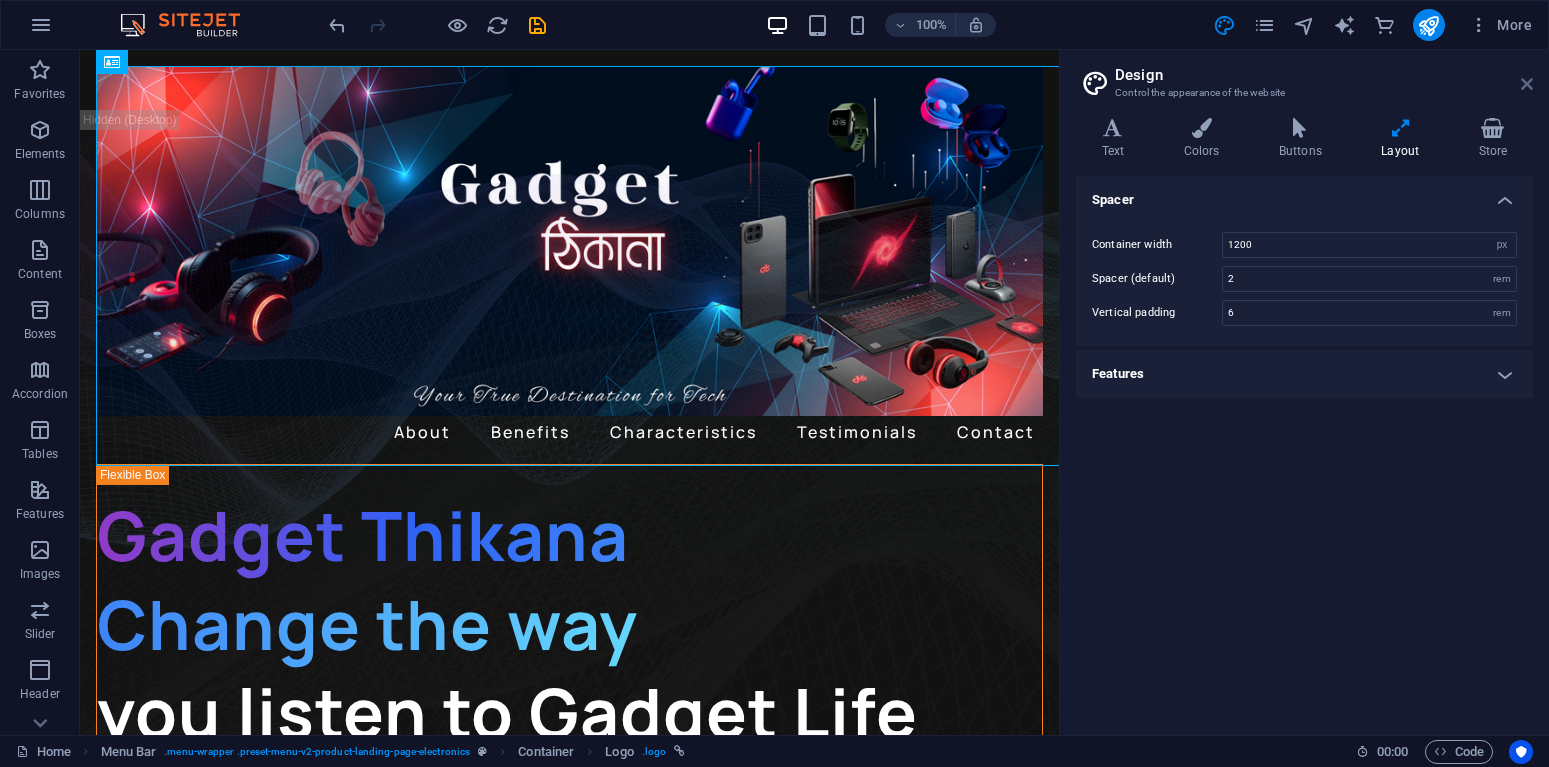 drag, startPoint x: 1524, startPoint y: 83, endPoint x: 1409, endPoint y: 50, distance: 119.64113 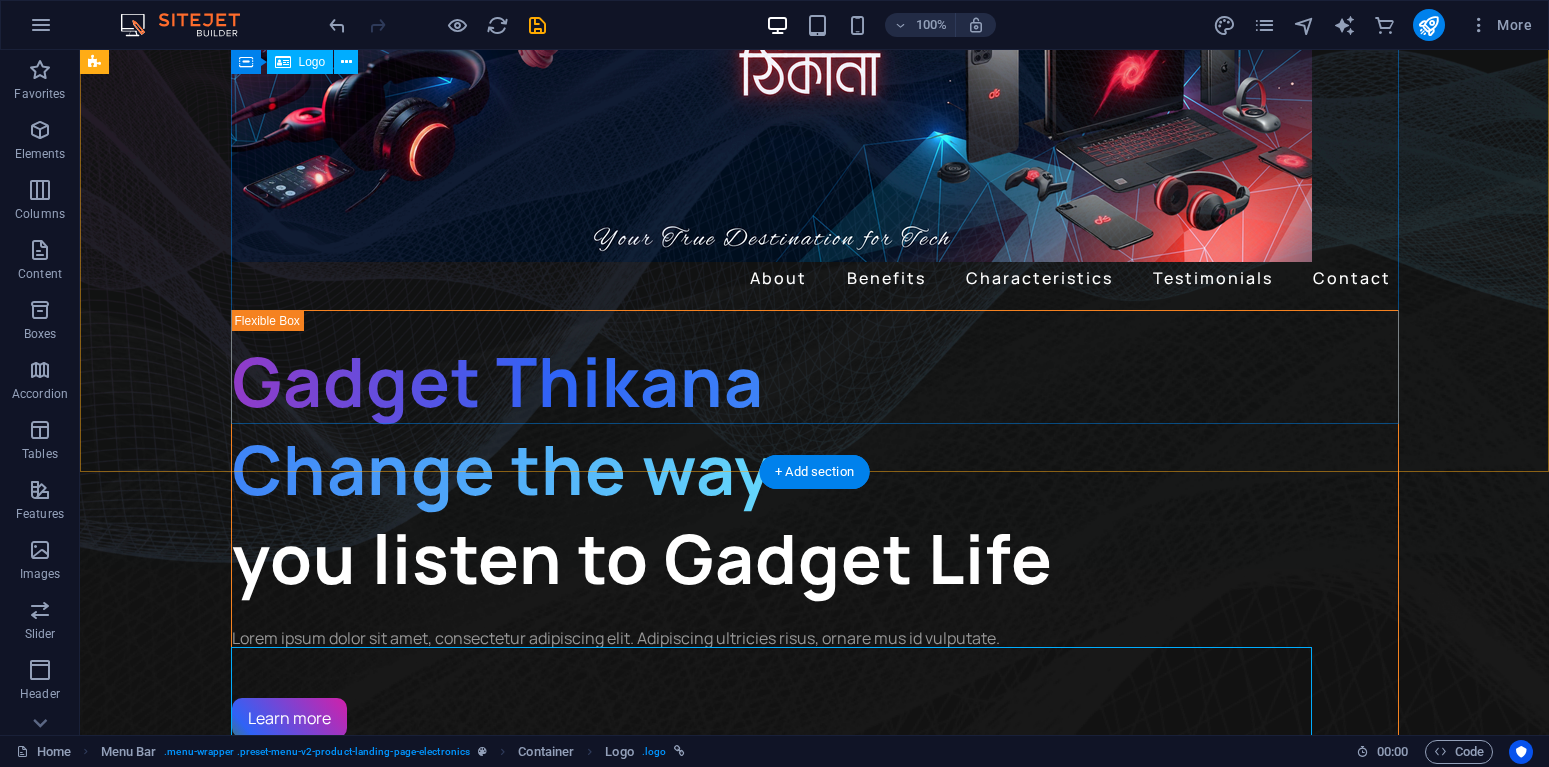 scroll, scrollTop: 0, scrollLeft: 0, axis: both 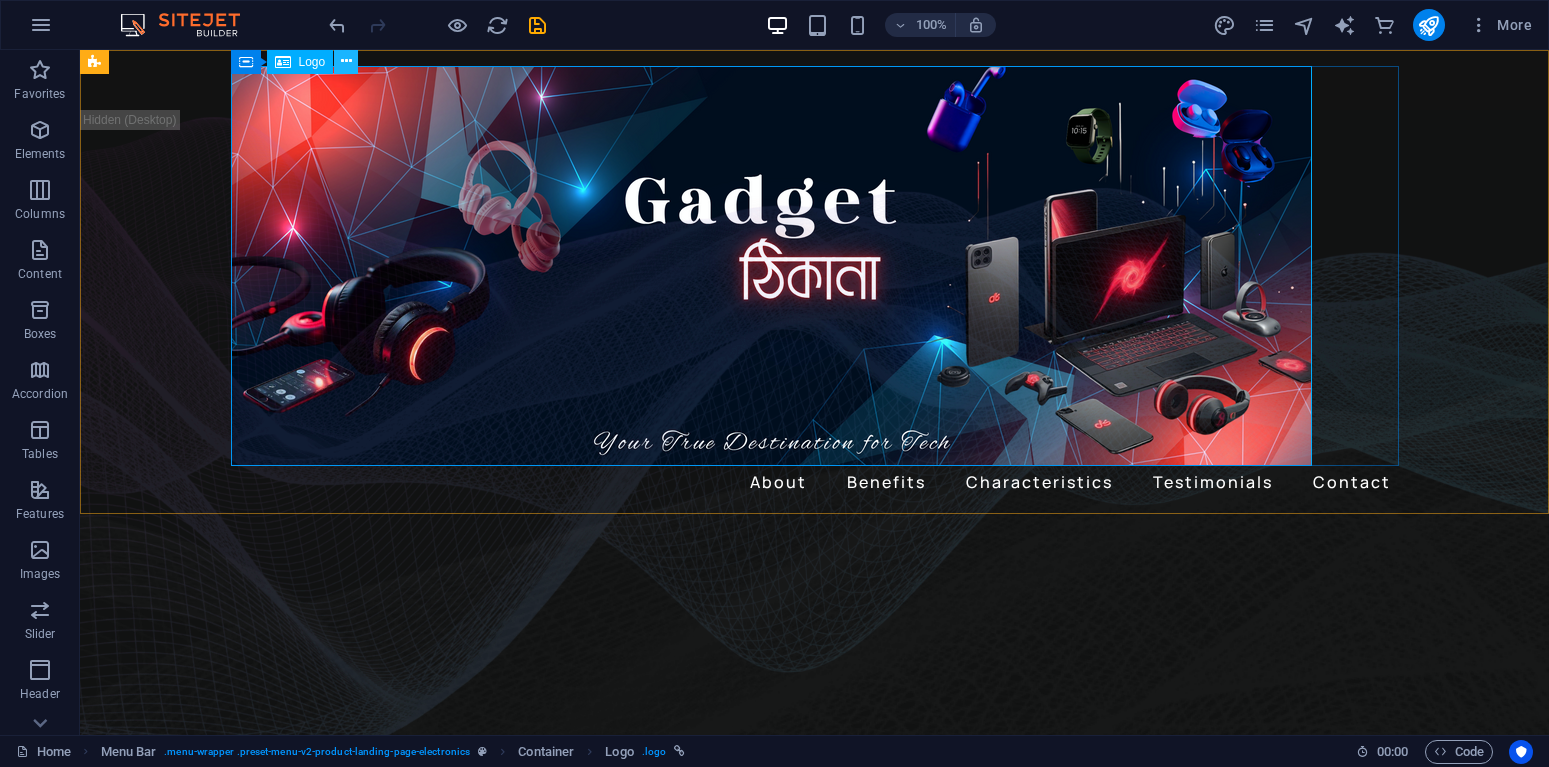 click at bounding box center (346, 62) 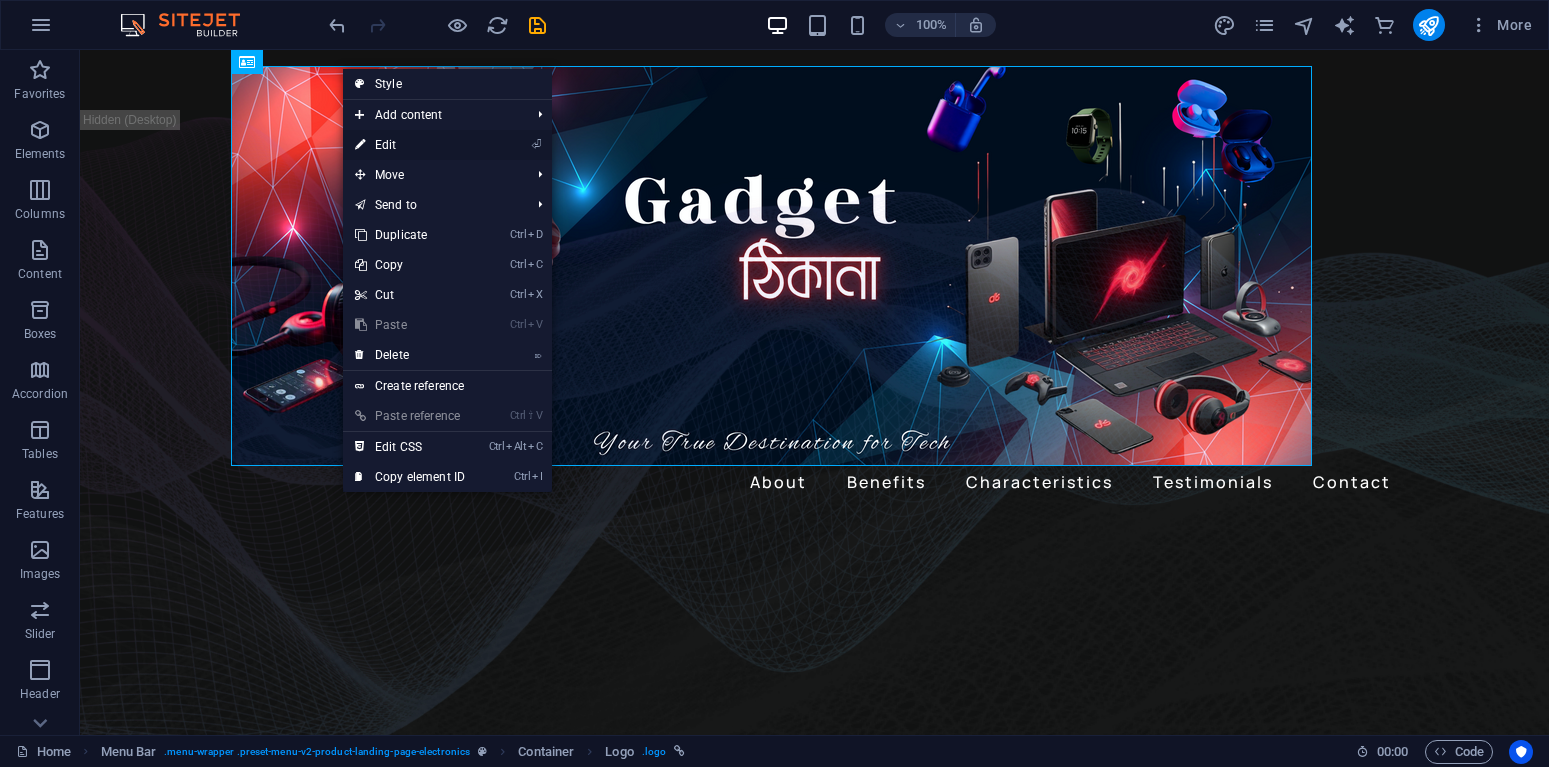 click on "⏎  Edit" at bounding box center [410, 145] 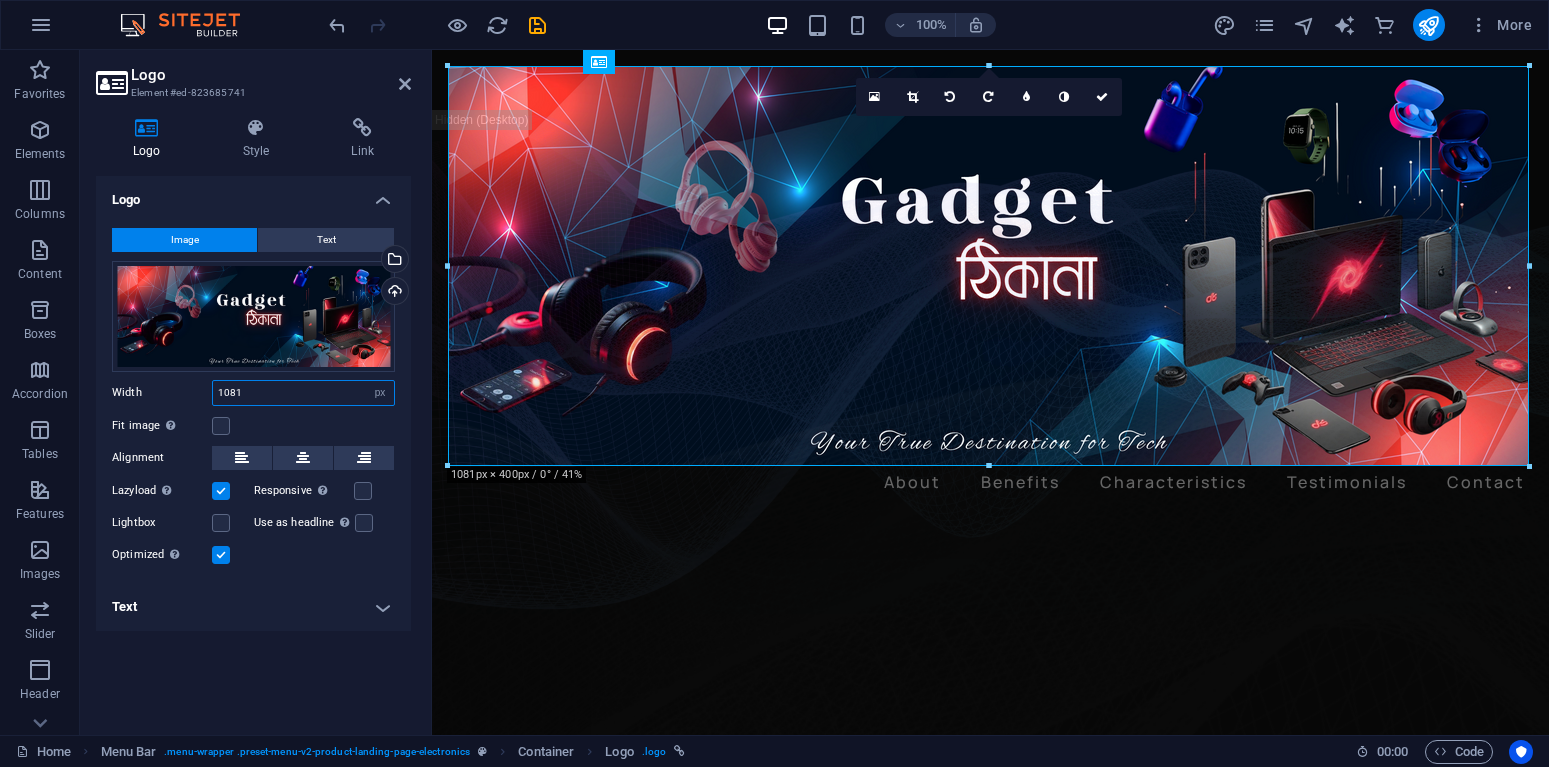 drag, startPoint x: 253, startPoint y: 394, endPoint x: 206, endPoint y: 390, distance: 47.169907 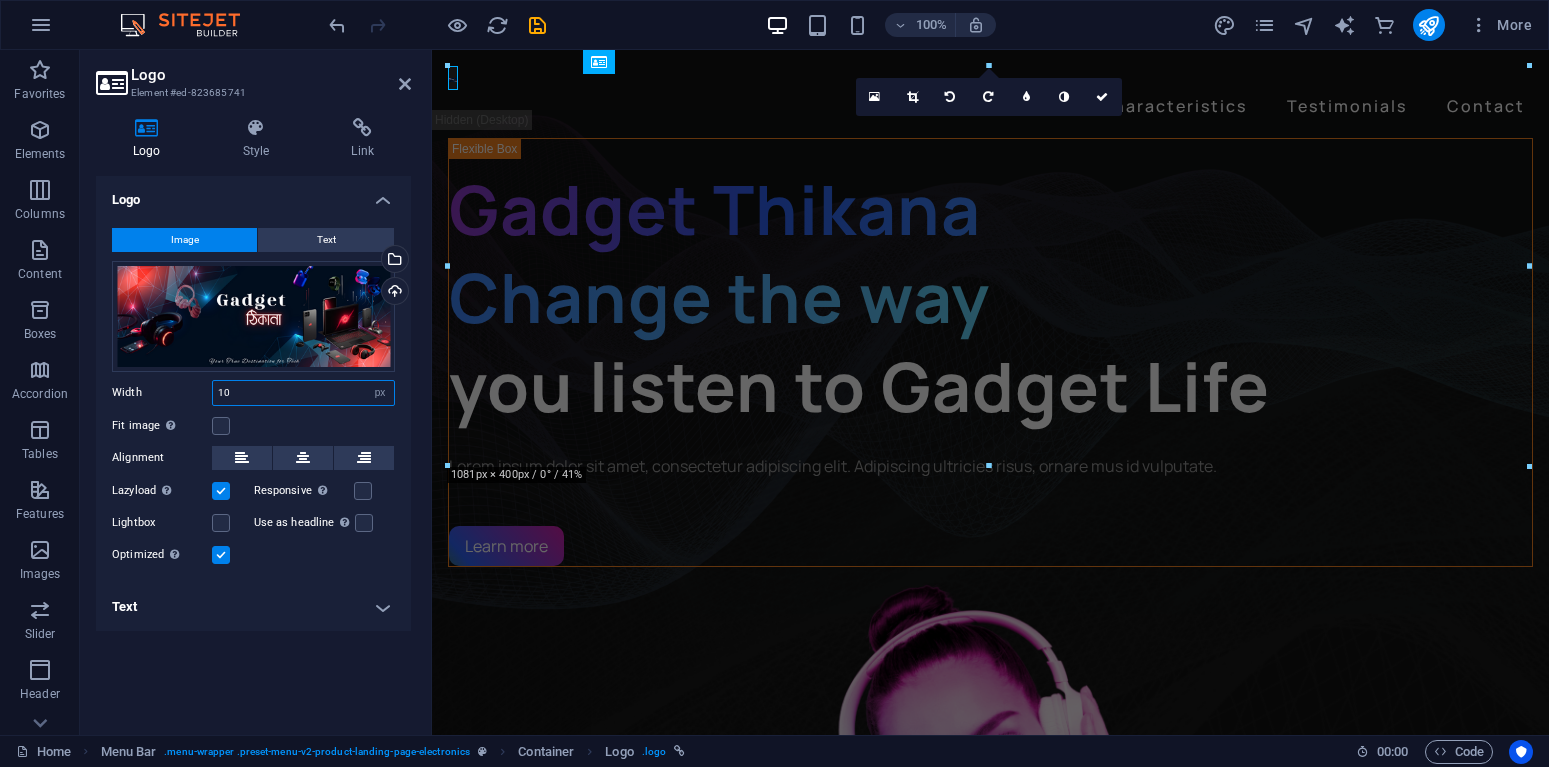 click on "10" at bounding box center (303, 393) 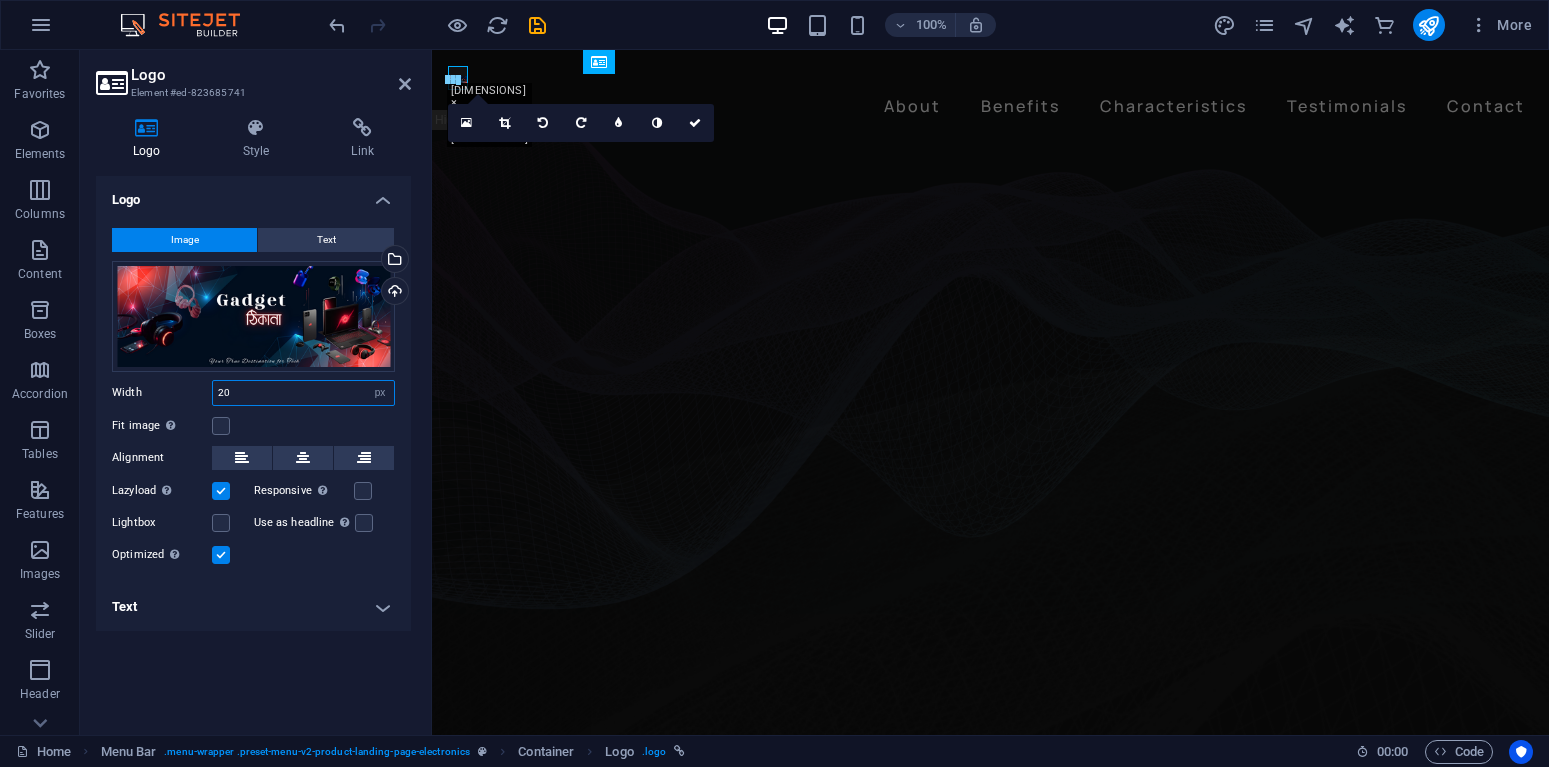 drag, startPoint x: 237, startPoint y: 393, endPoint x: 214, endPoint y: 397, distance: 23.345236 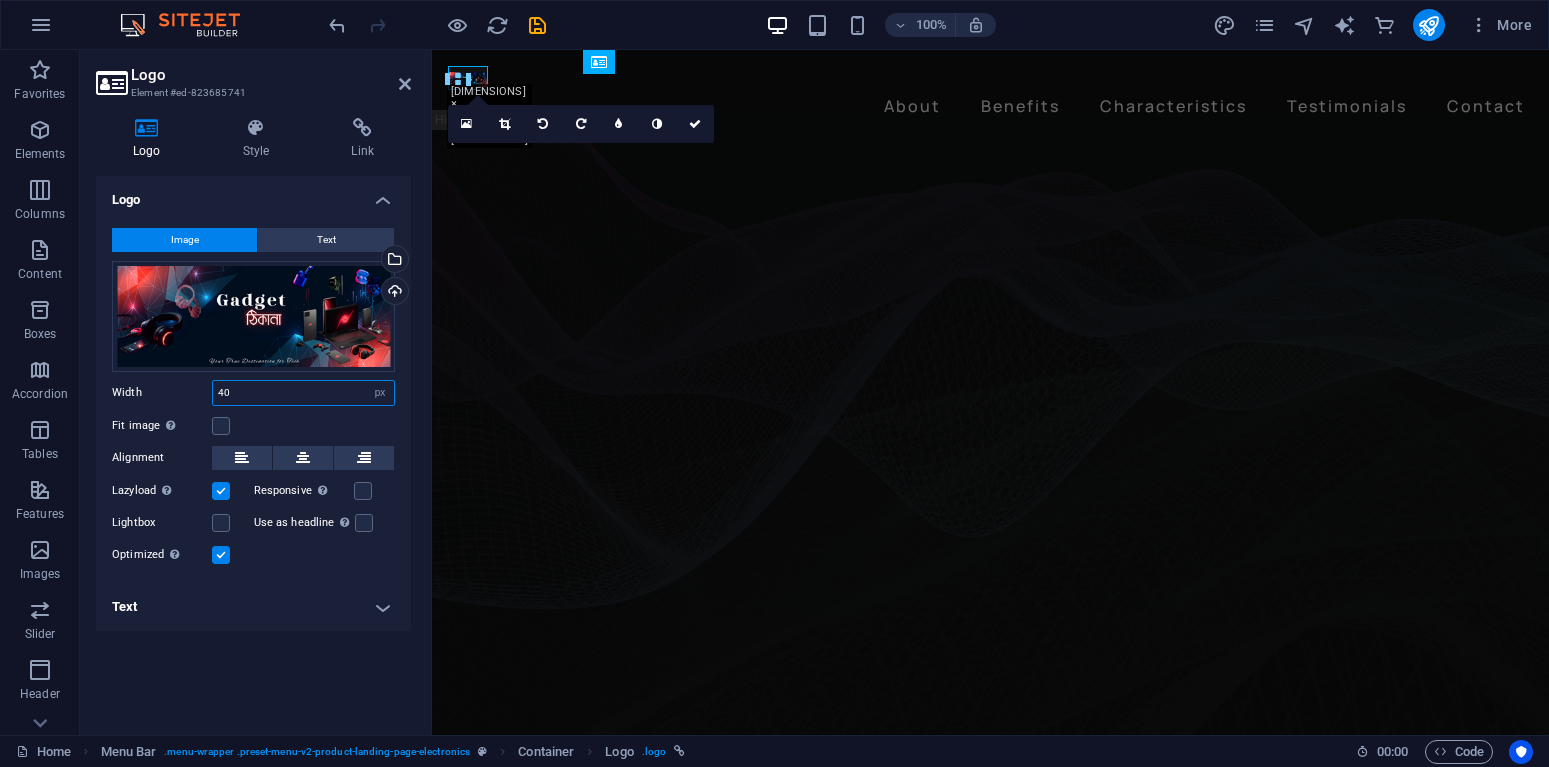 drag, startPoint x: 260, startPoint y: 397, endPoint x: 208, endPoint y: 399, distance: 52.03845 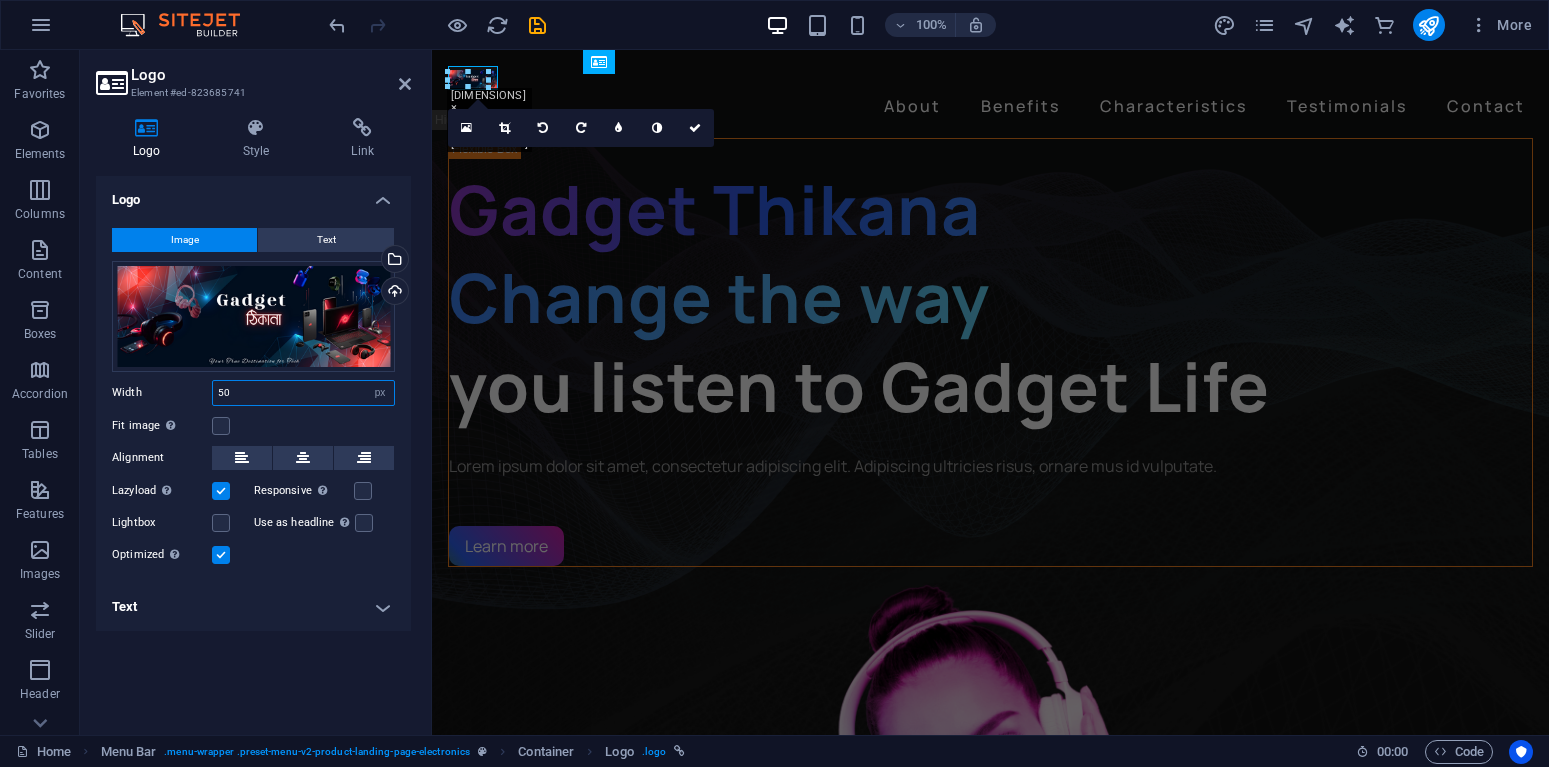 drag, startPoint x: 236, startPoint y: 392, endPoint x: 205, endPoint y: 389, distance: 31.144823 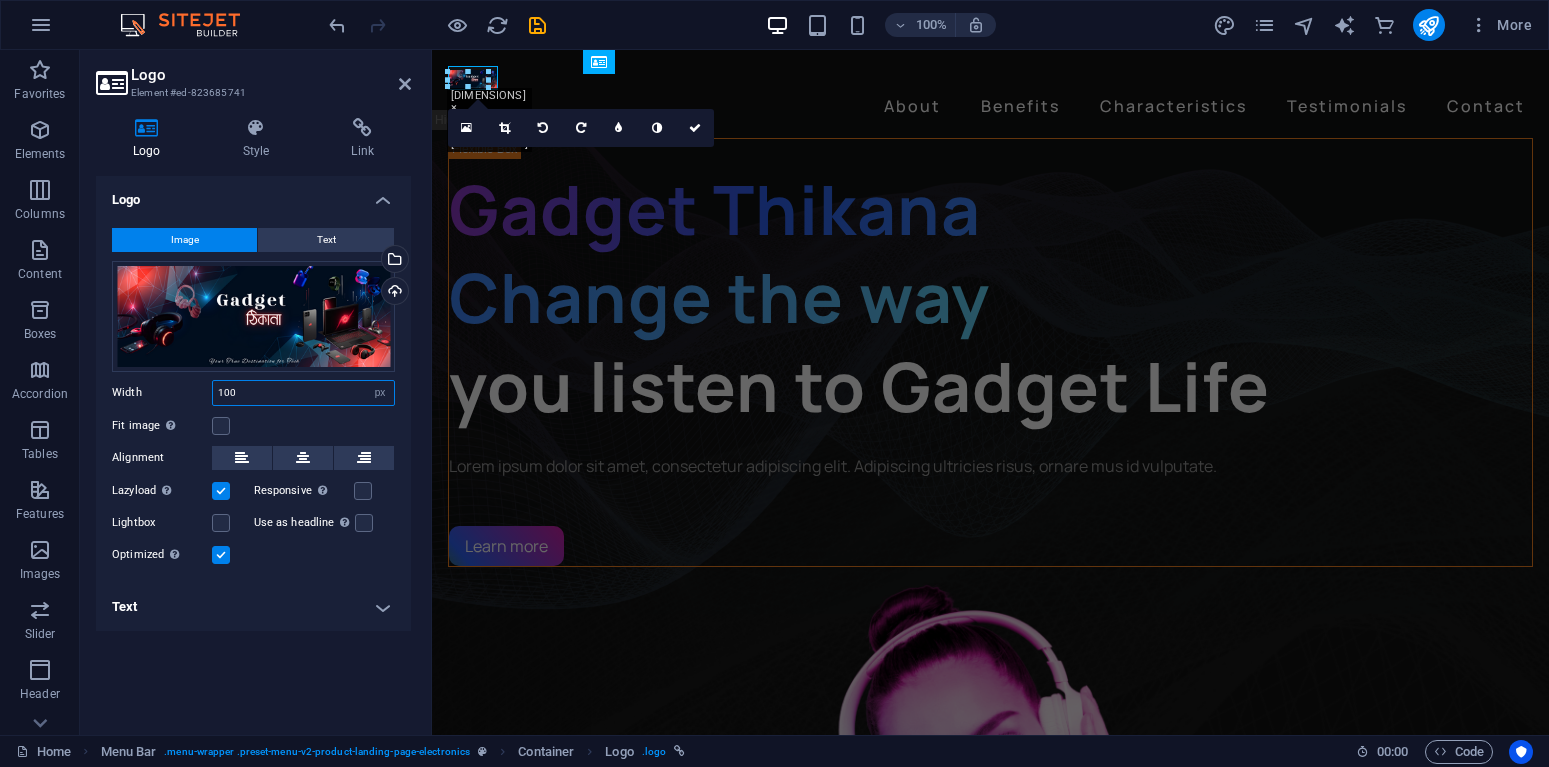 type on "100" 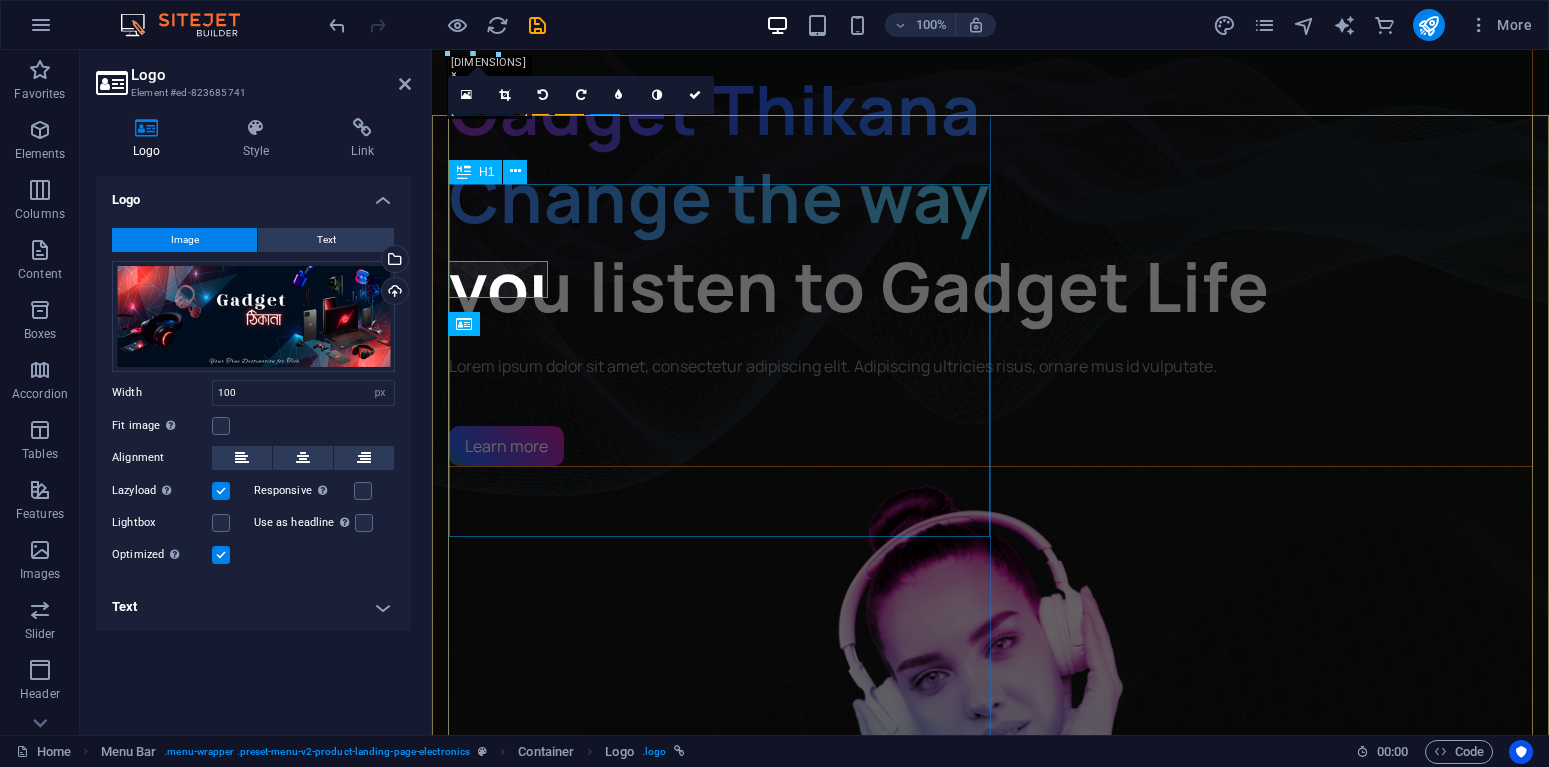 scroll, scrollTop: 0, scrollLeft: 0, axis: both 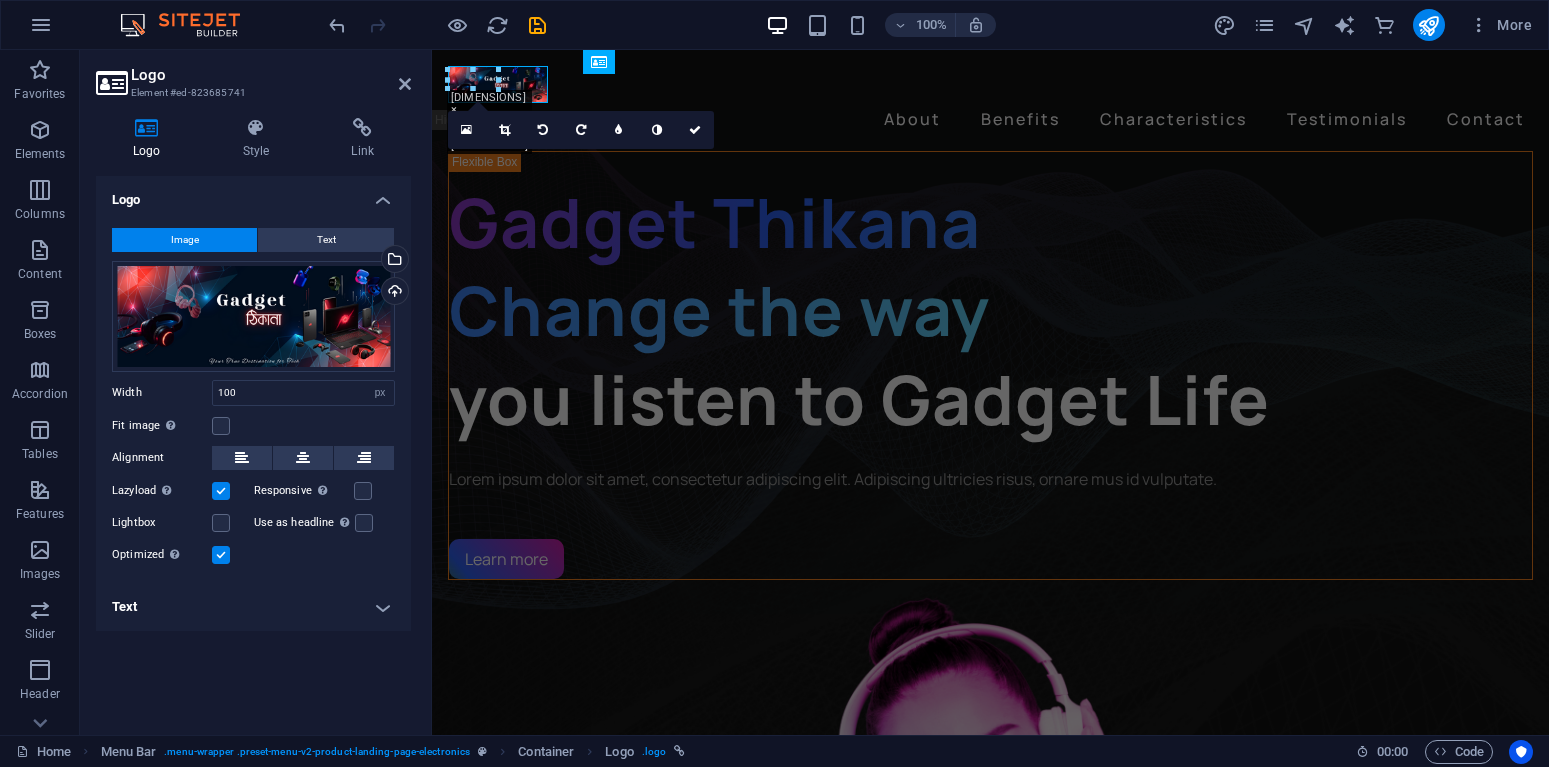 click on "Fit image Automatically fit image to a fixed width and height" at bounding box center [253, 426] 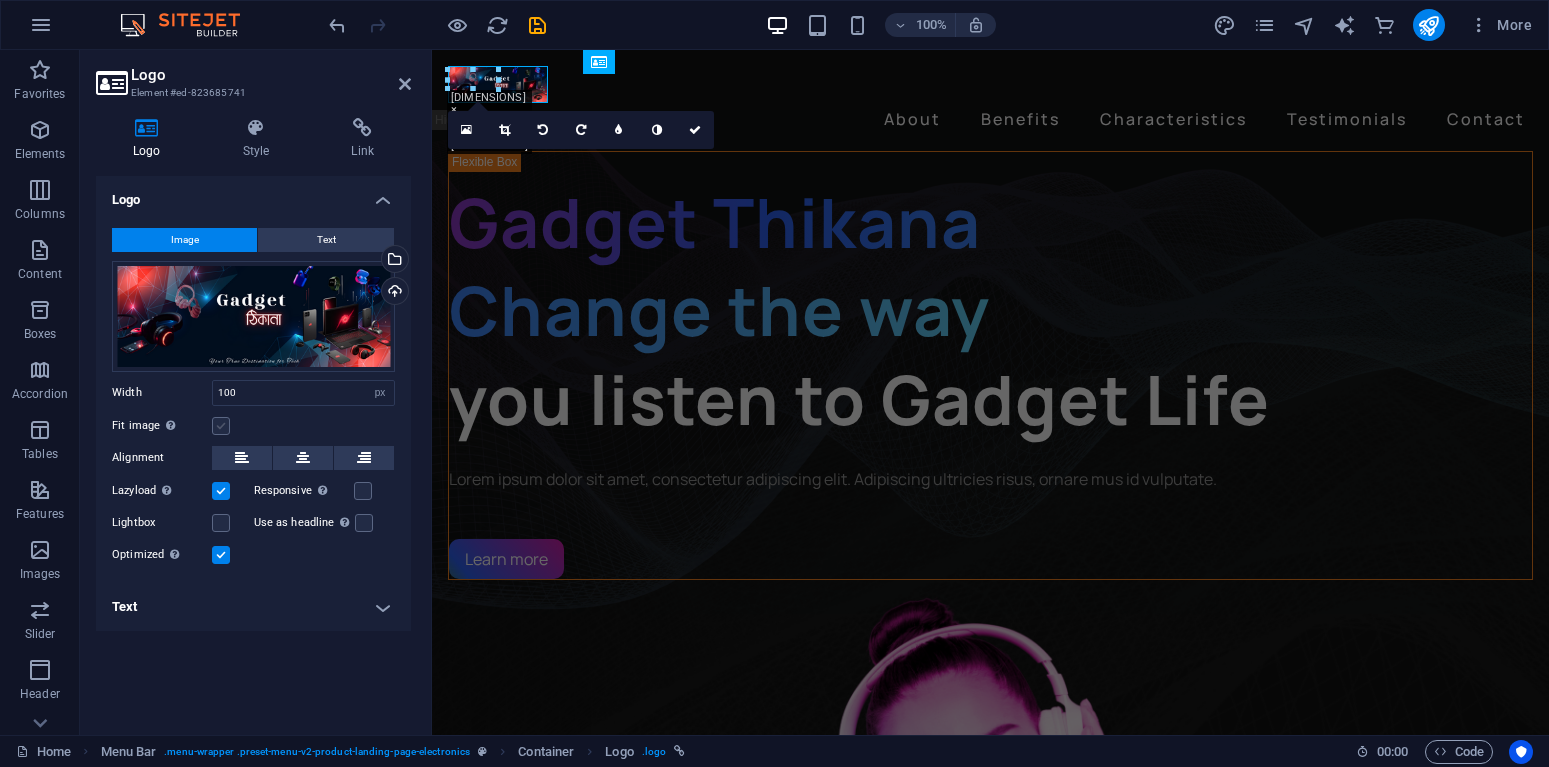 click at bounding box center (221, 426) 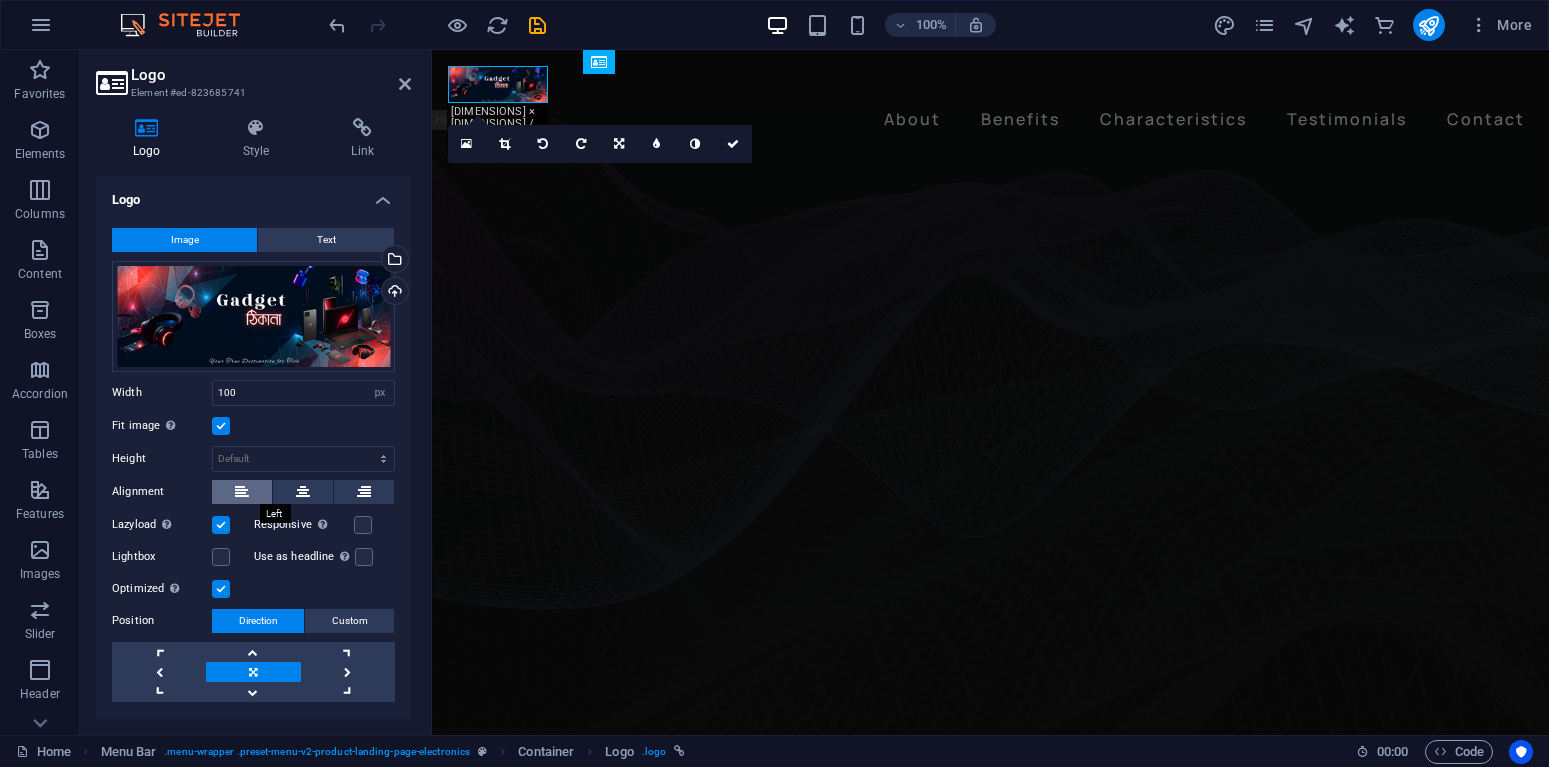 click at bounding box center (242, 492) 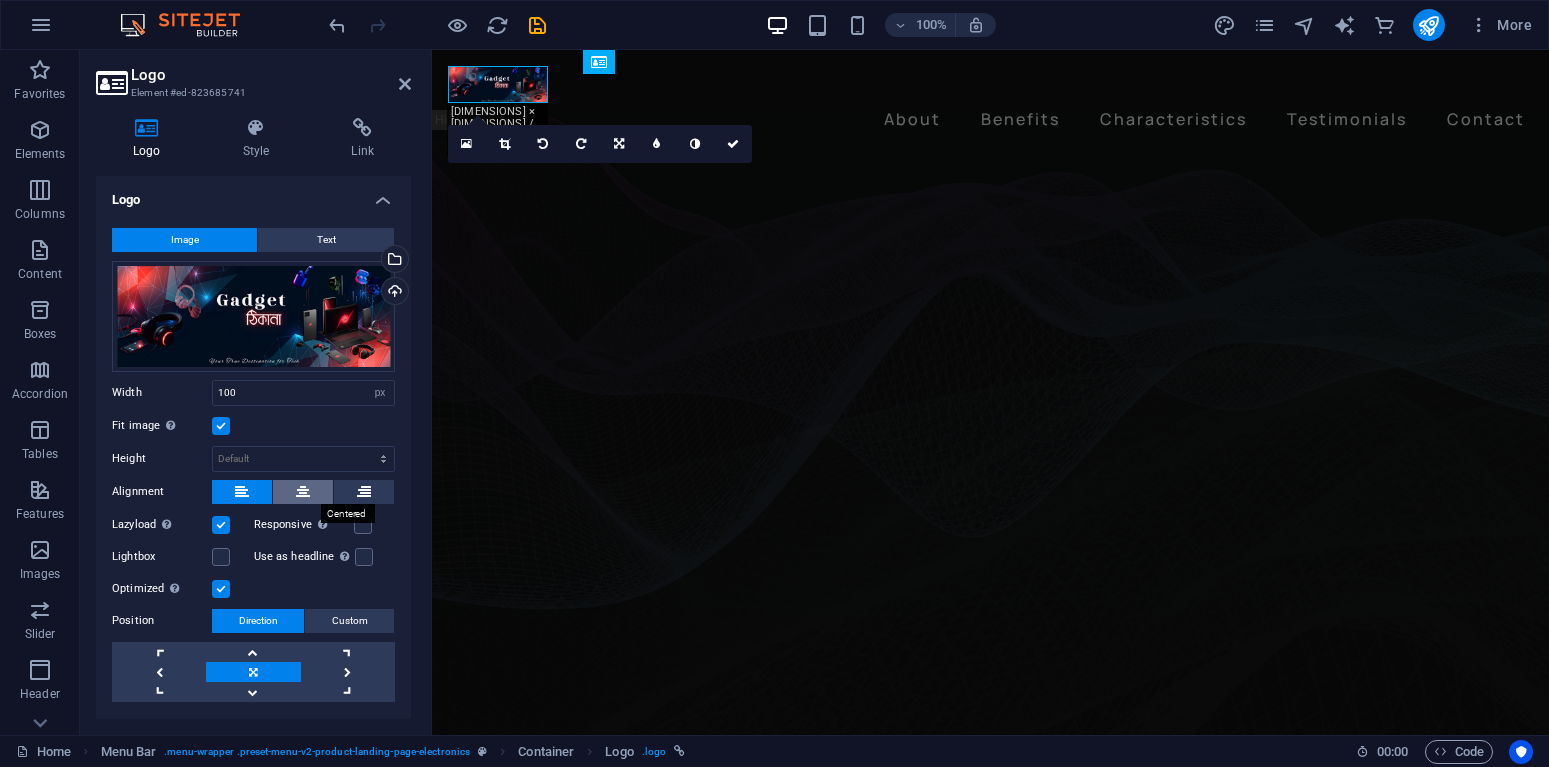 click at bounding box center [303, 492] 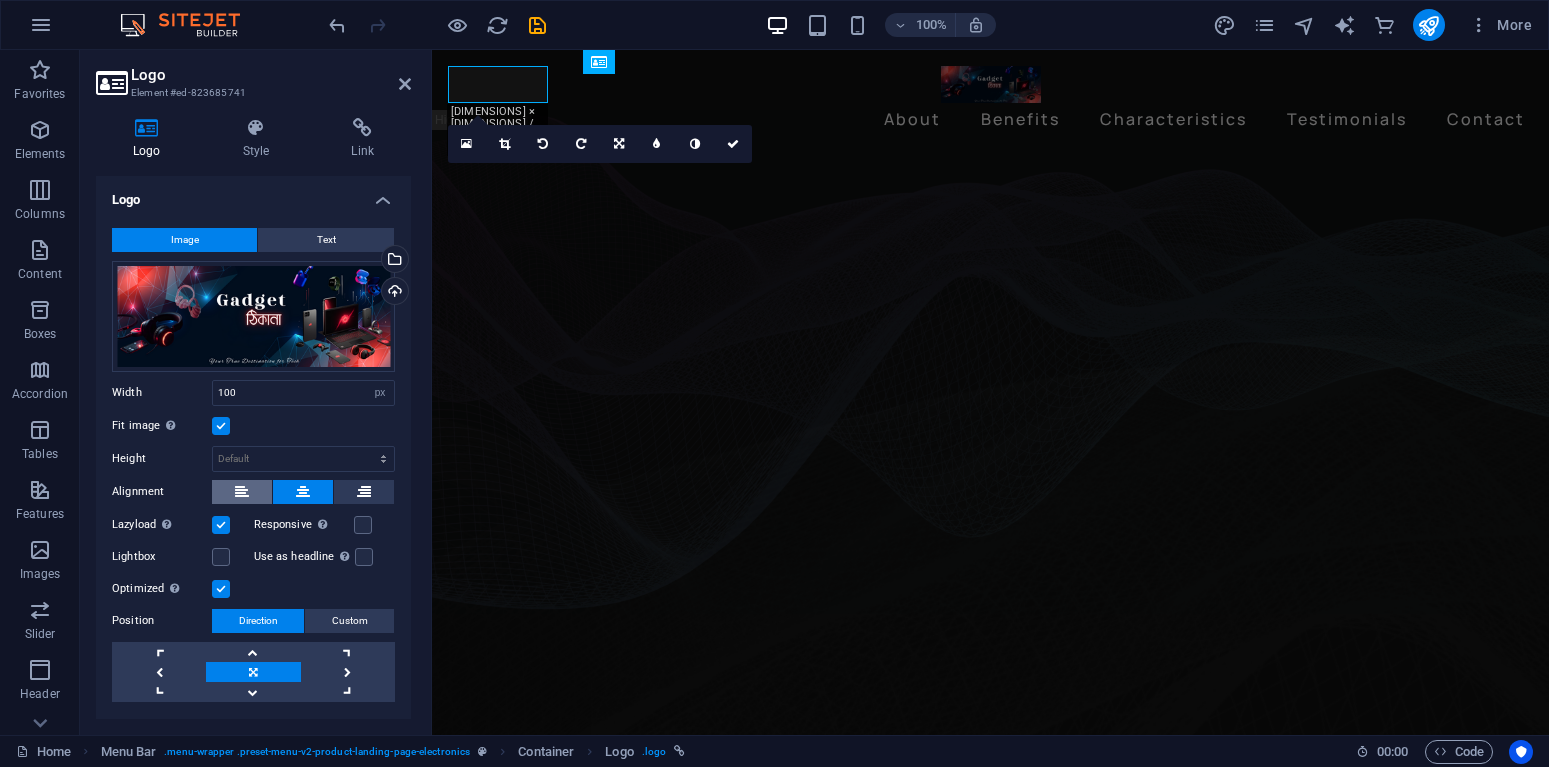 click at bounding box center (242, 492) 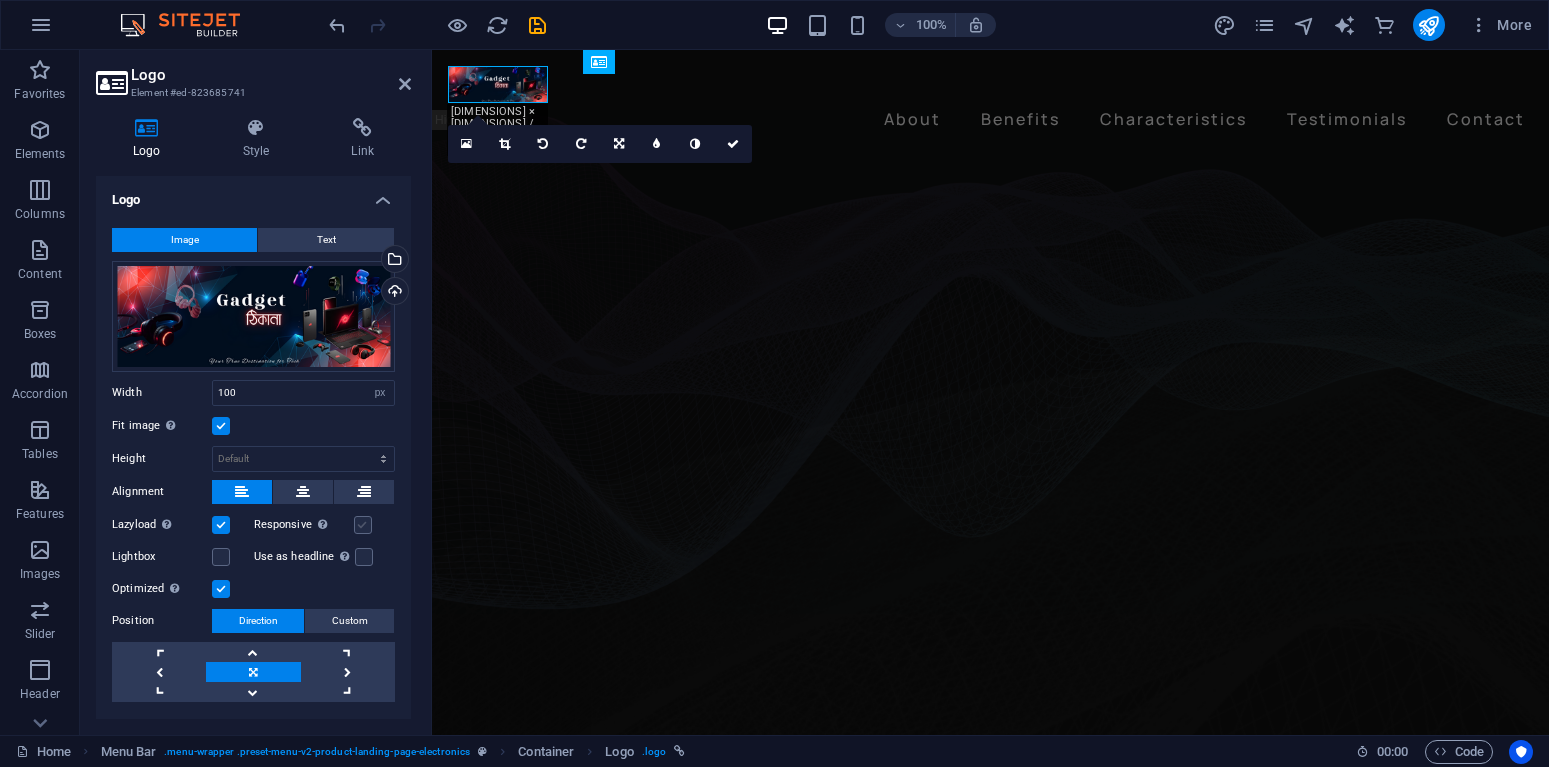 click at bounding box center (363, 525) 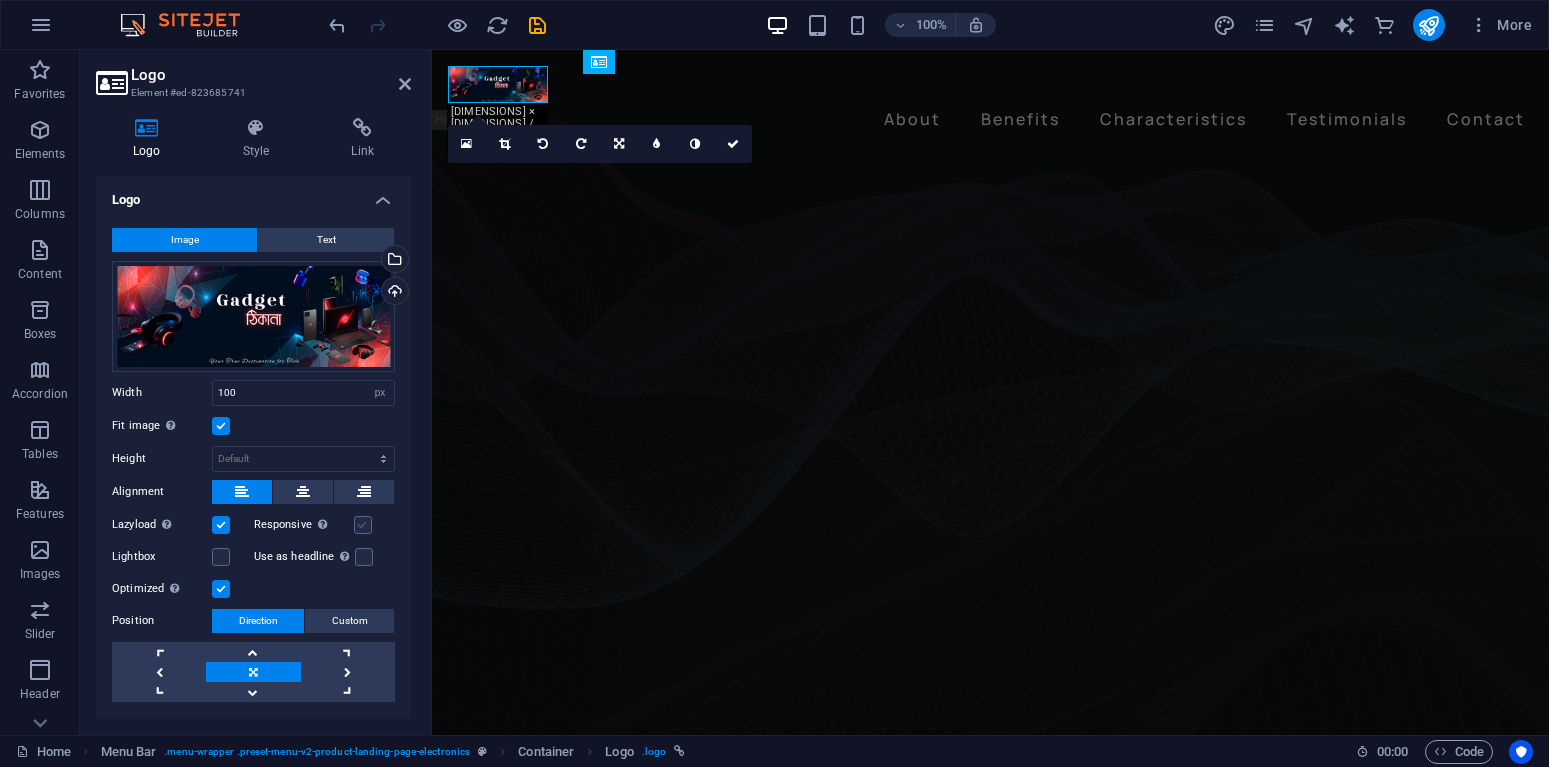 click on "Responsive Automatically load retina image and smartphone optimized sizes." at bounding box center [0, 0] 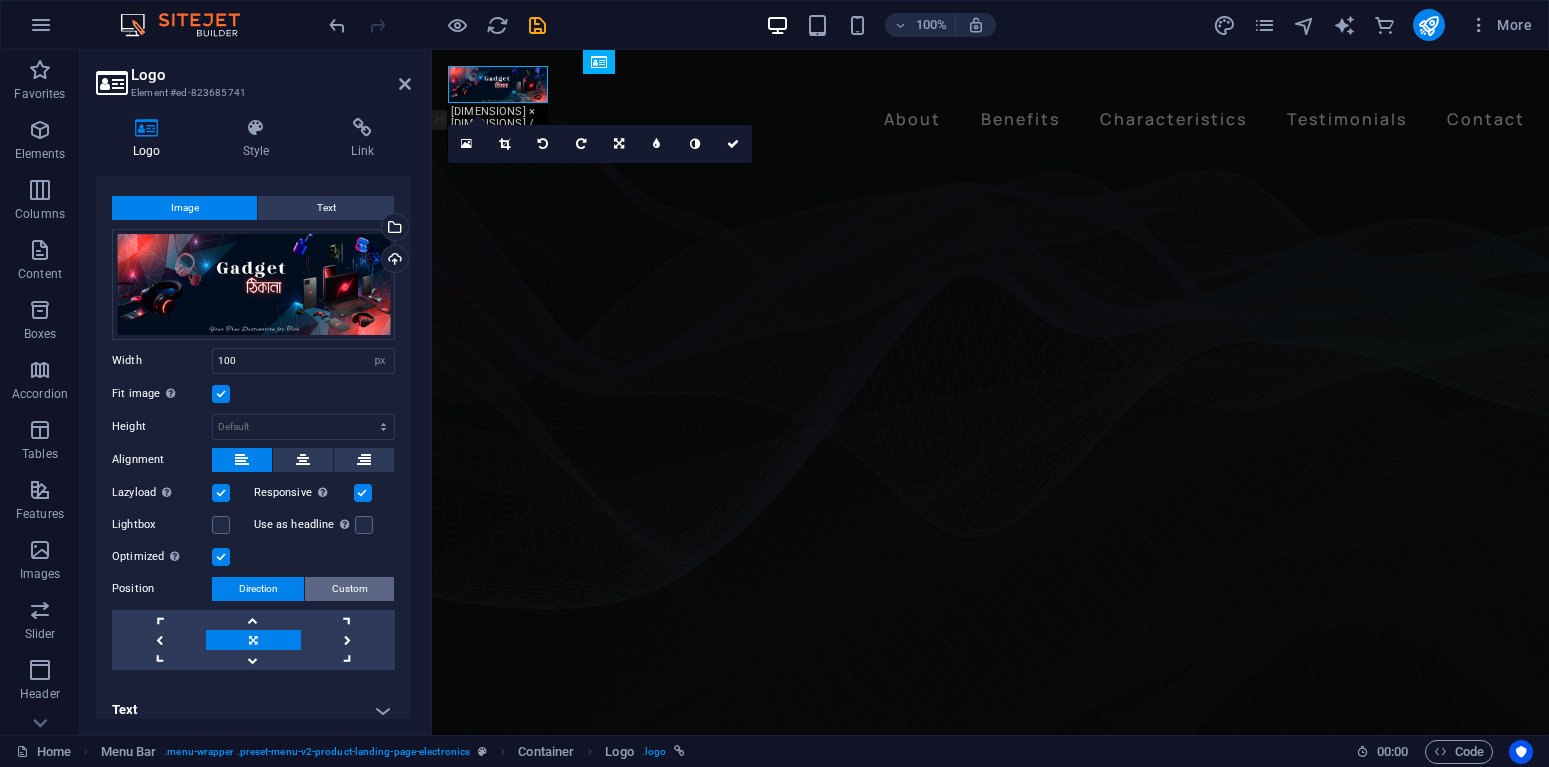 scroll, scrollTop: 47, scrollLeft: 0, axis: vertical 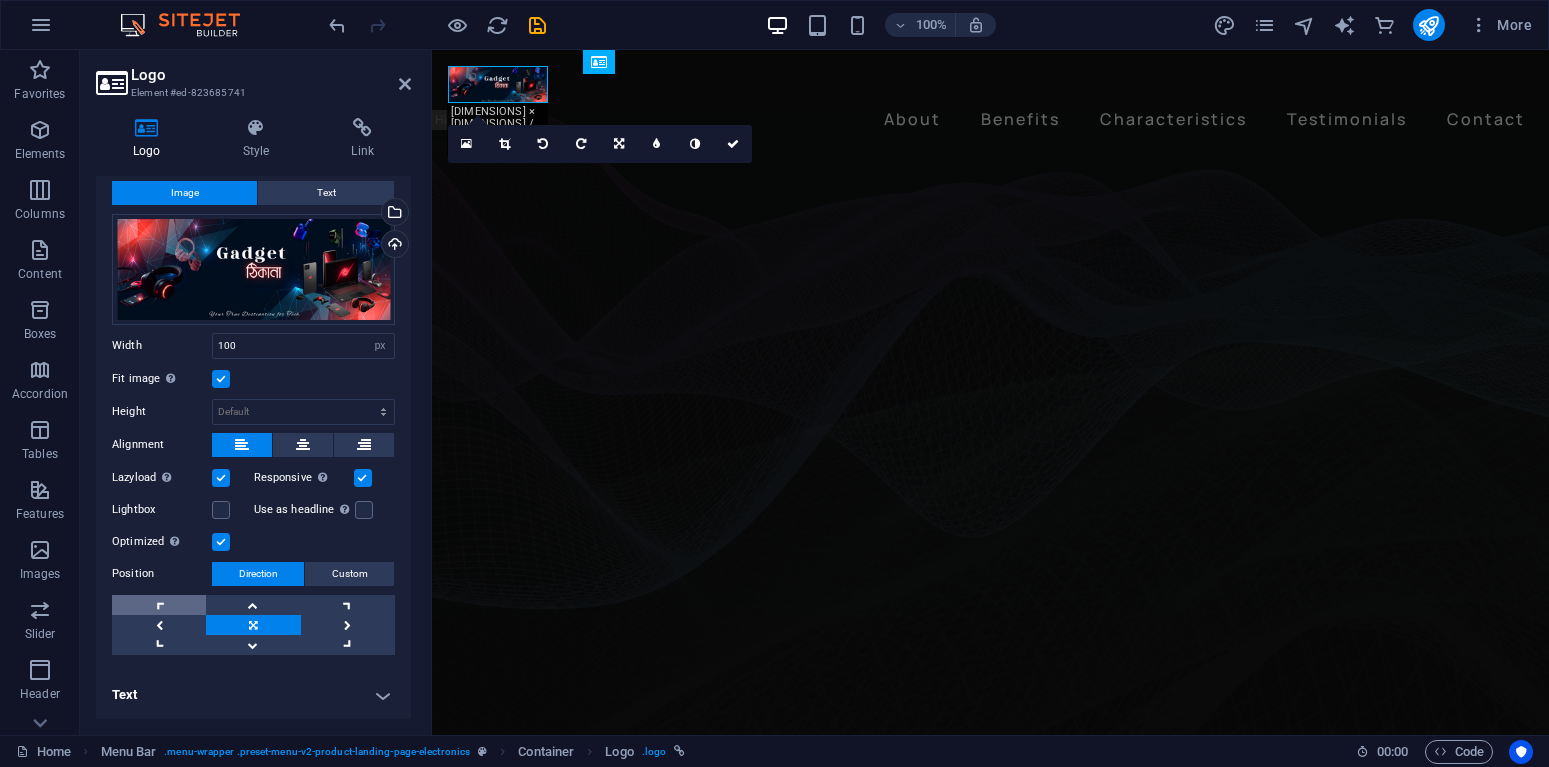 click at bounding box center [159, 605] 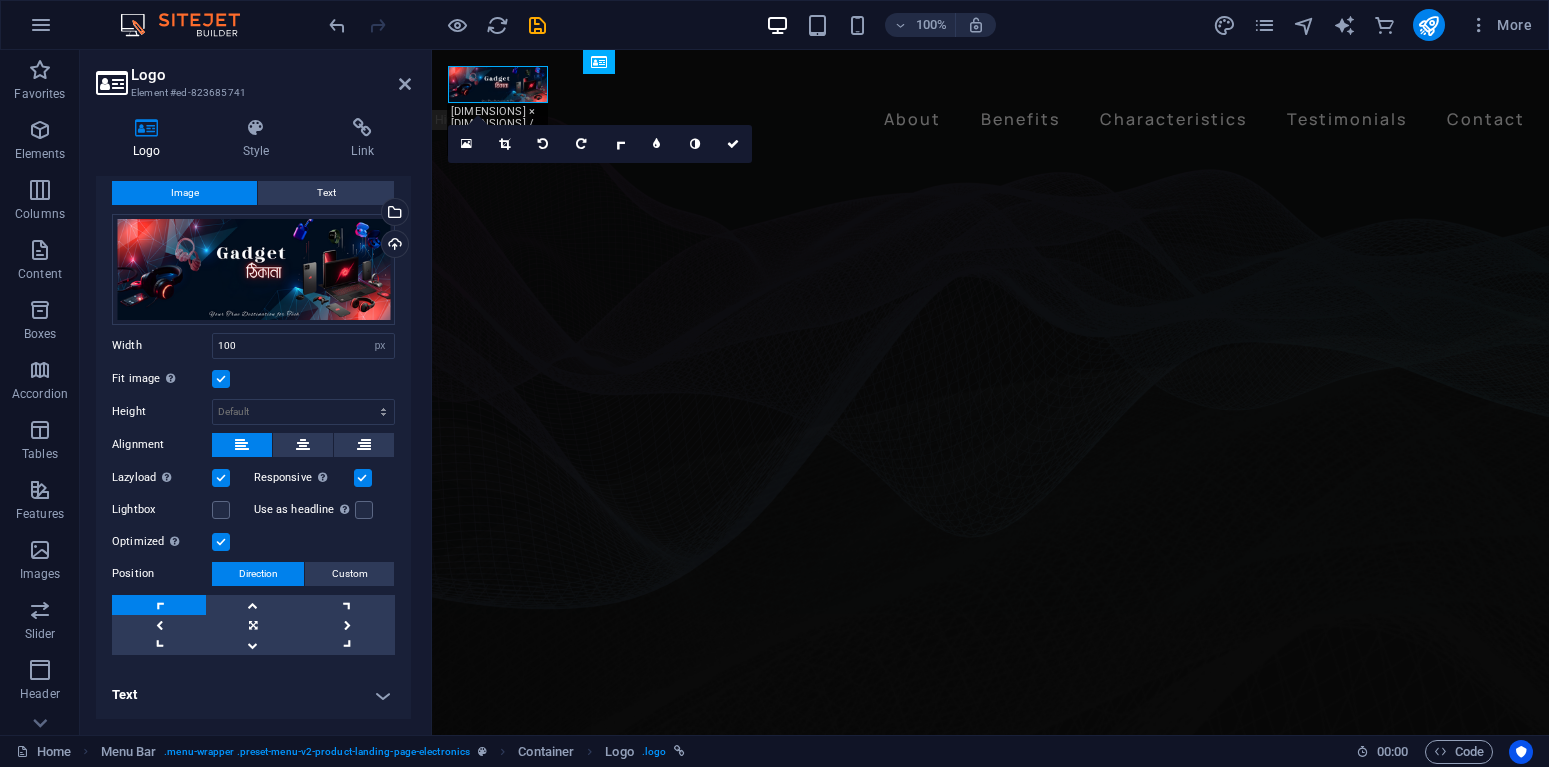 click at bounding box center [159, 605] 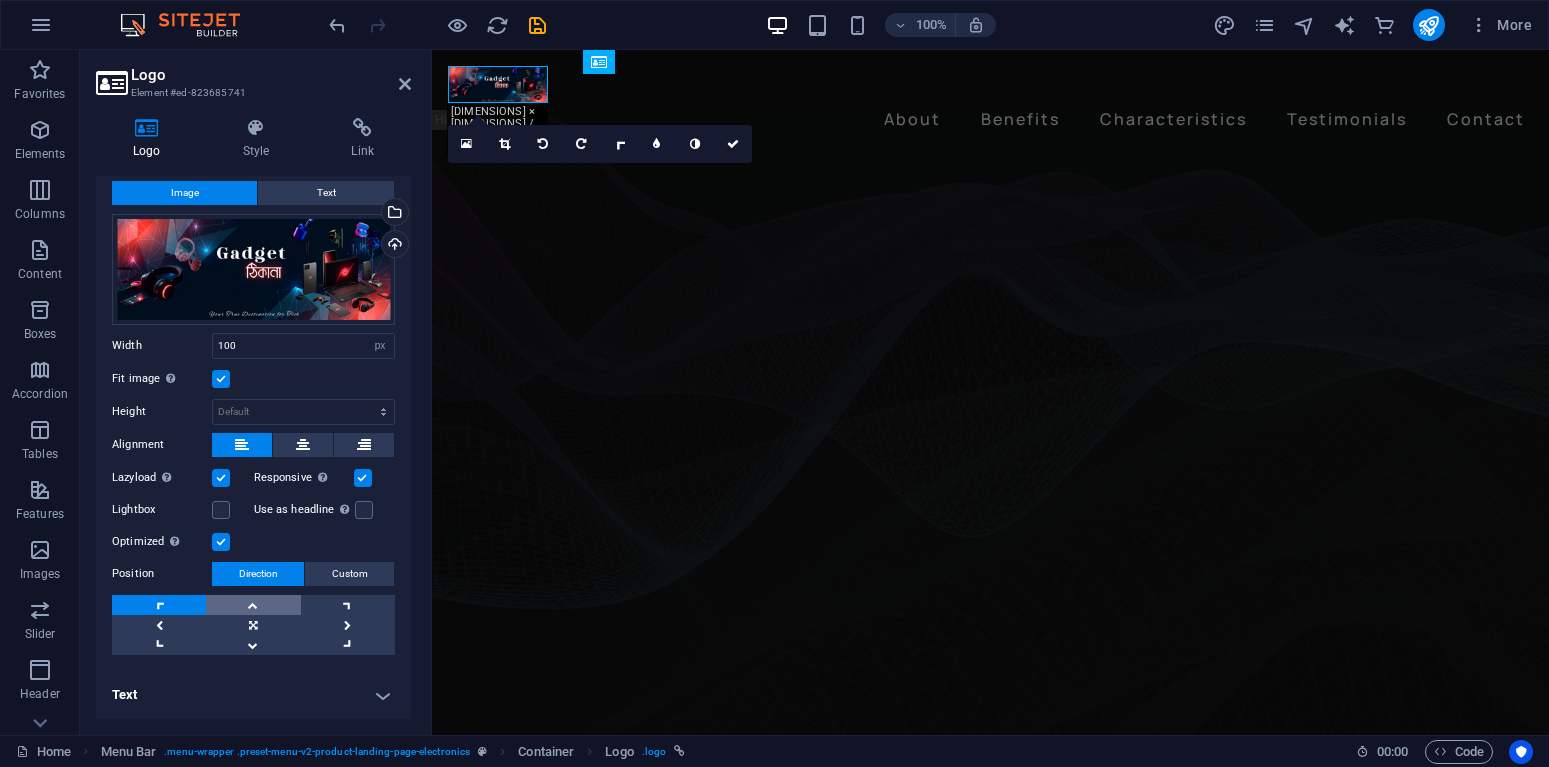 click at bounding box center (253, 605) 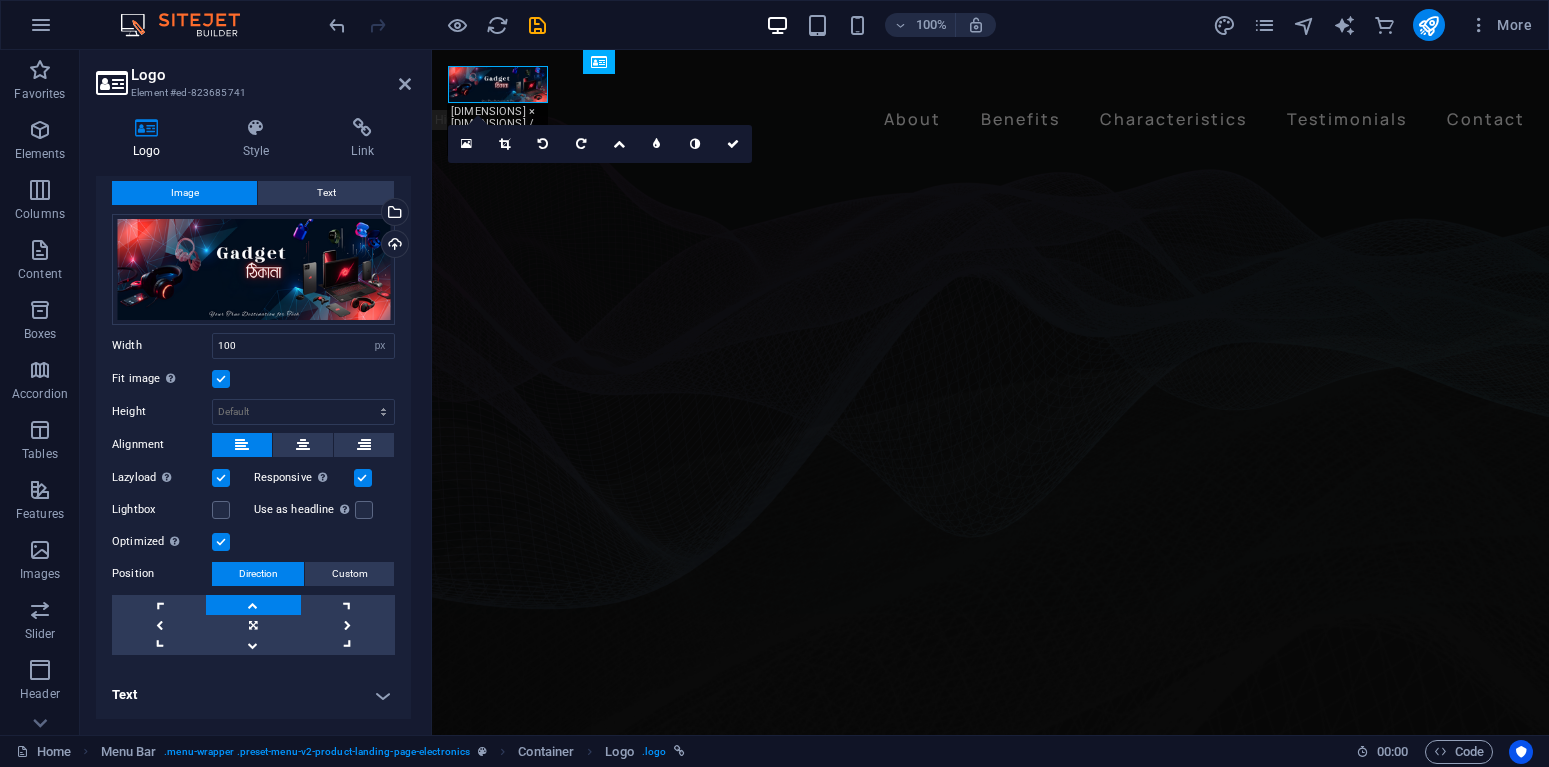 click at bounding box center (253, 605) 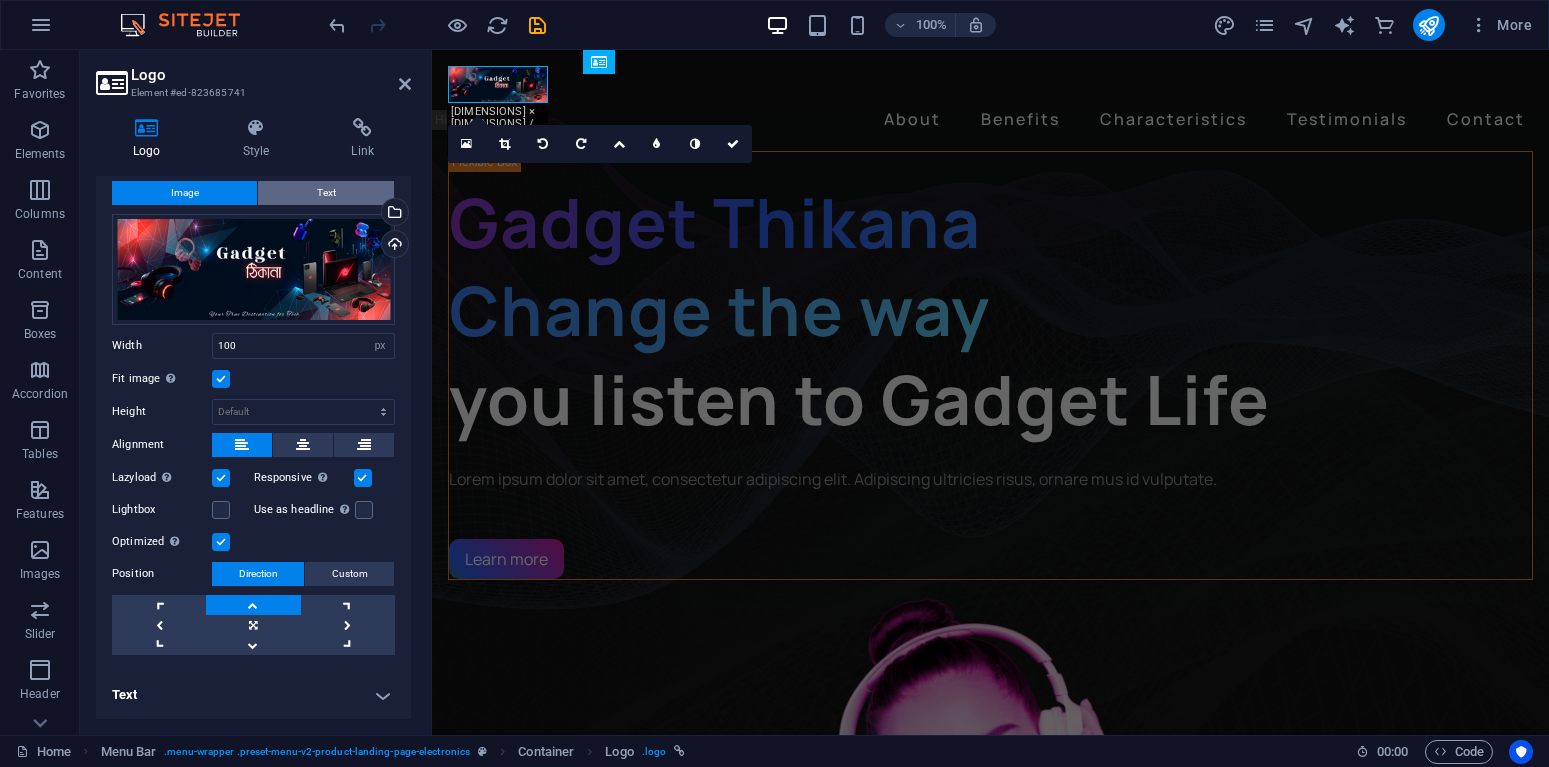 click on "Text" at bounding box center (326, 193) 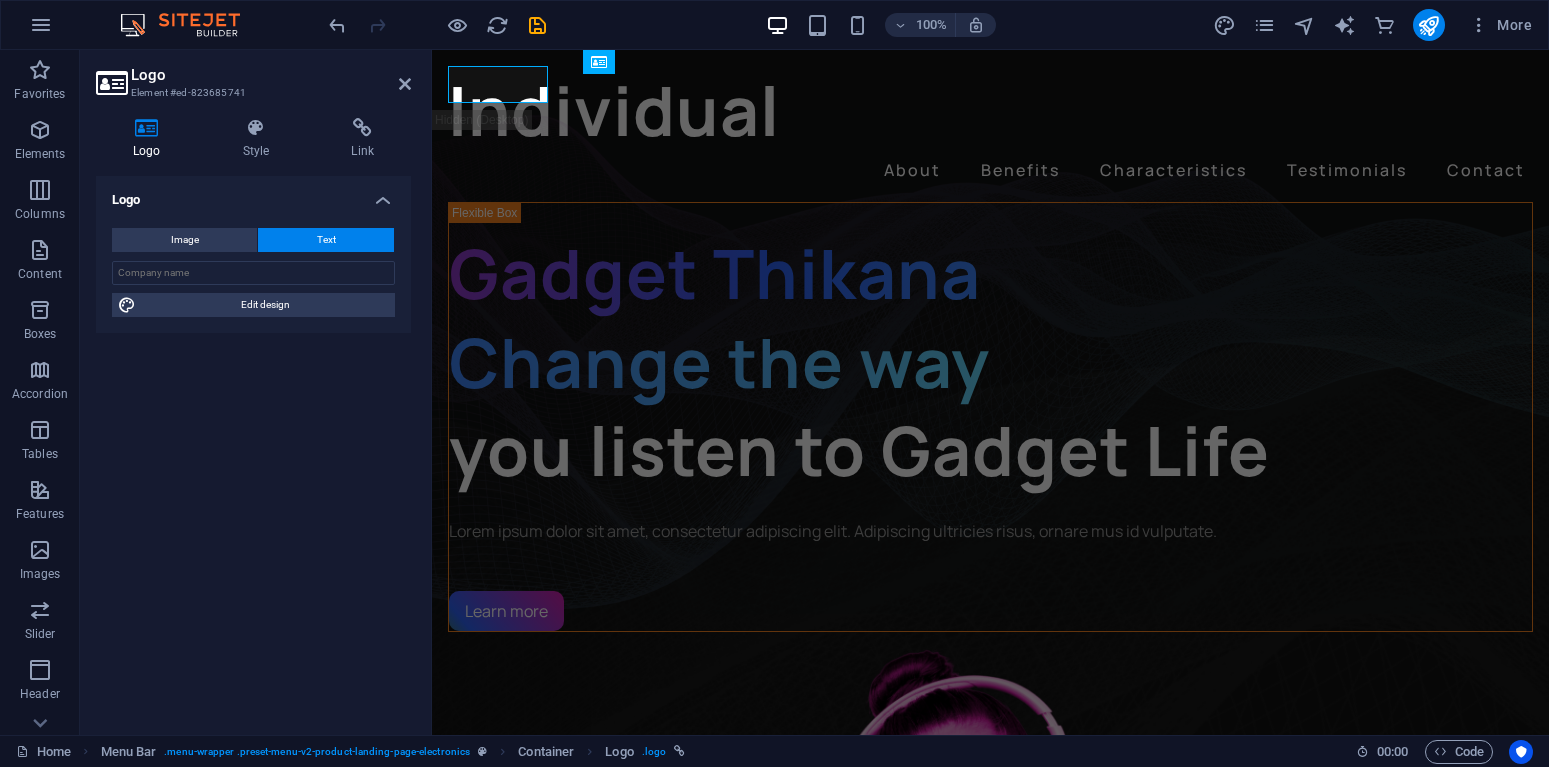 scroll, scrollTop: 0, scrollLeft: 0, axis: both 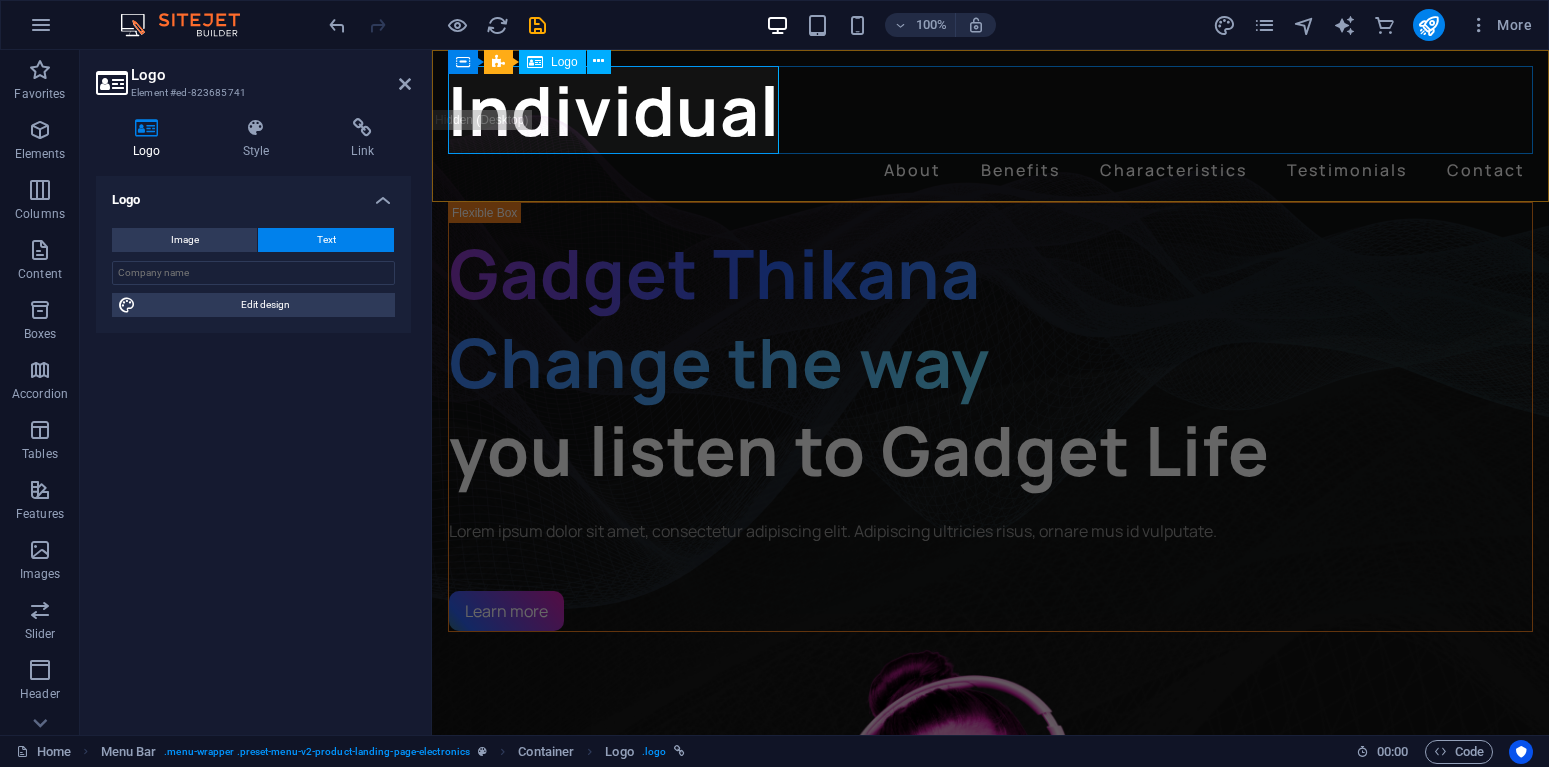 click on "Individual" at bounding box center [990, 110] 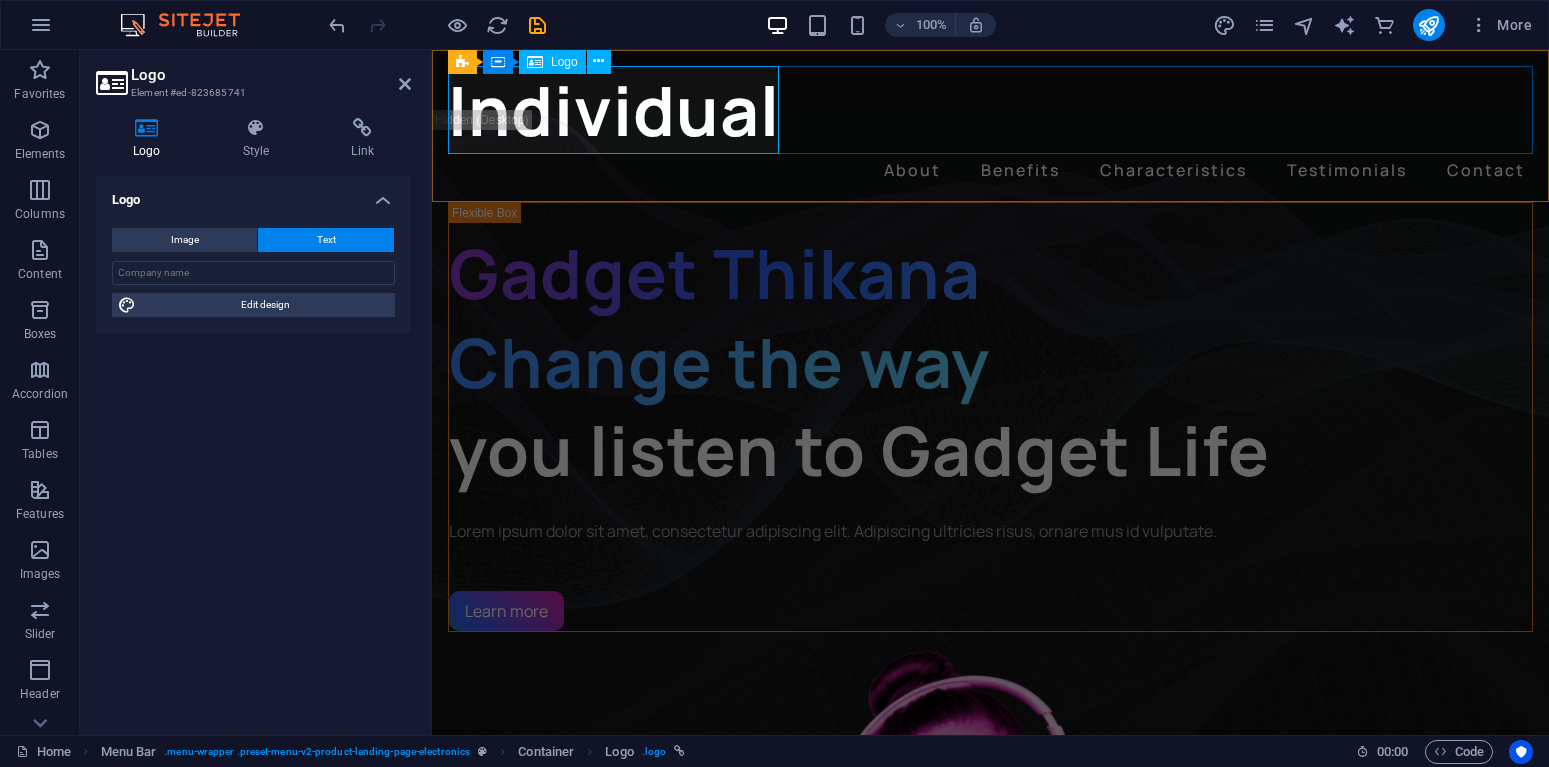 click on "Individual" at bounding box center (990, 110) 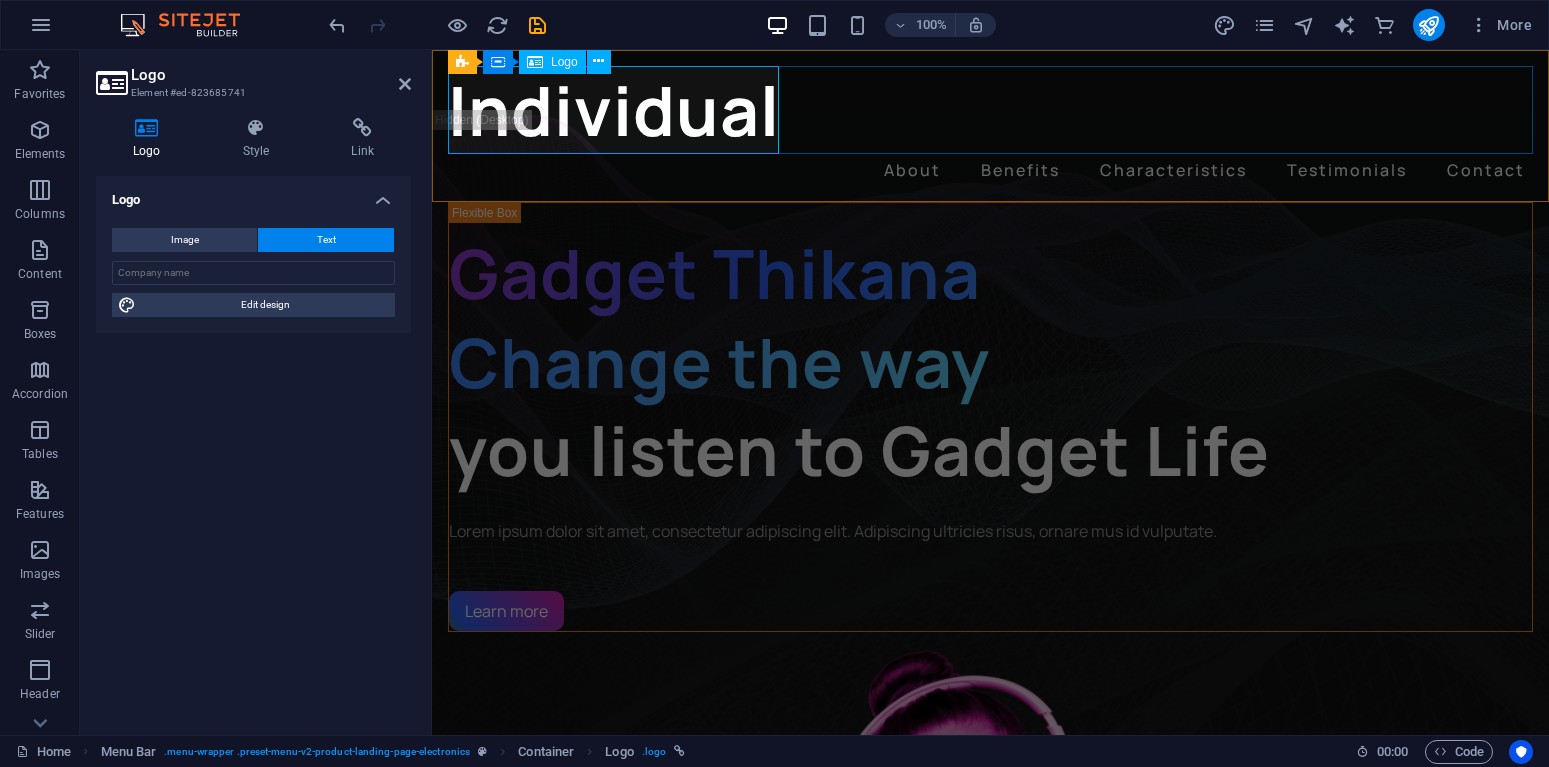 click on "Individual" at bounding box center (990, 110) 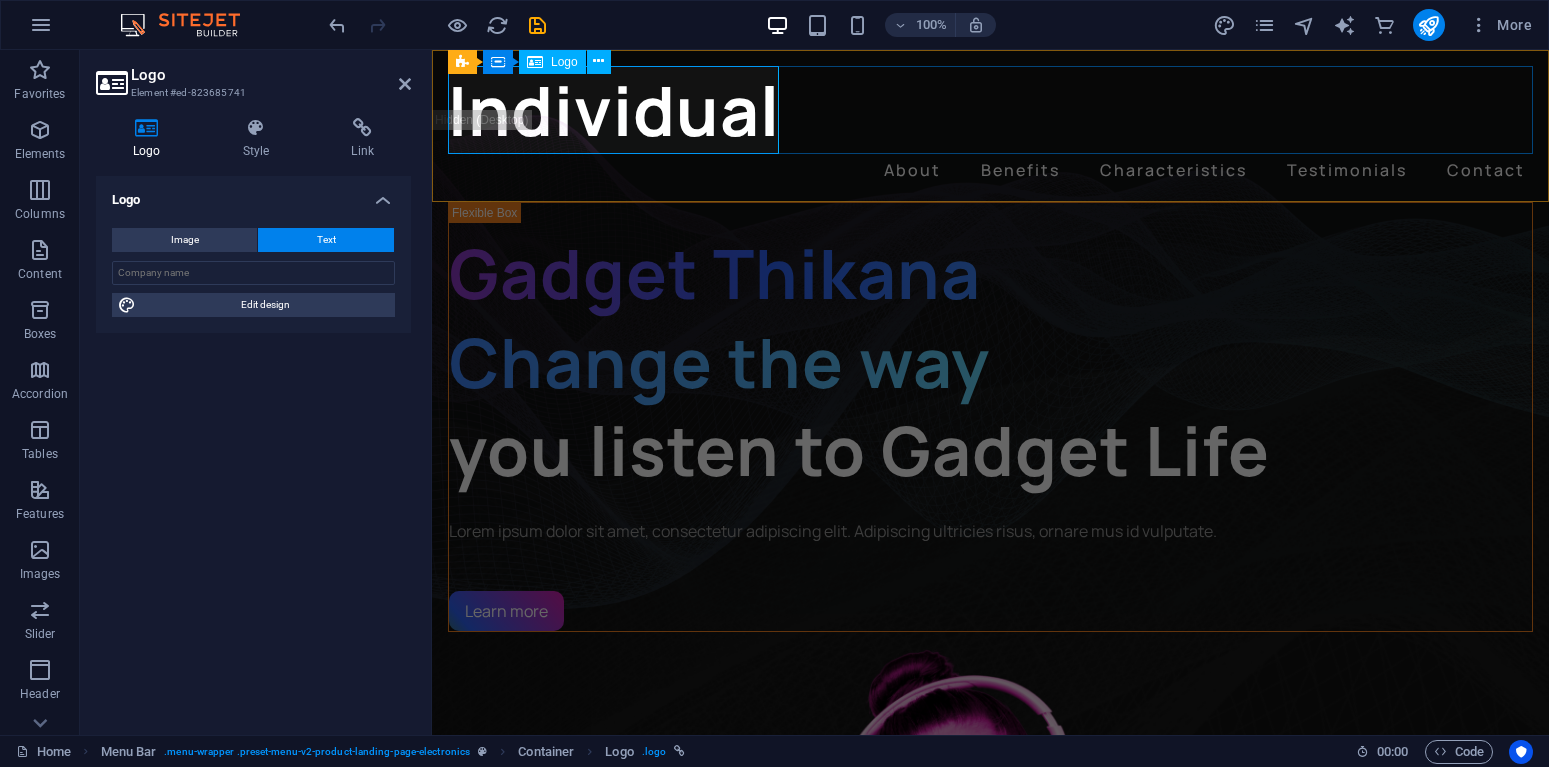 click on "Individual" at bounding box center (990, 110) 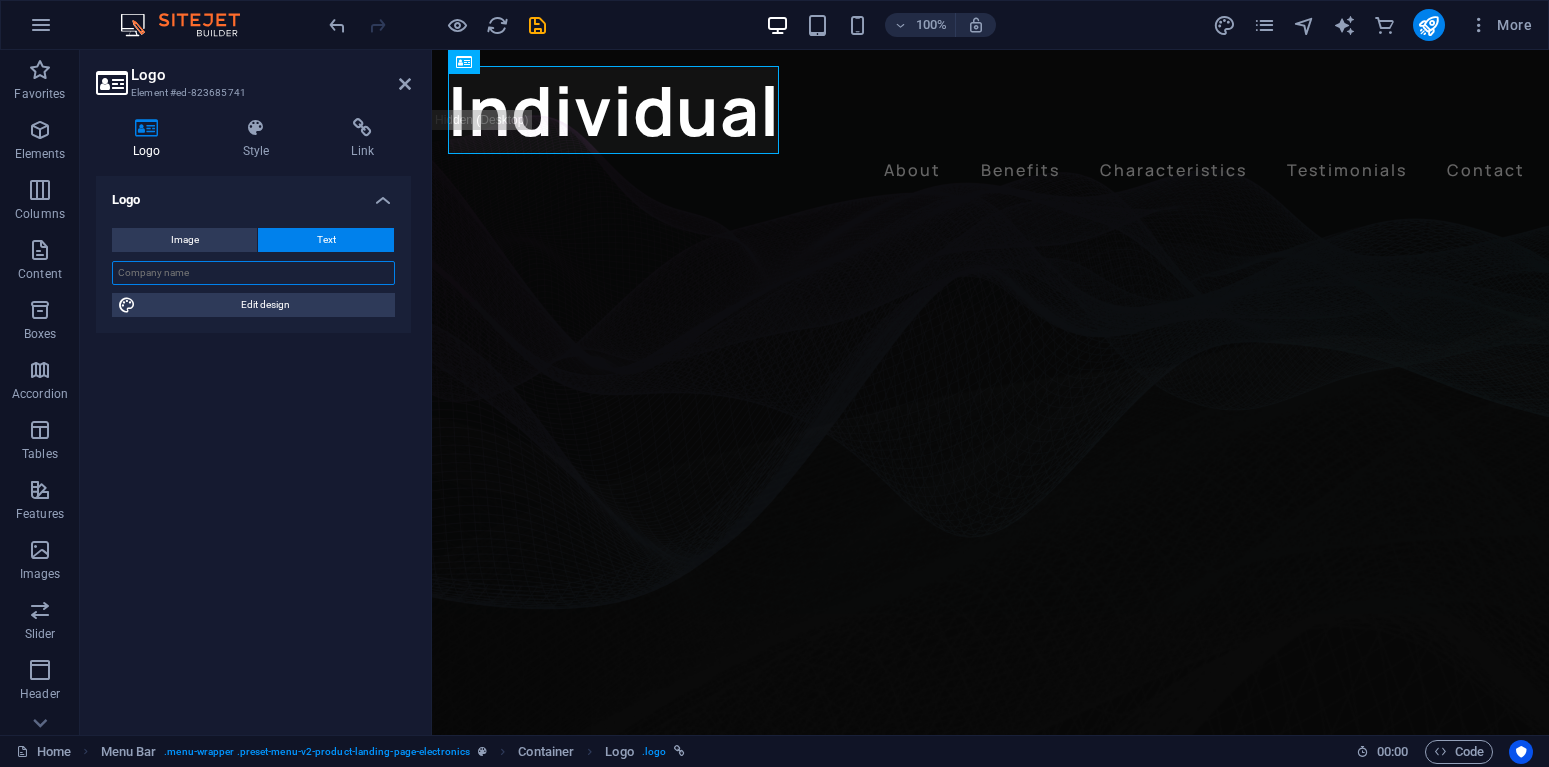 click at bounding box center (253, 273) 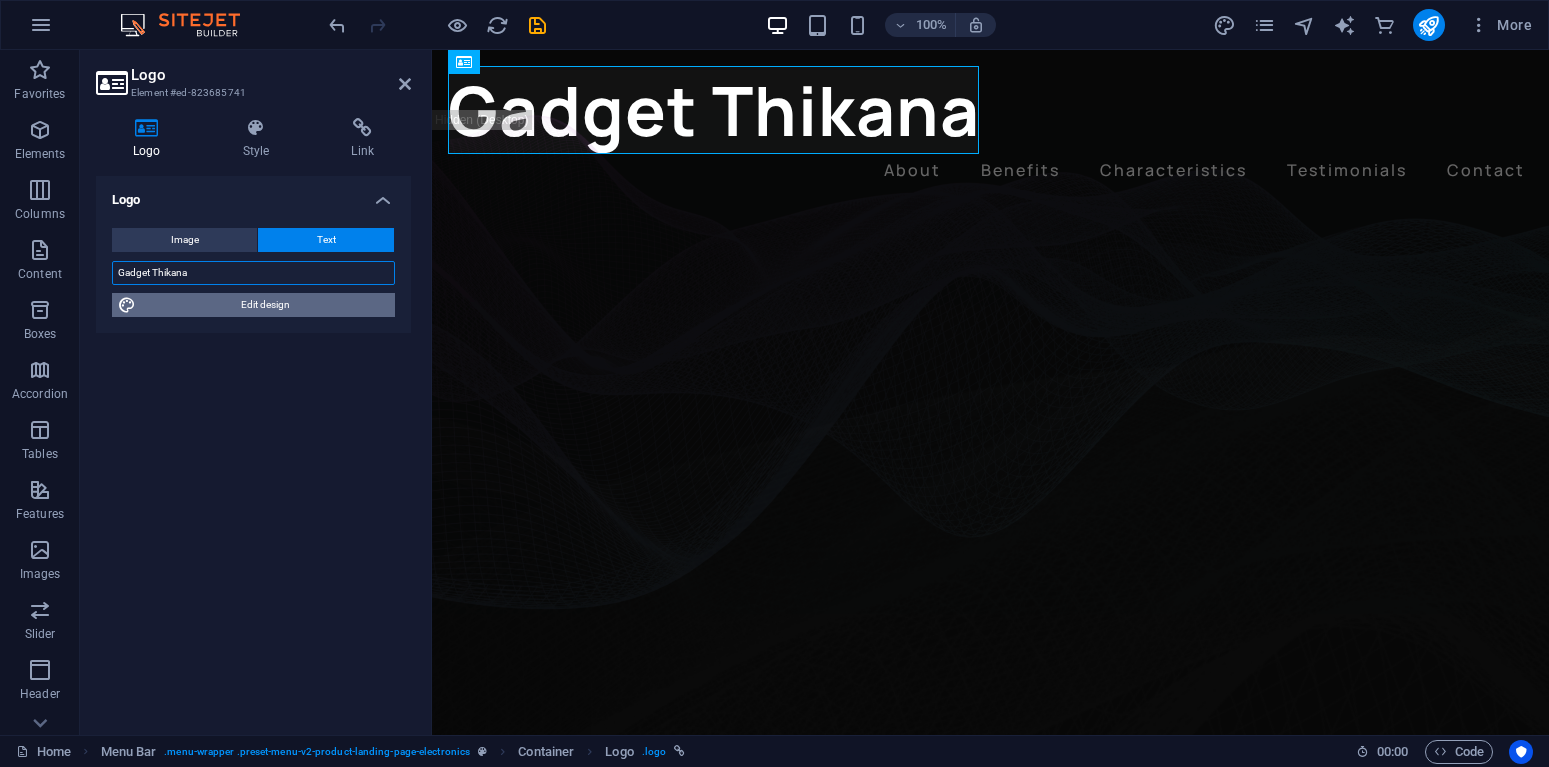 type on "Gadget Thikana" 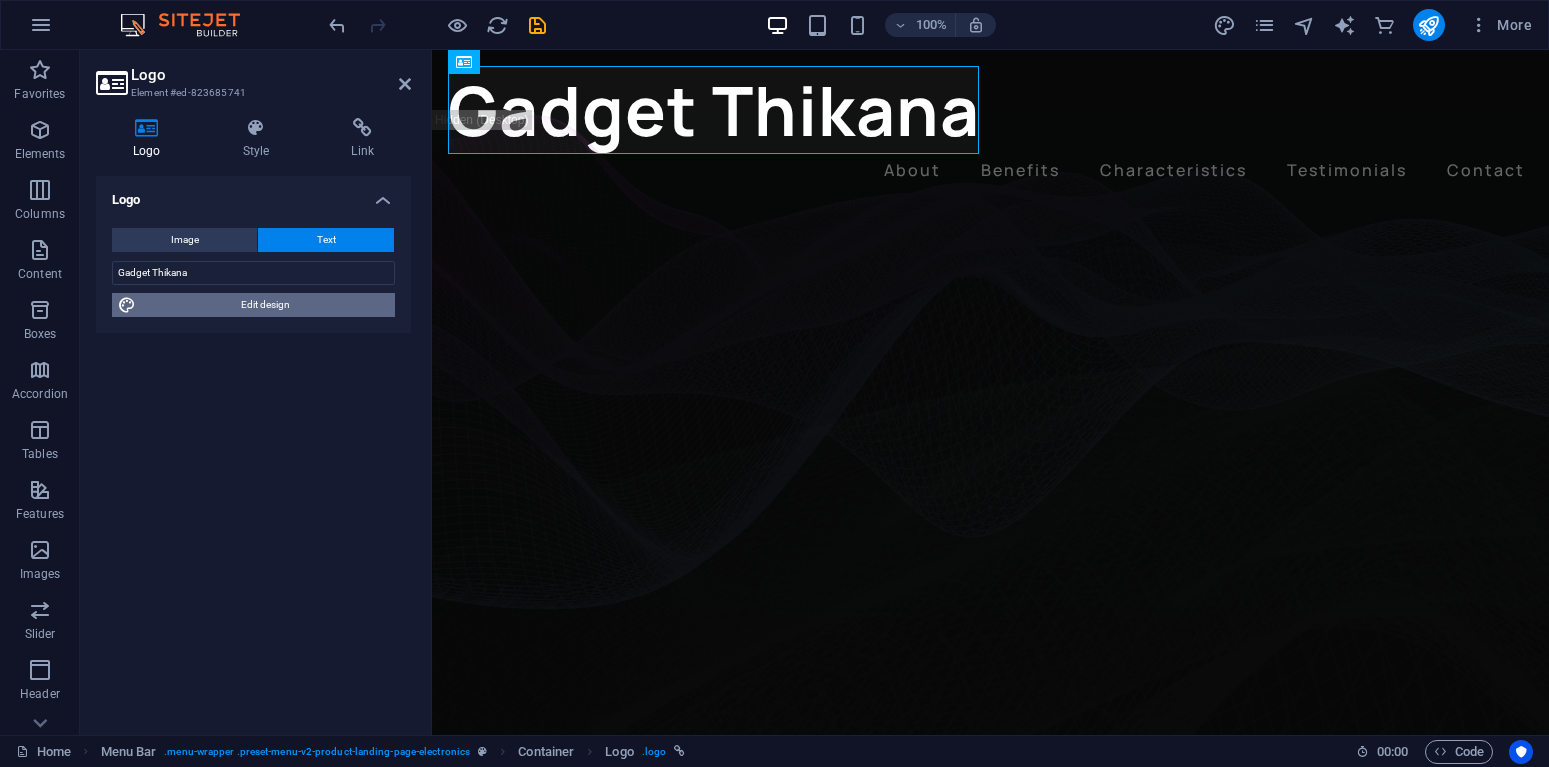 click on "Edit design" at bounding box center (265, 305) 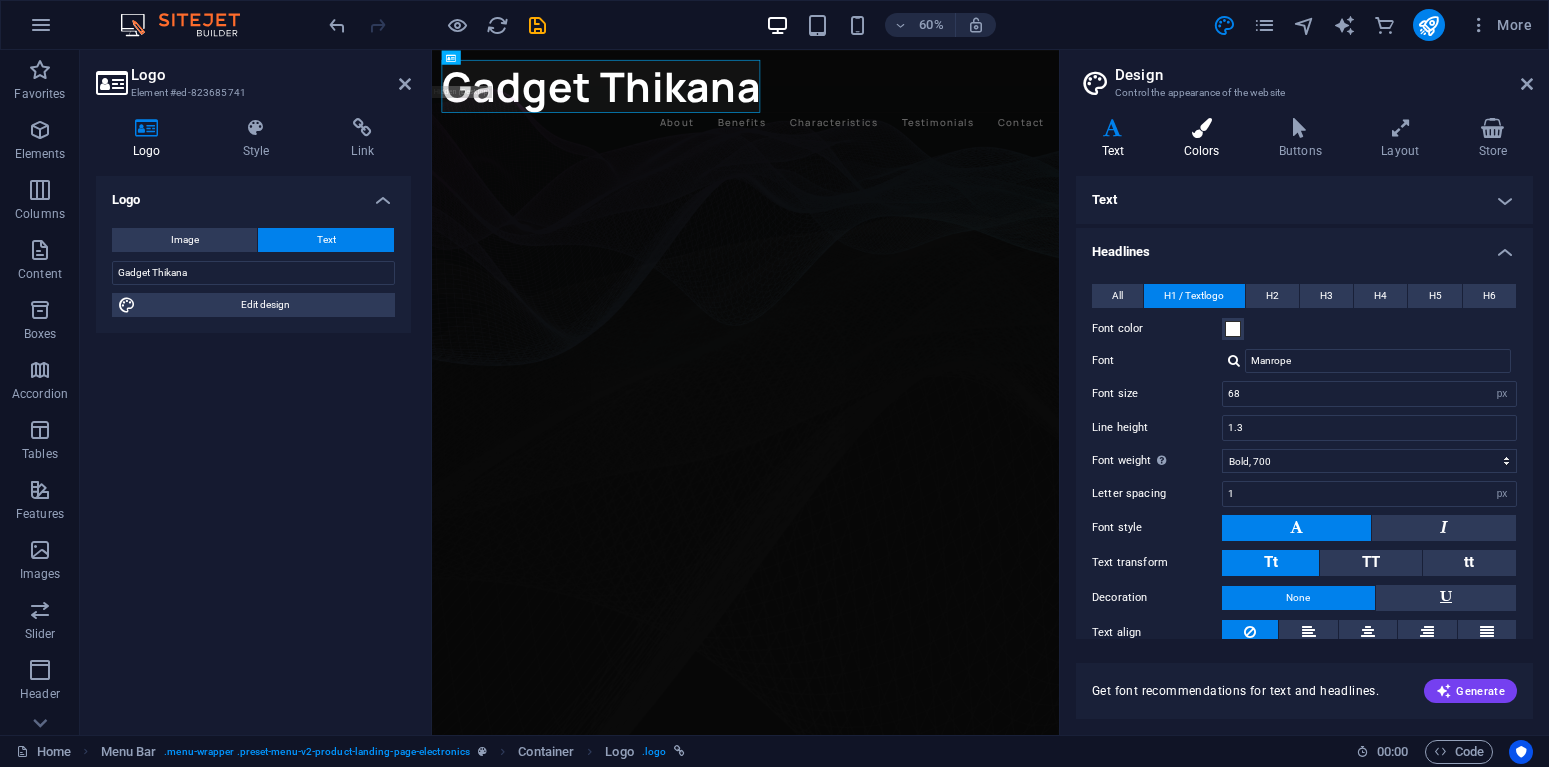 click at bounding box center [1201, 128] 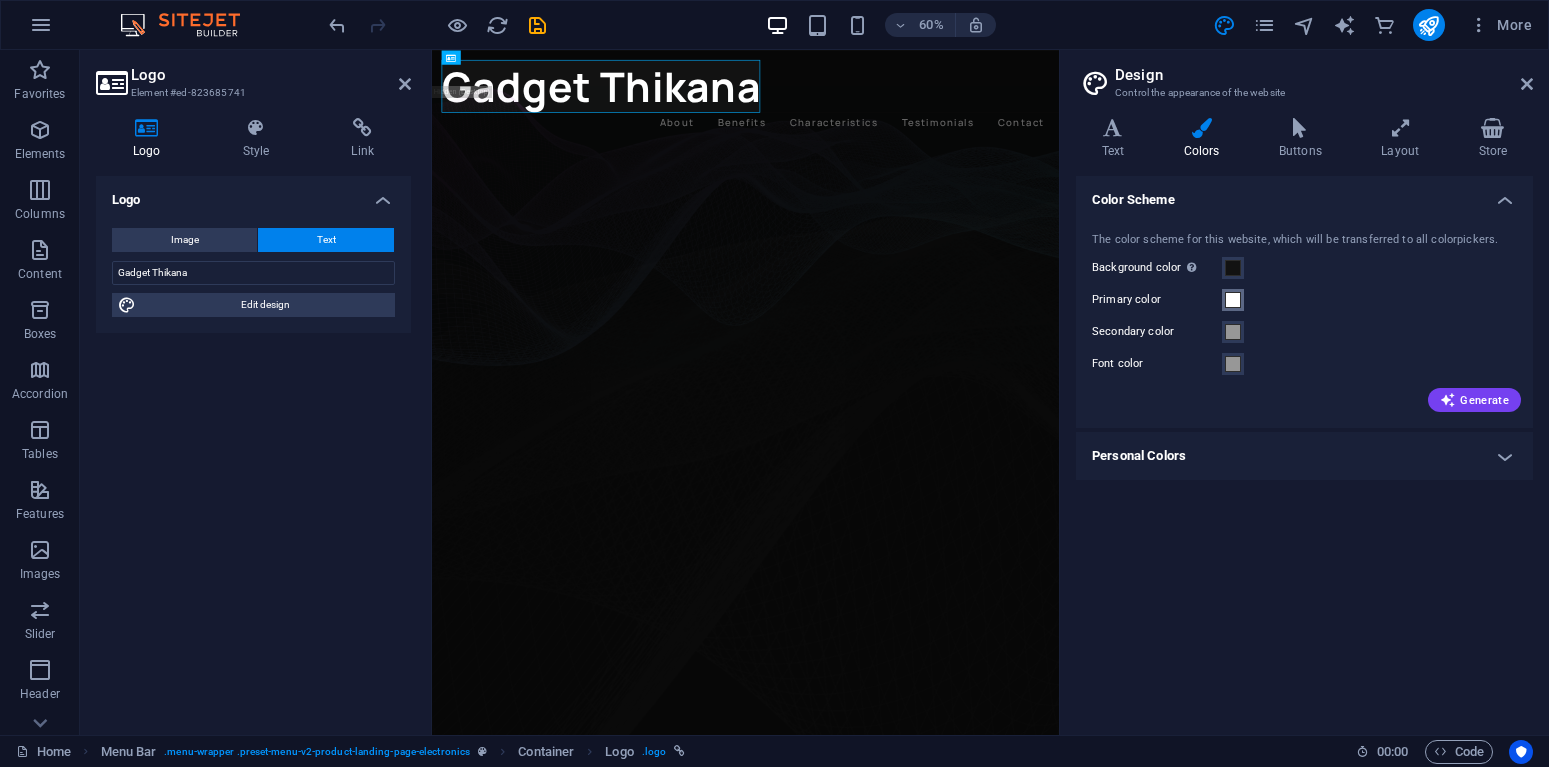 click at bounding box center (1233, 300) 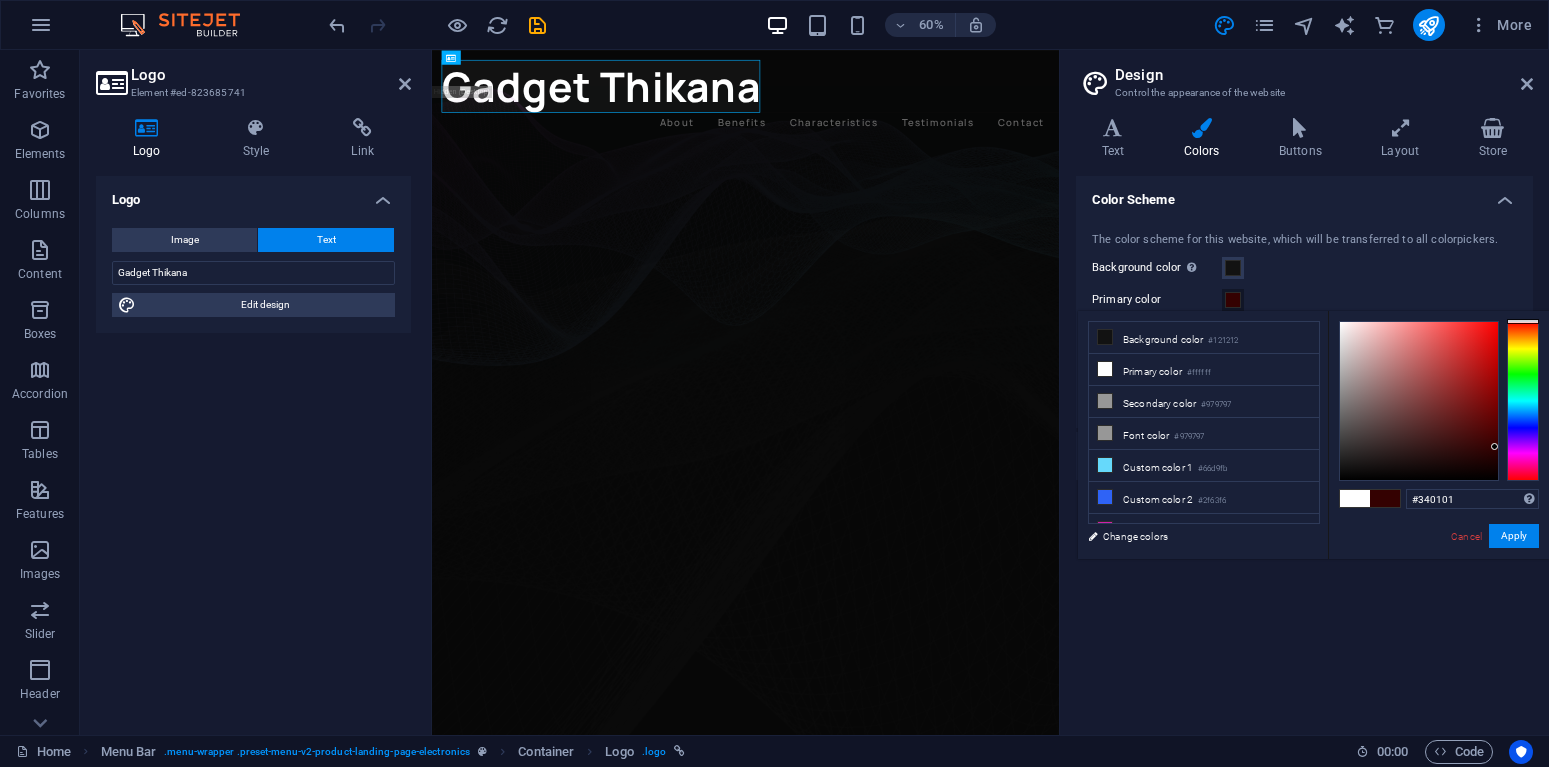 type on "#340000" 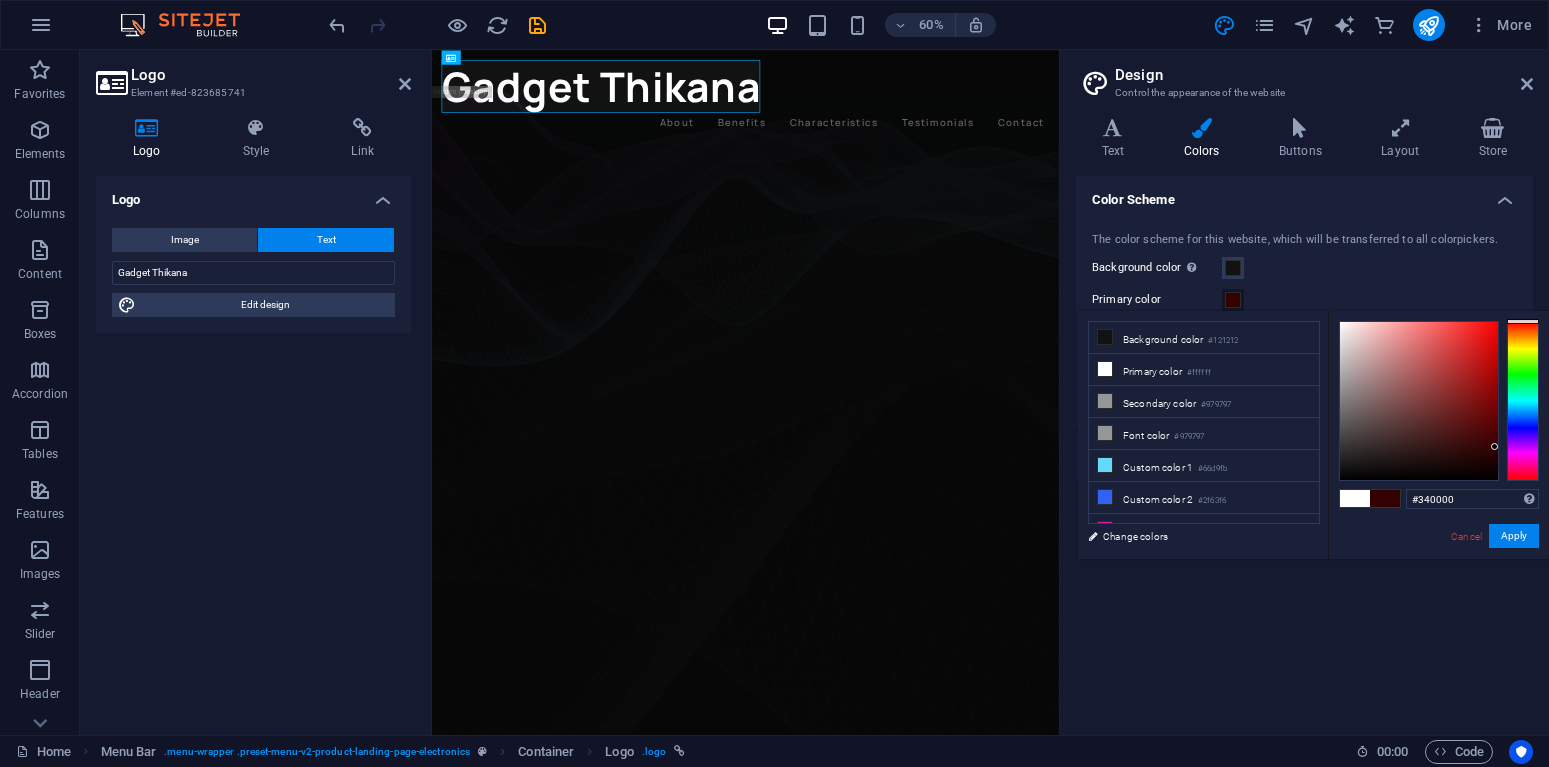 drag, startPoint x: 1398, startPoint y: 369, endPoint x: 1496, endPoint y: 447, distance: 125.25175 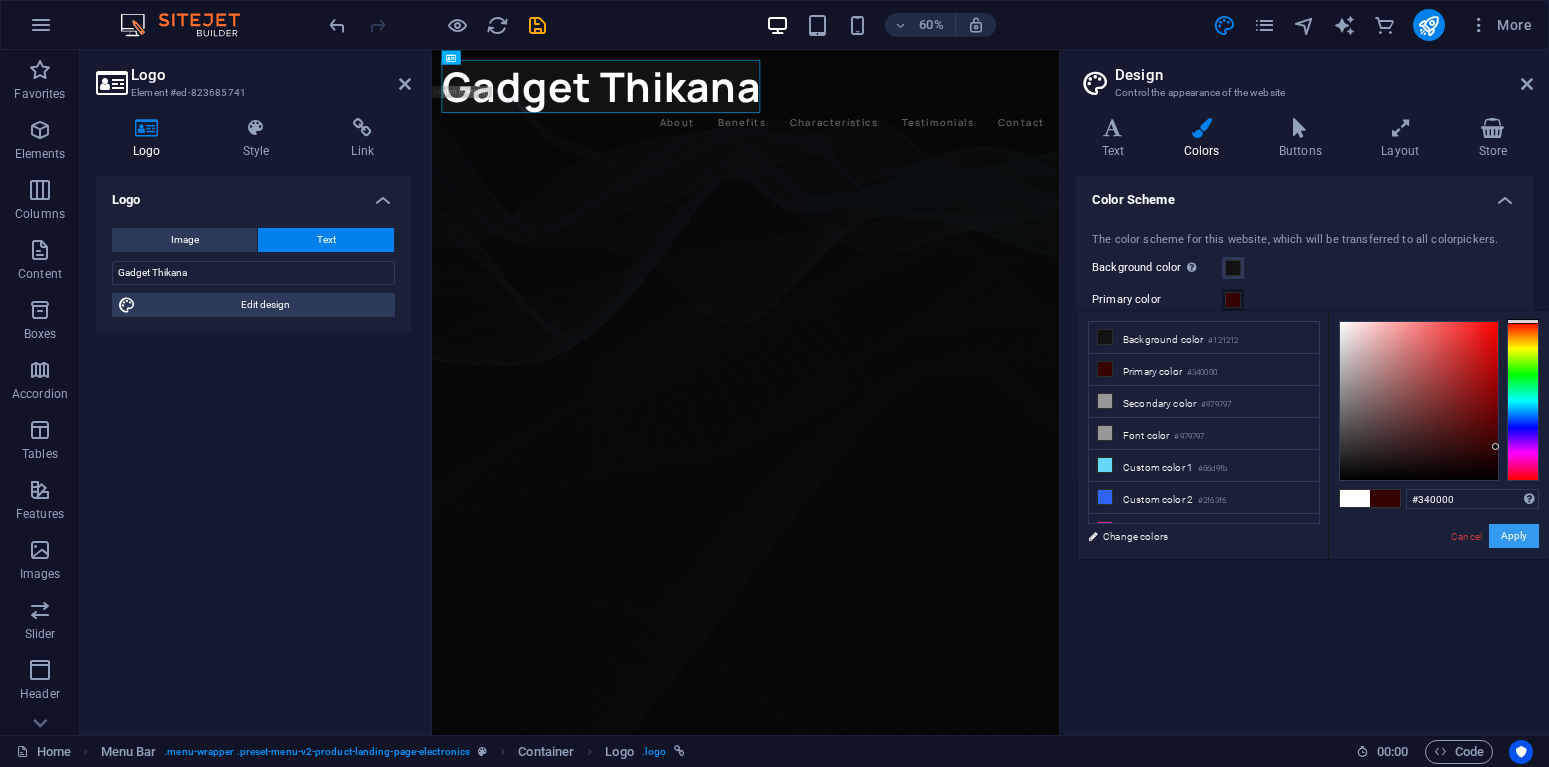 click on "Apply" at bounding box center [1514, 536] 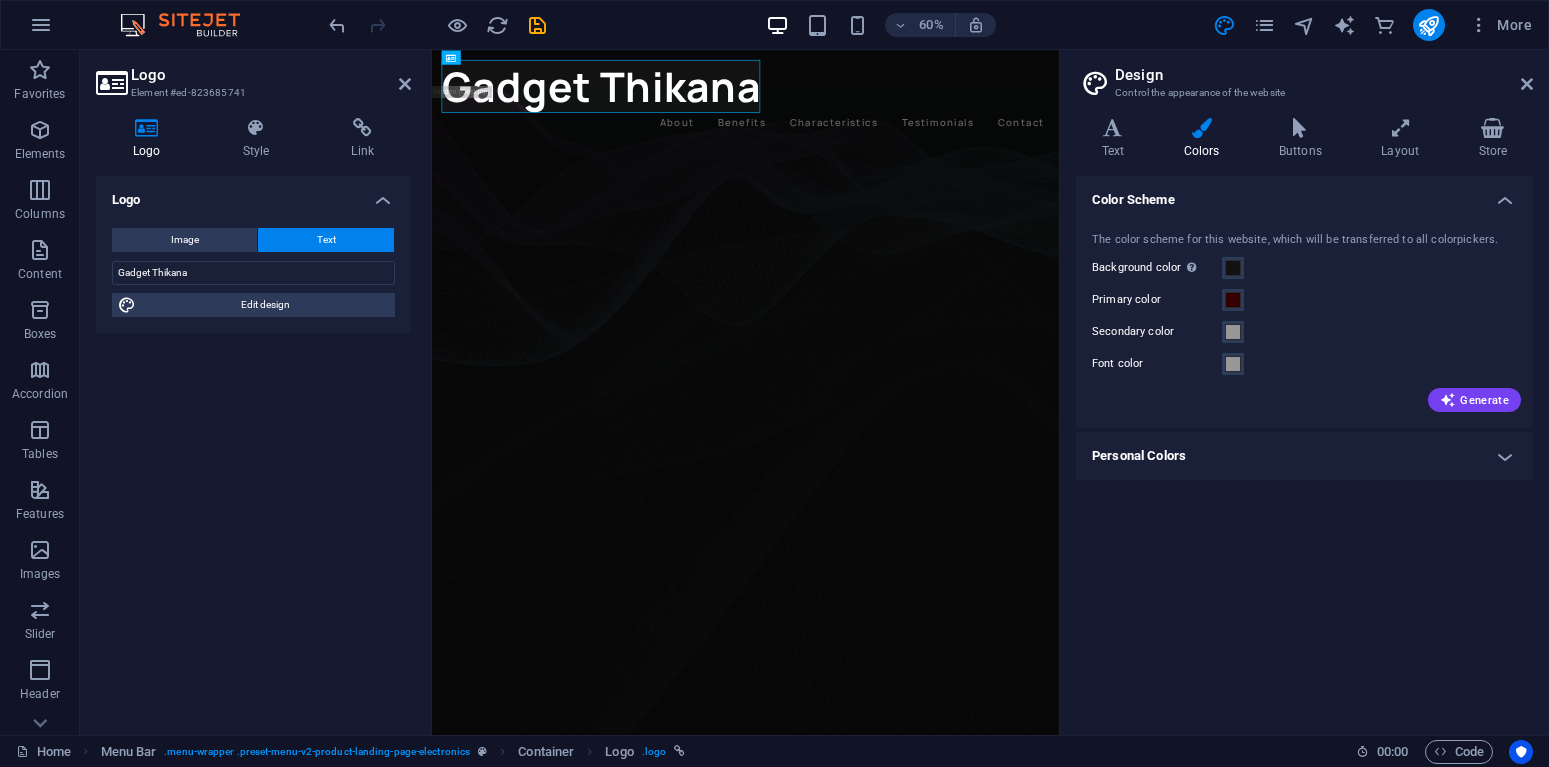 click on "The color scheme for this website, which will be transferred to all colorpickers. Background color Only visible if it is not covered by other backgrounds. Primary color Secondary color Font color Generate" at bounding box center [1304, 320] 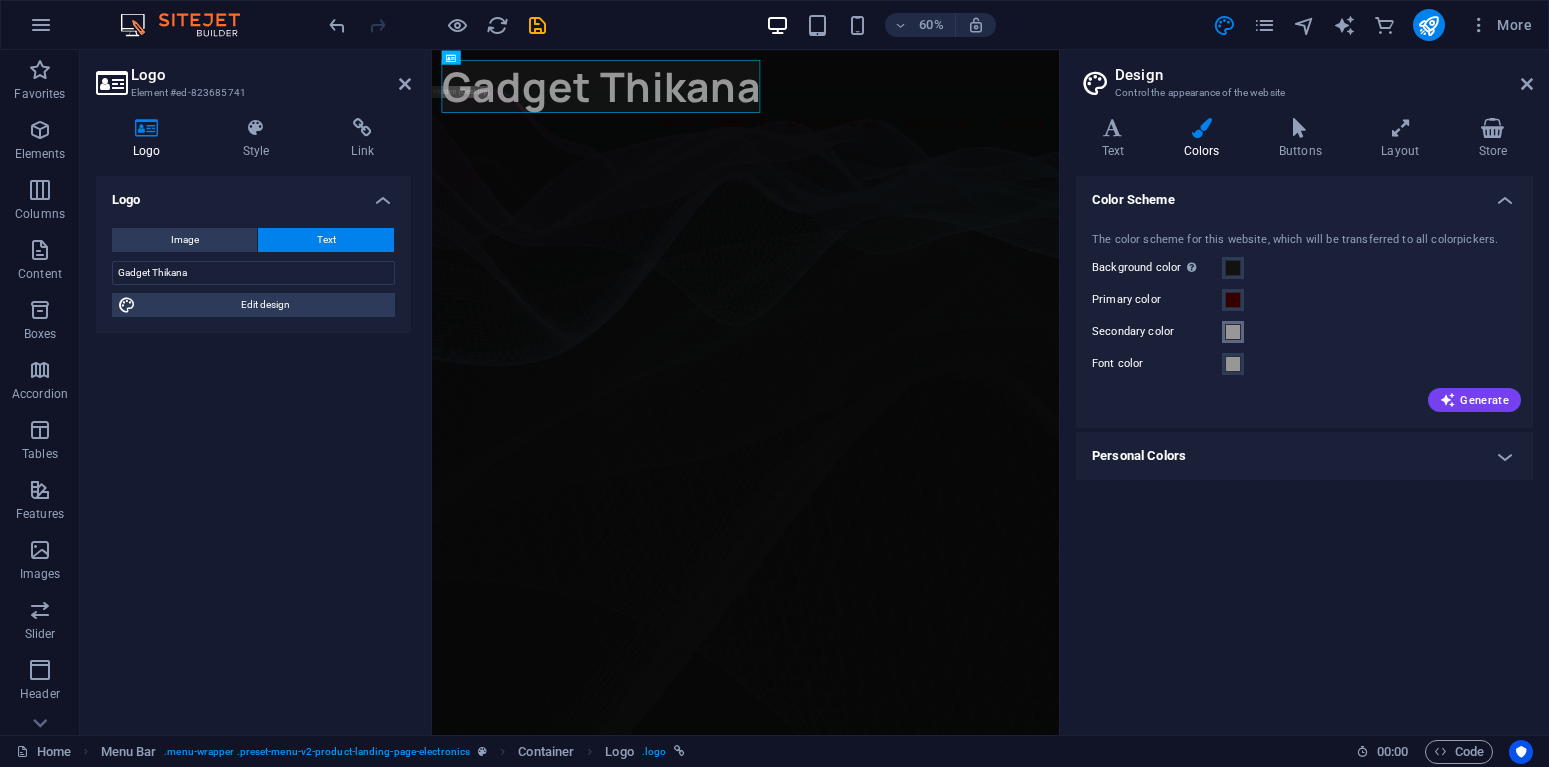 click at bounding box center [1233, 332] 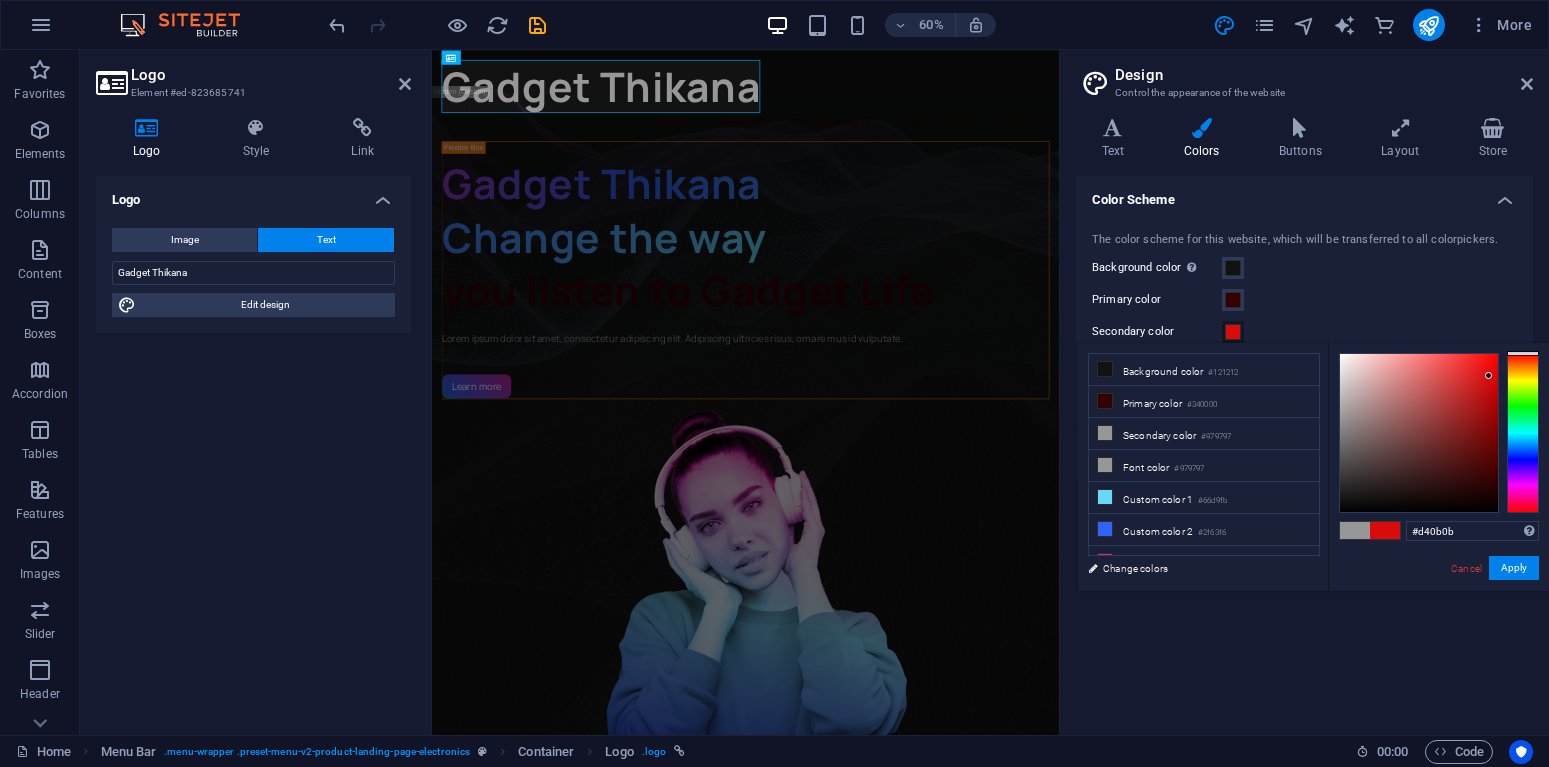 type on "#d20b0b" 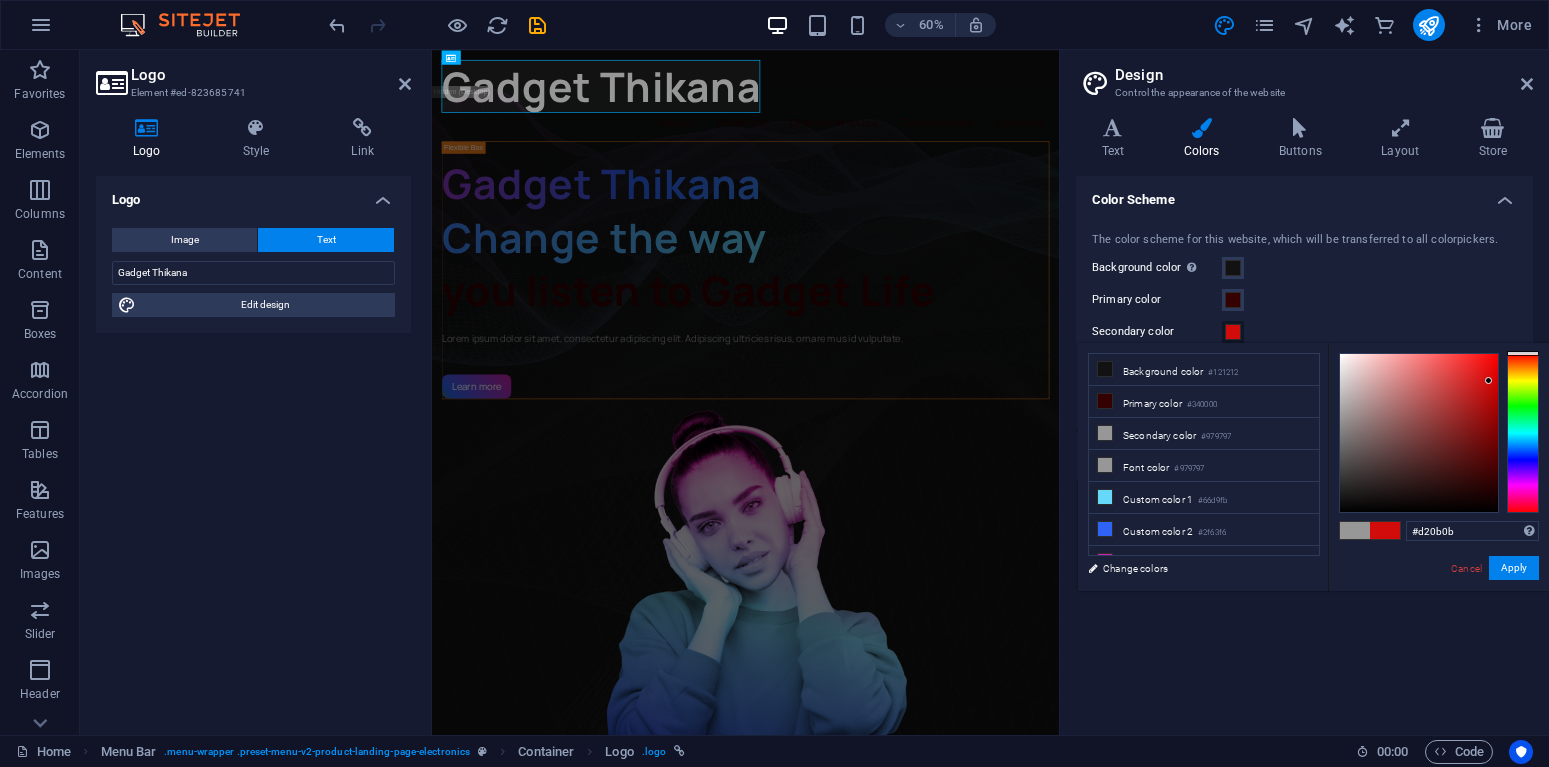drag, startPoint x: 1461, startPoint y: 429, endPoint x: 1489, endPoint y: 381, distance: 55.569775 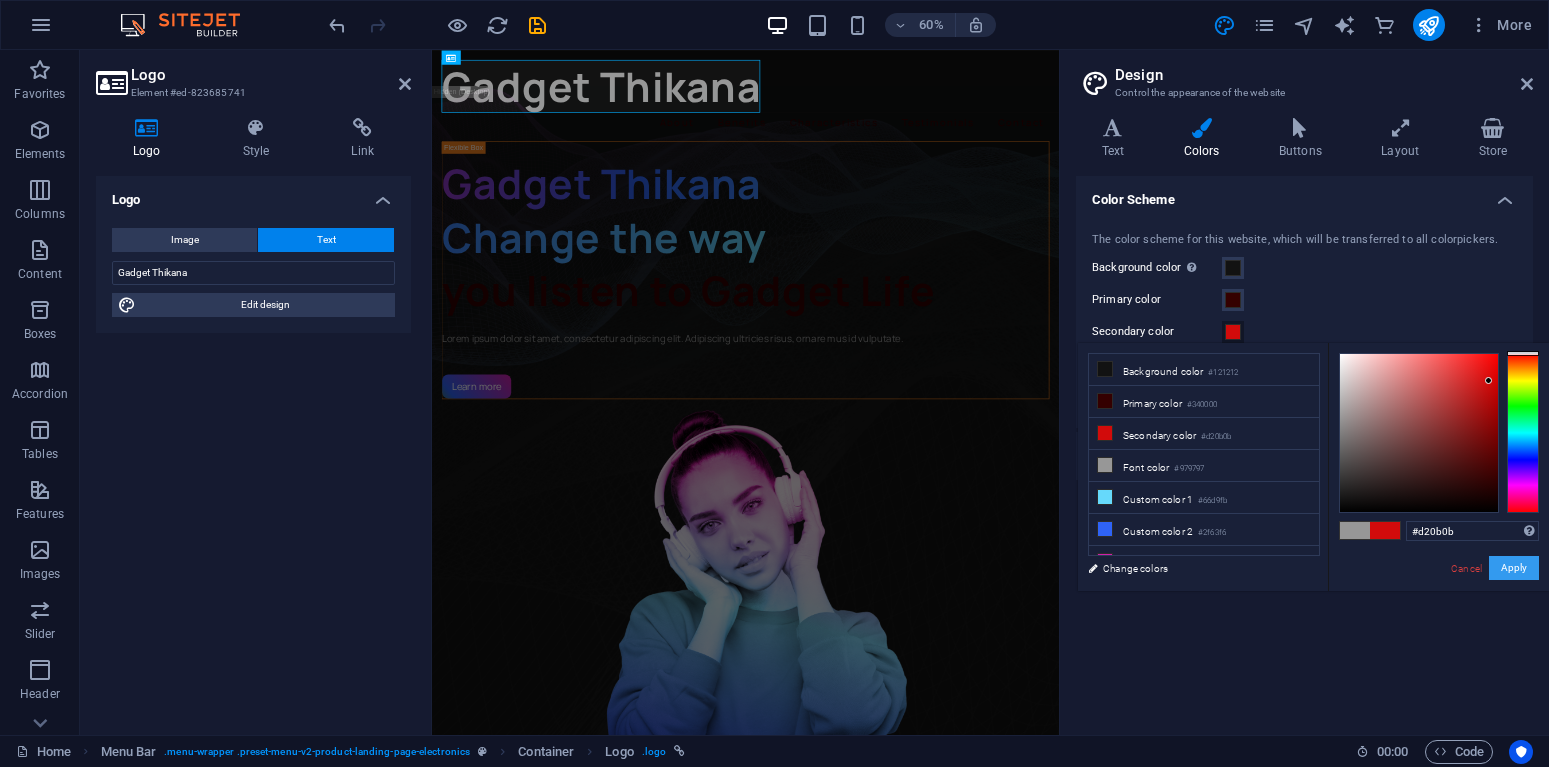 click on "Apply" at bounding box center [1514, 568] 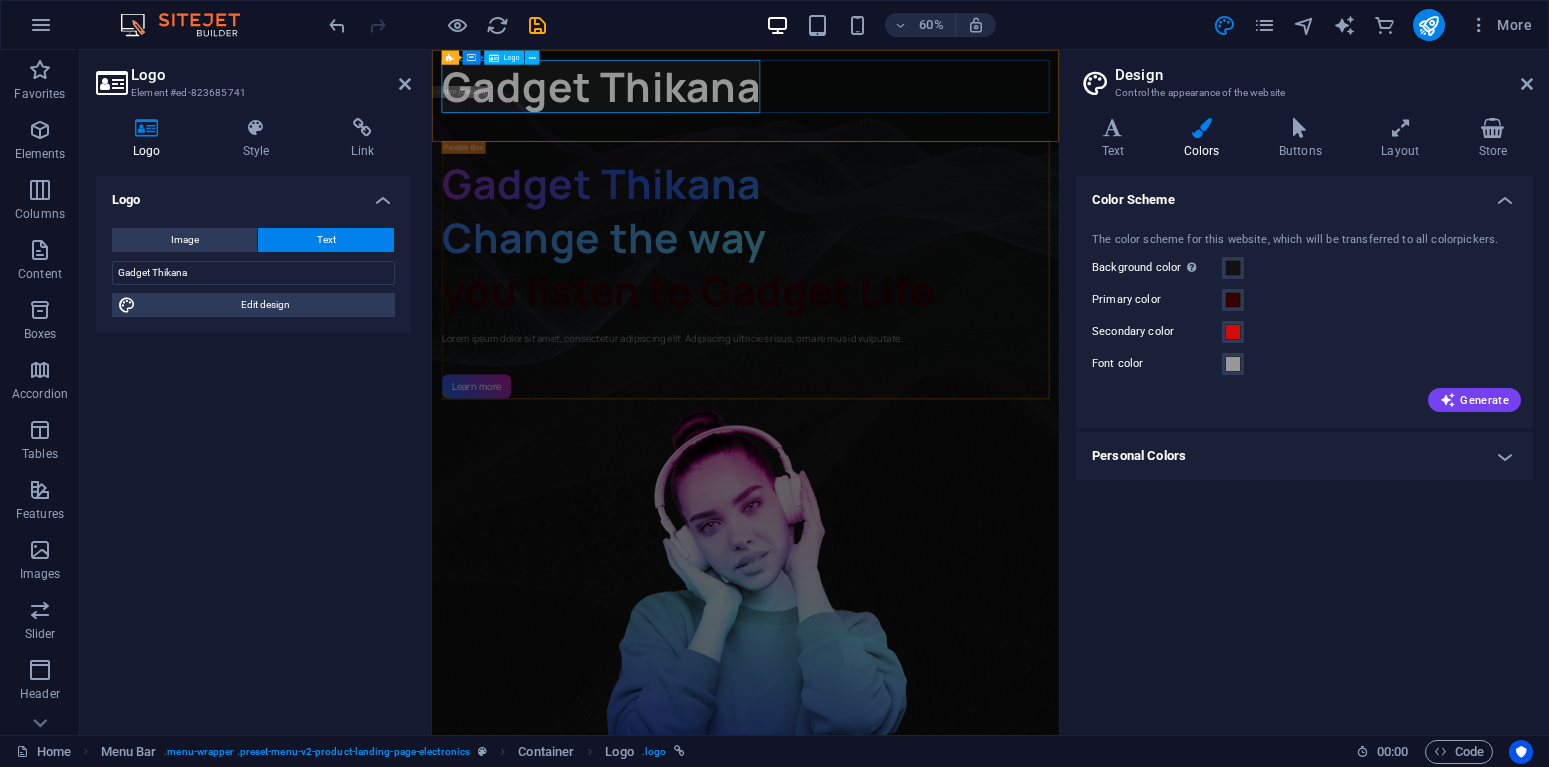 click on "Gadget Thikana" at bounding box center (954, 110) 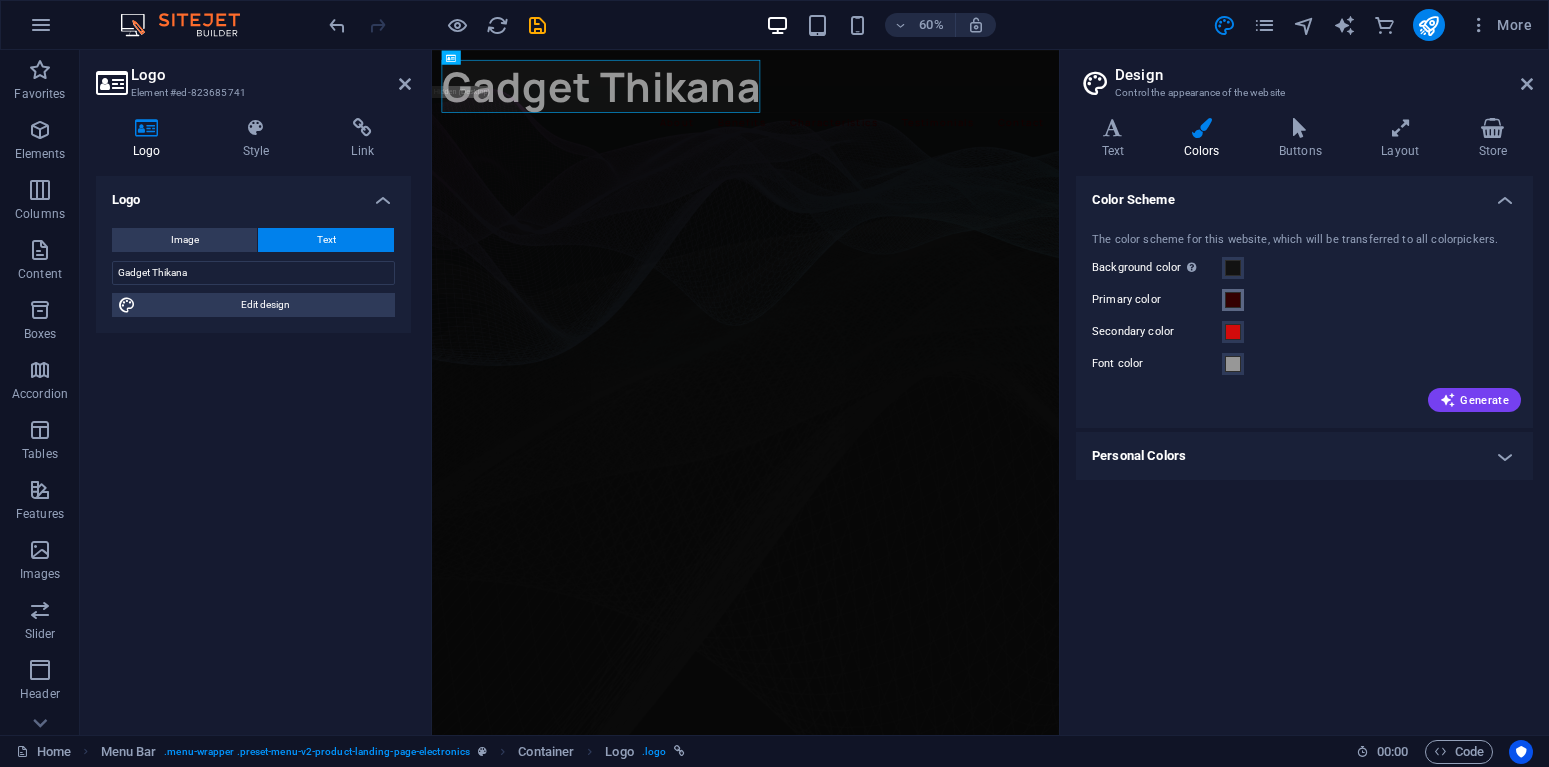 click on "Primary color" at bounding box center [1233, 300] 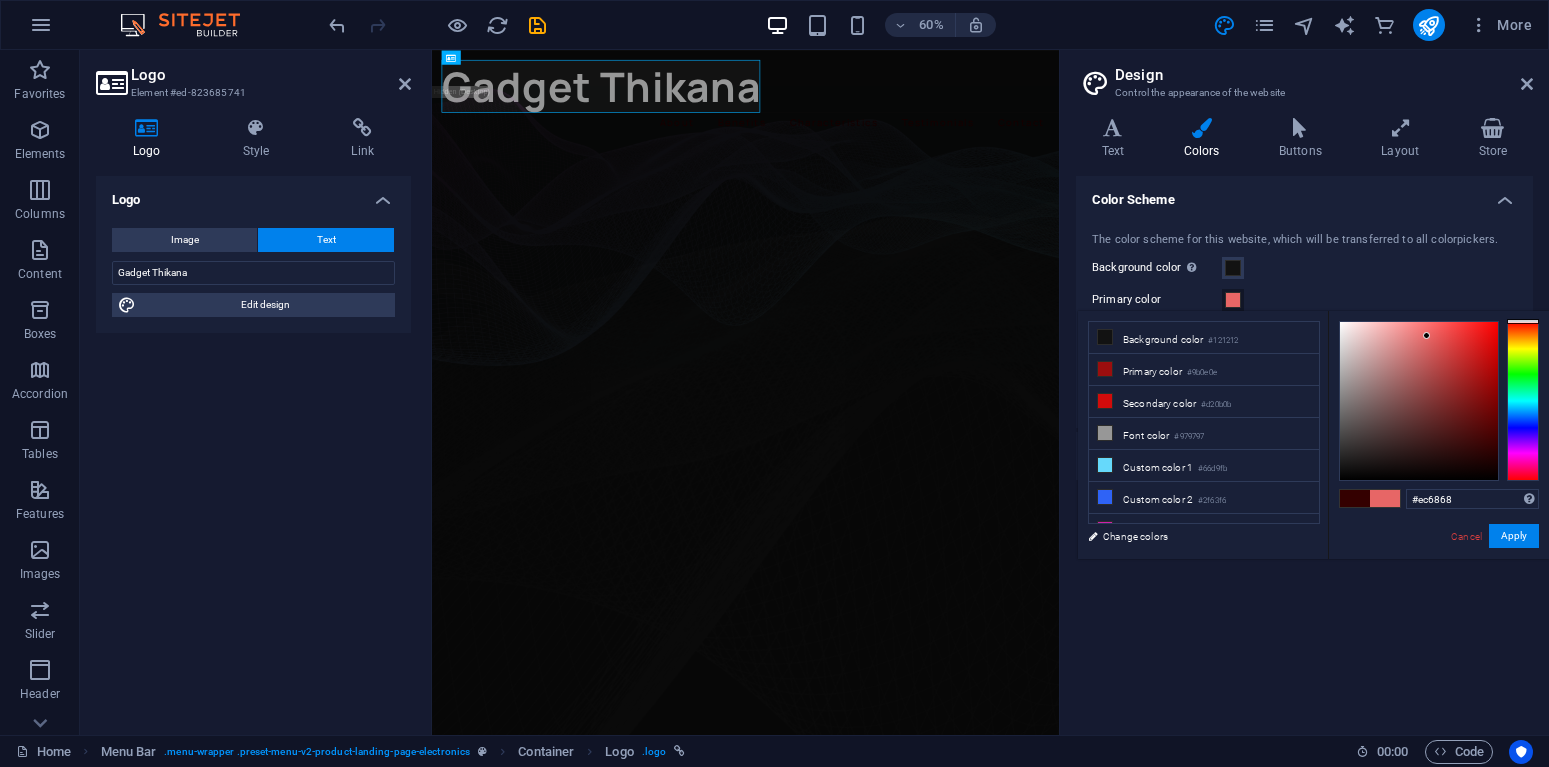 type on "#ef6a6a" 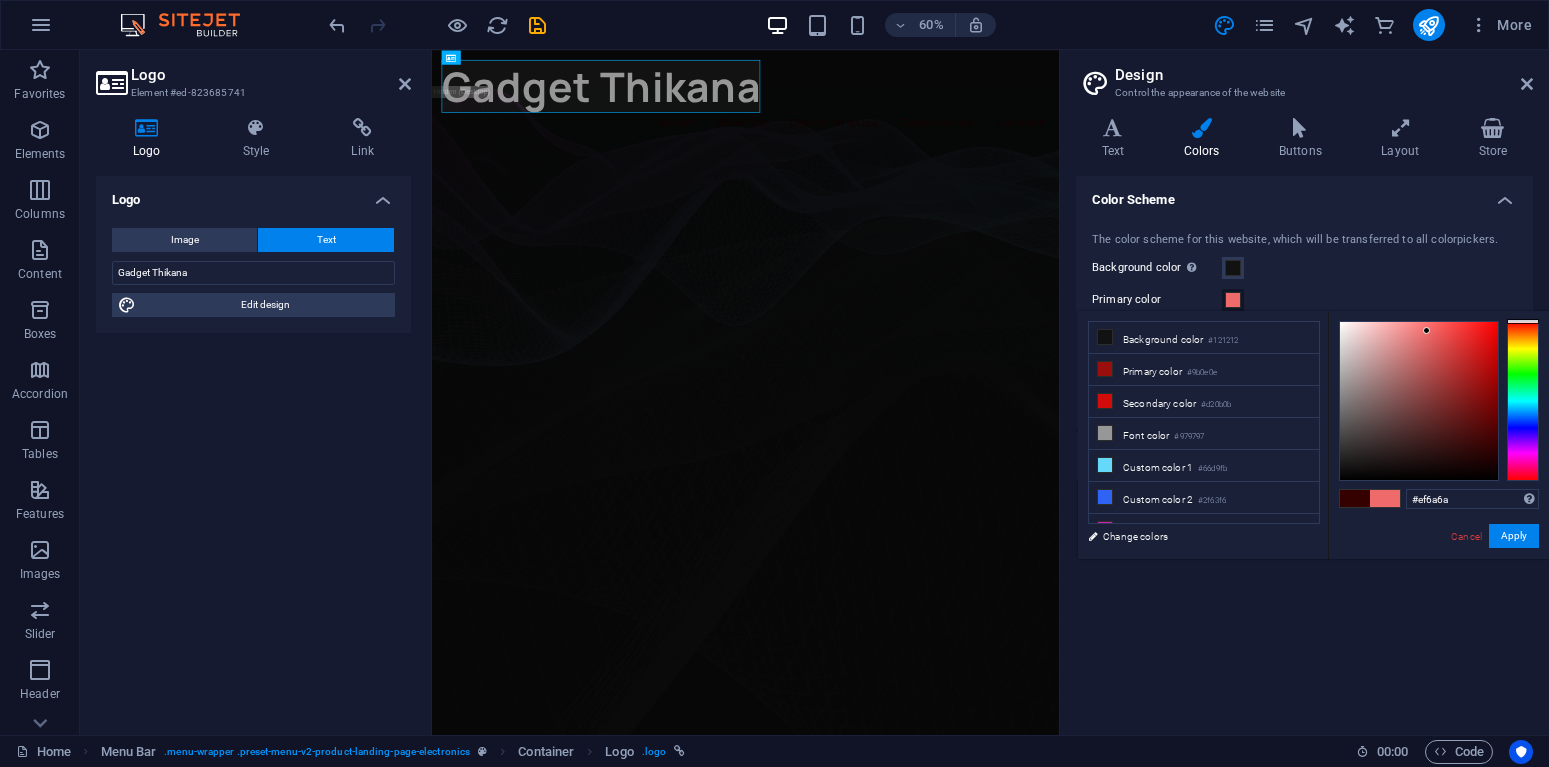 drag, startPoint x: 1422, startPoint y: 356, endPoint x: 1427, endPoint y: 331, distance: 25.495098 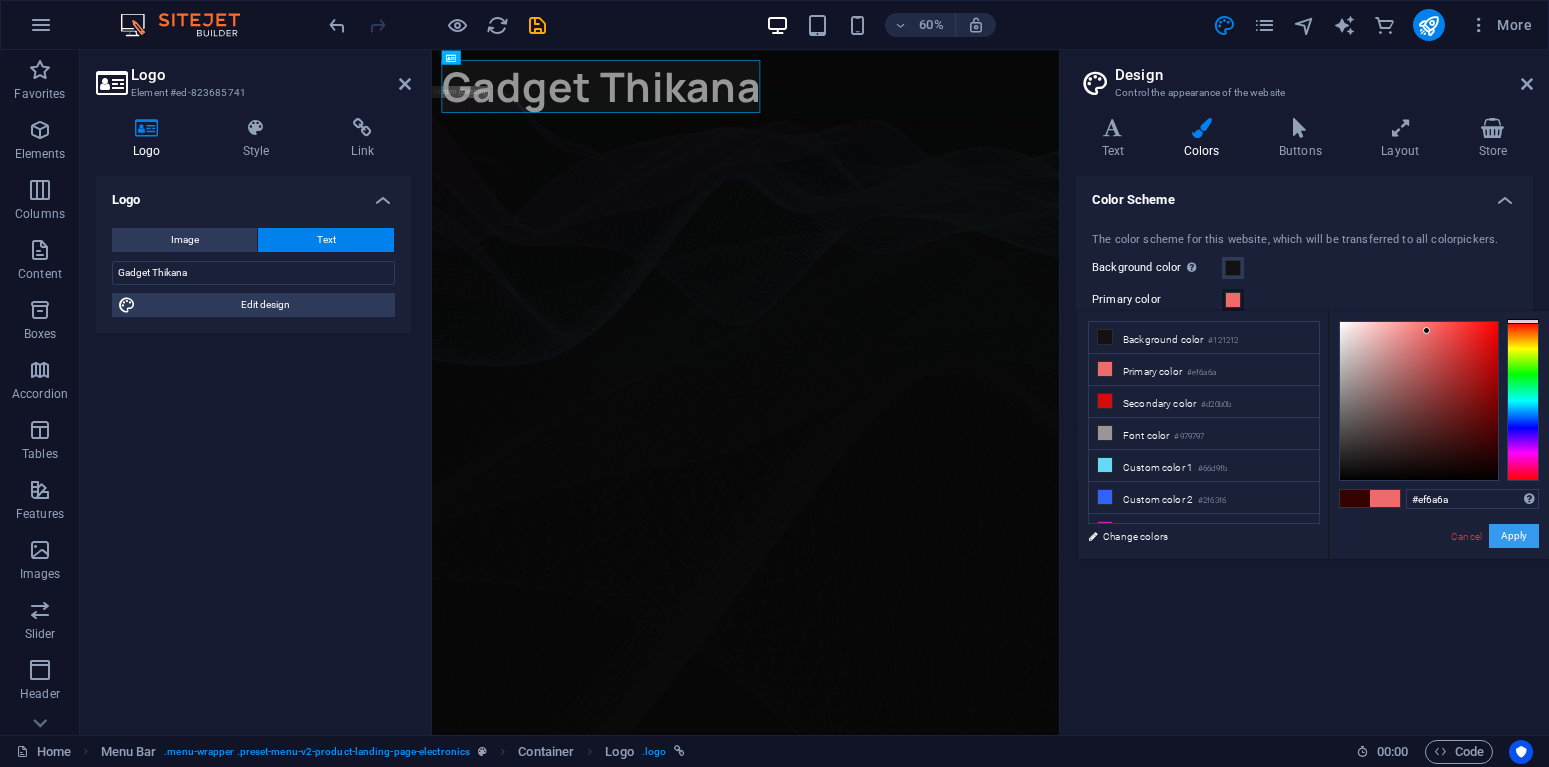 click on "Apply" at bounding box center [1514, 536] 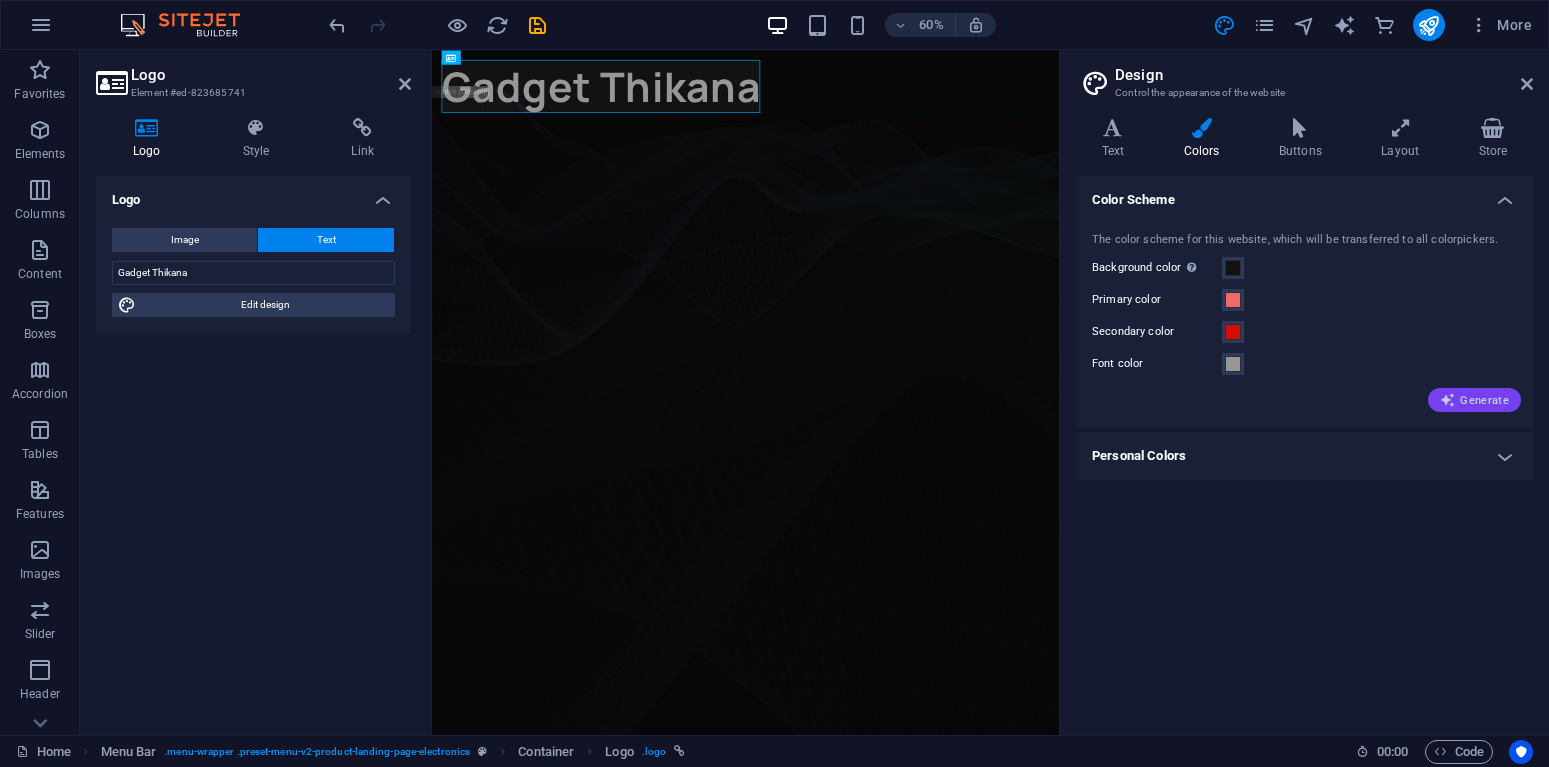 click on "Generate" at bounding box center [1474, 400] 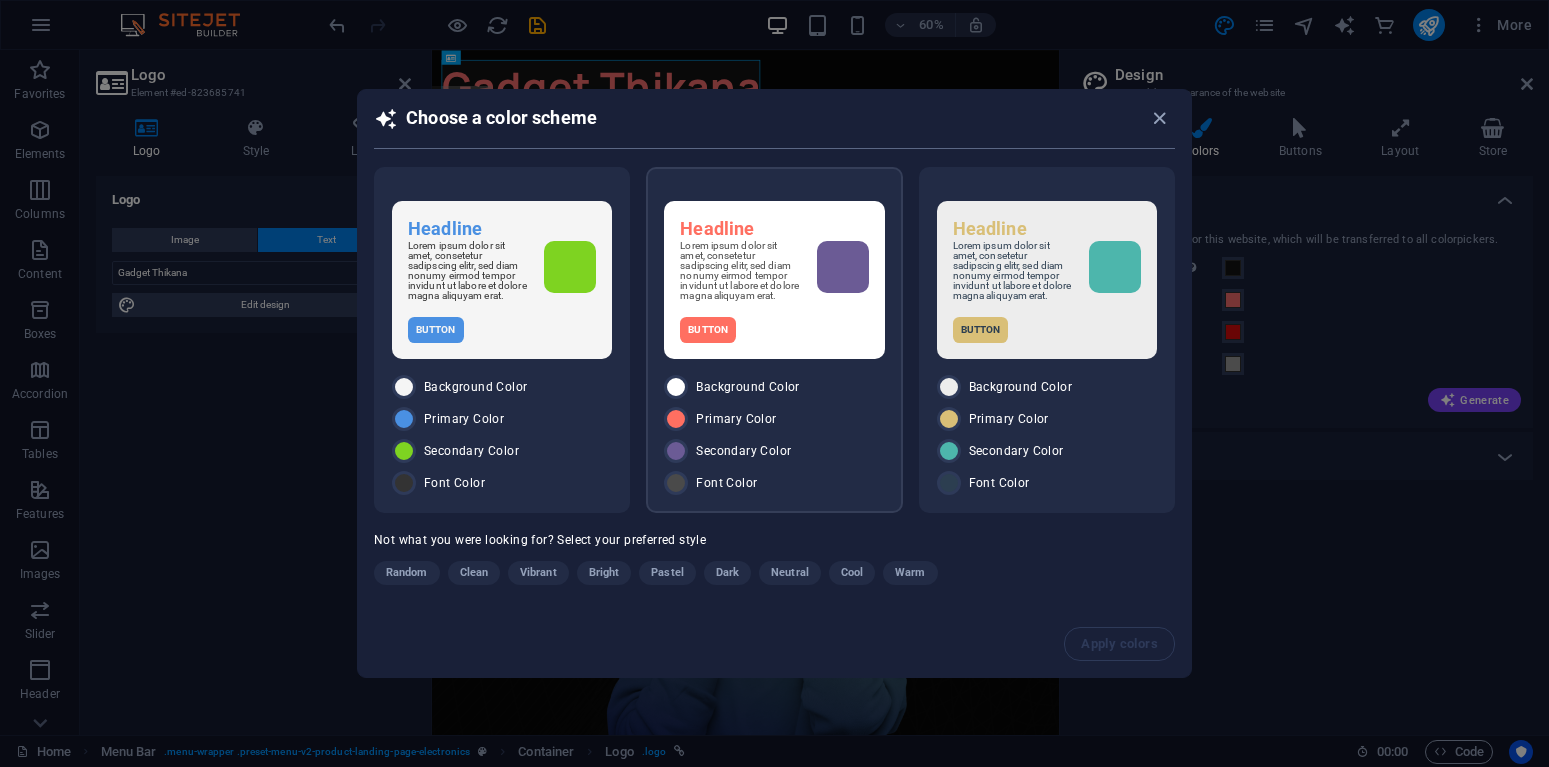 click on "Headline Lorem ipsum dolor sit amet, consetetur sadipscing elitr, sed diam nonumy eirmod tempor invidunt ut labore et dolore magna aliquyam erat. Button" at bounding box center (774, 280) 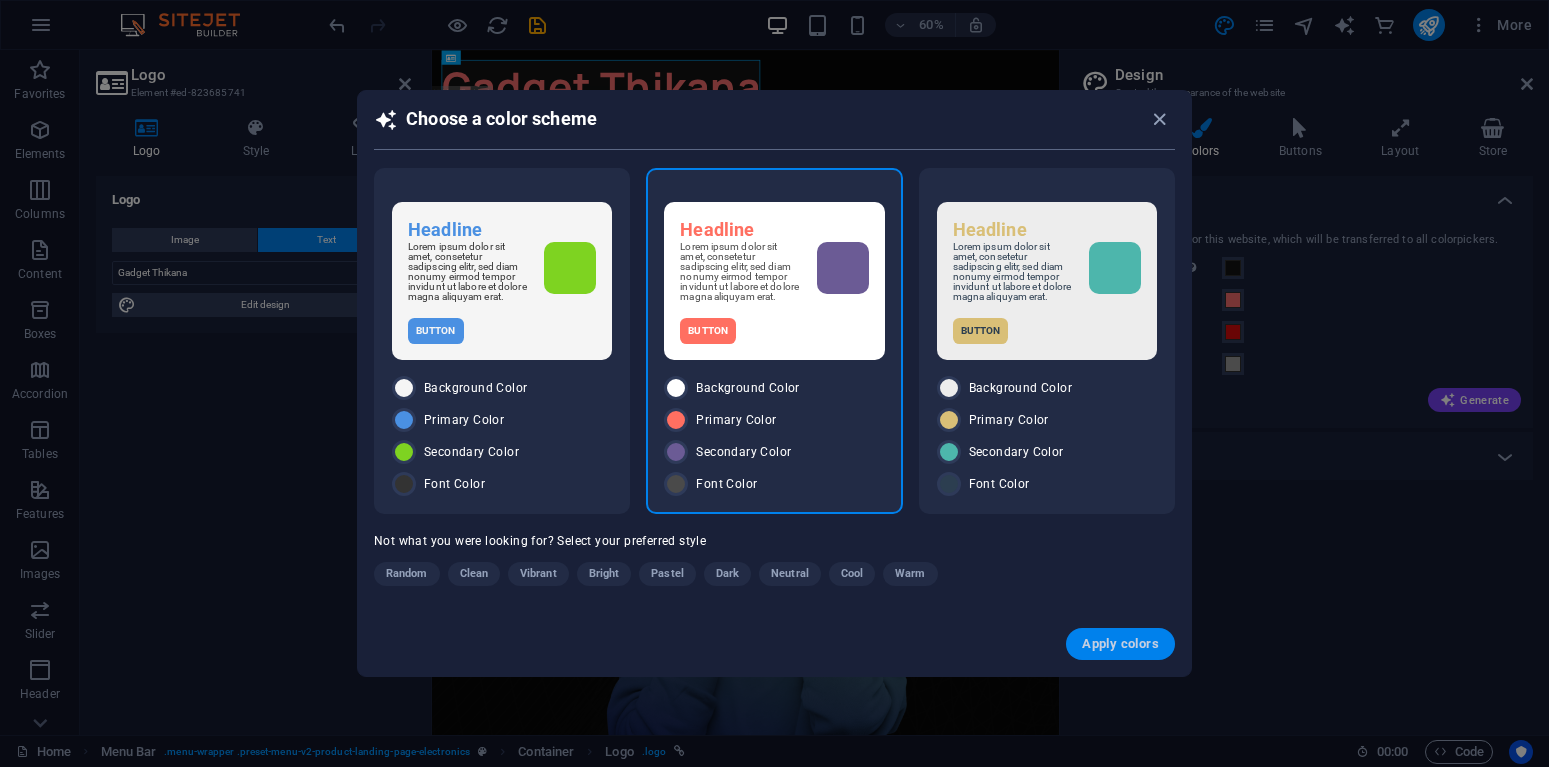 click on "Apply colors" at bounding box center (1120, 644) 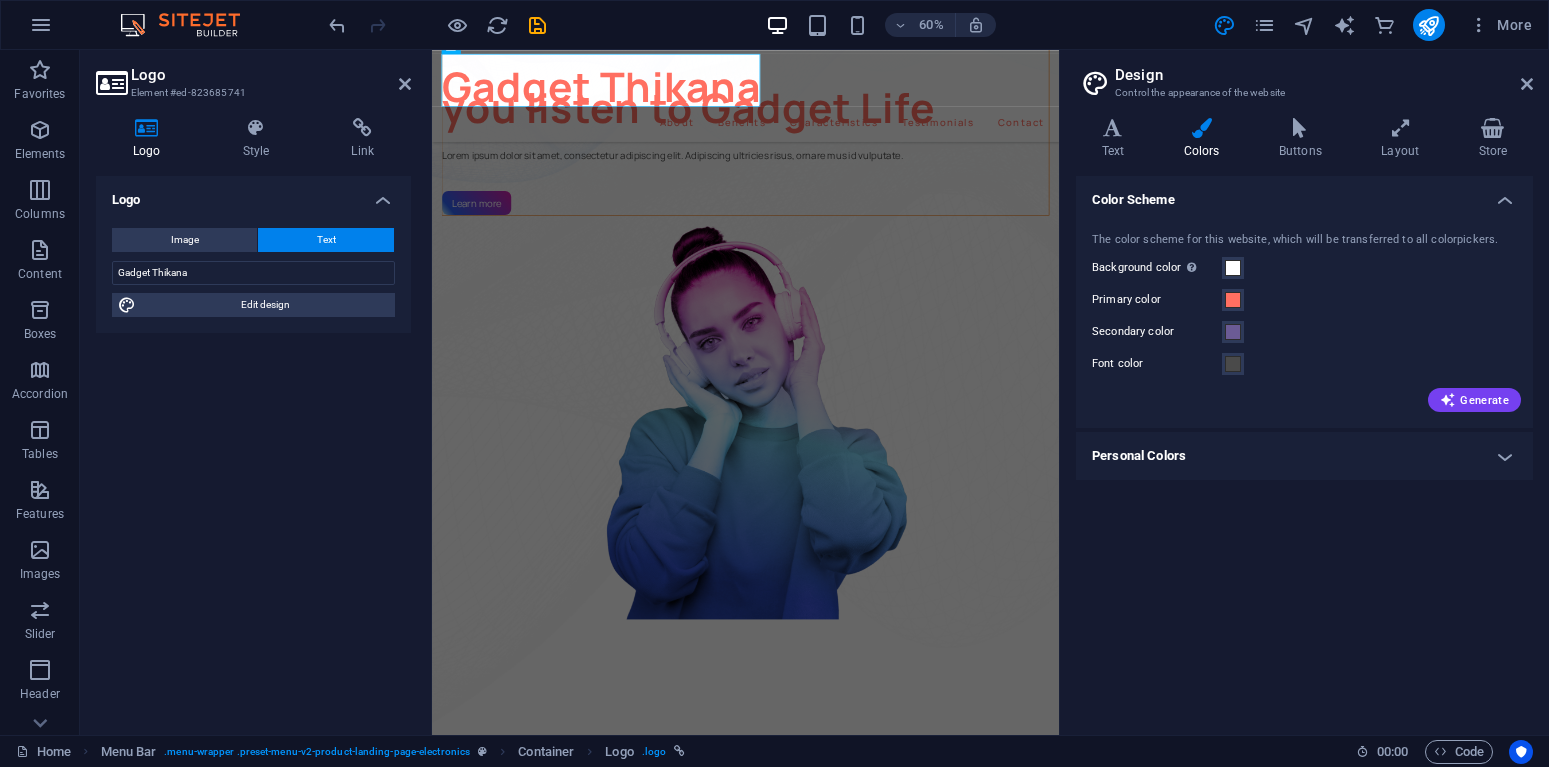 scroll, scrollTop: 611, scrollLeft: 0, axis: vertical 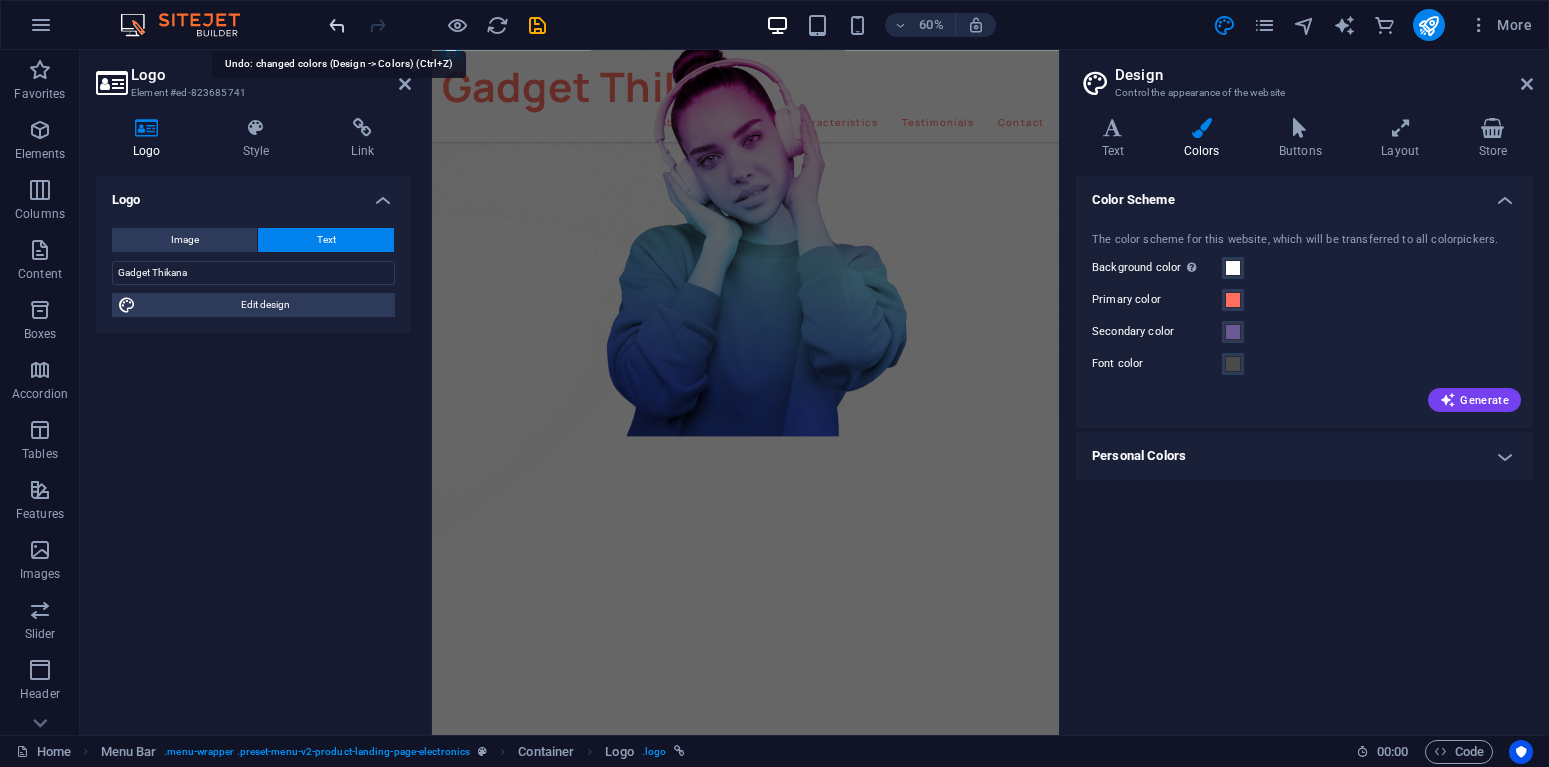 click at bounding box center [337, 25] 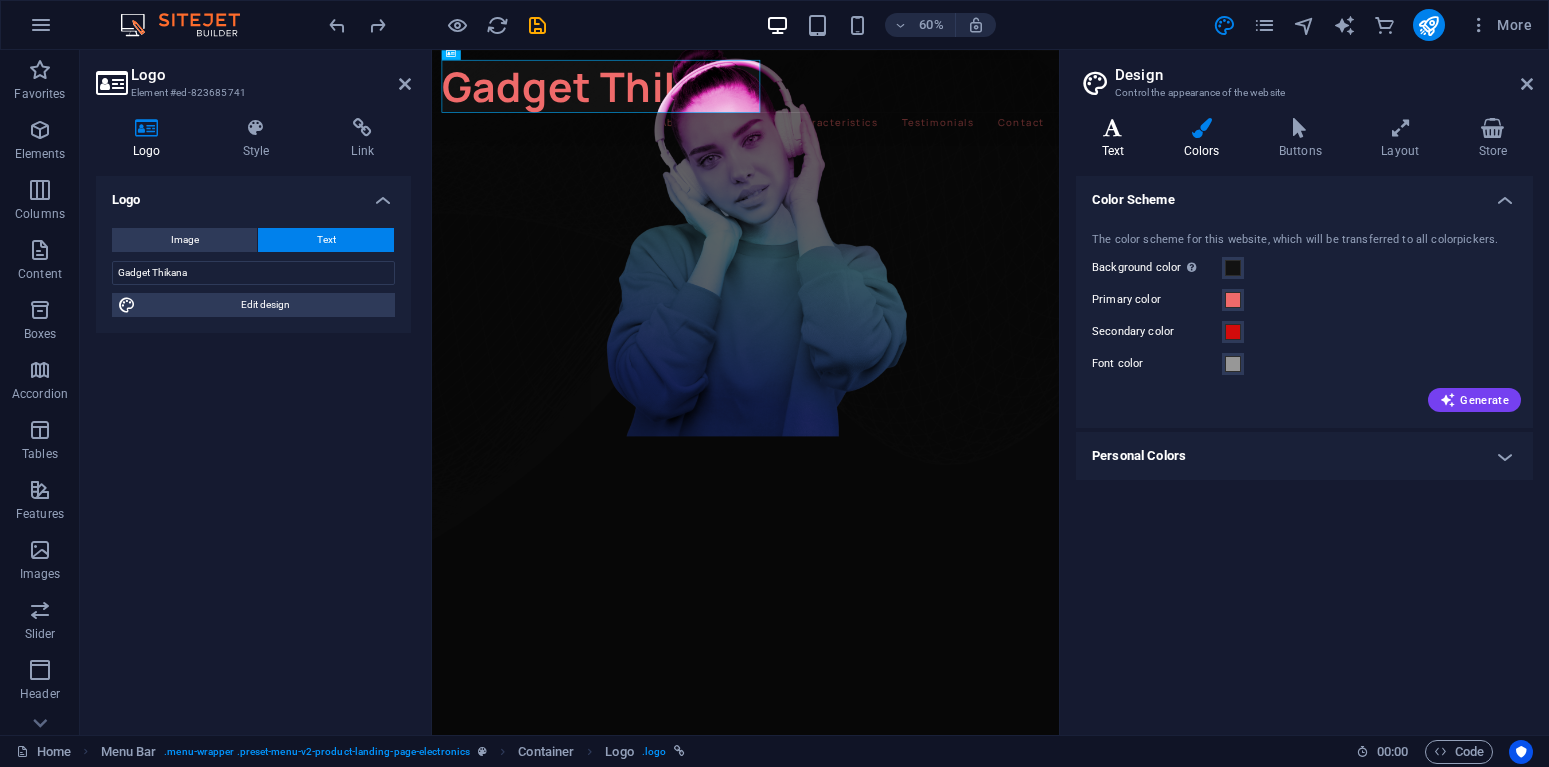 click at bounding box center (1113, 128) 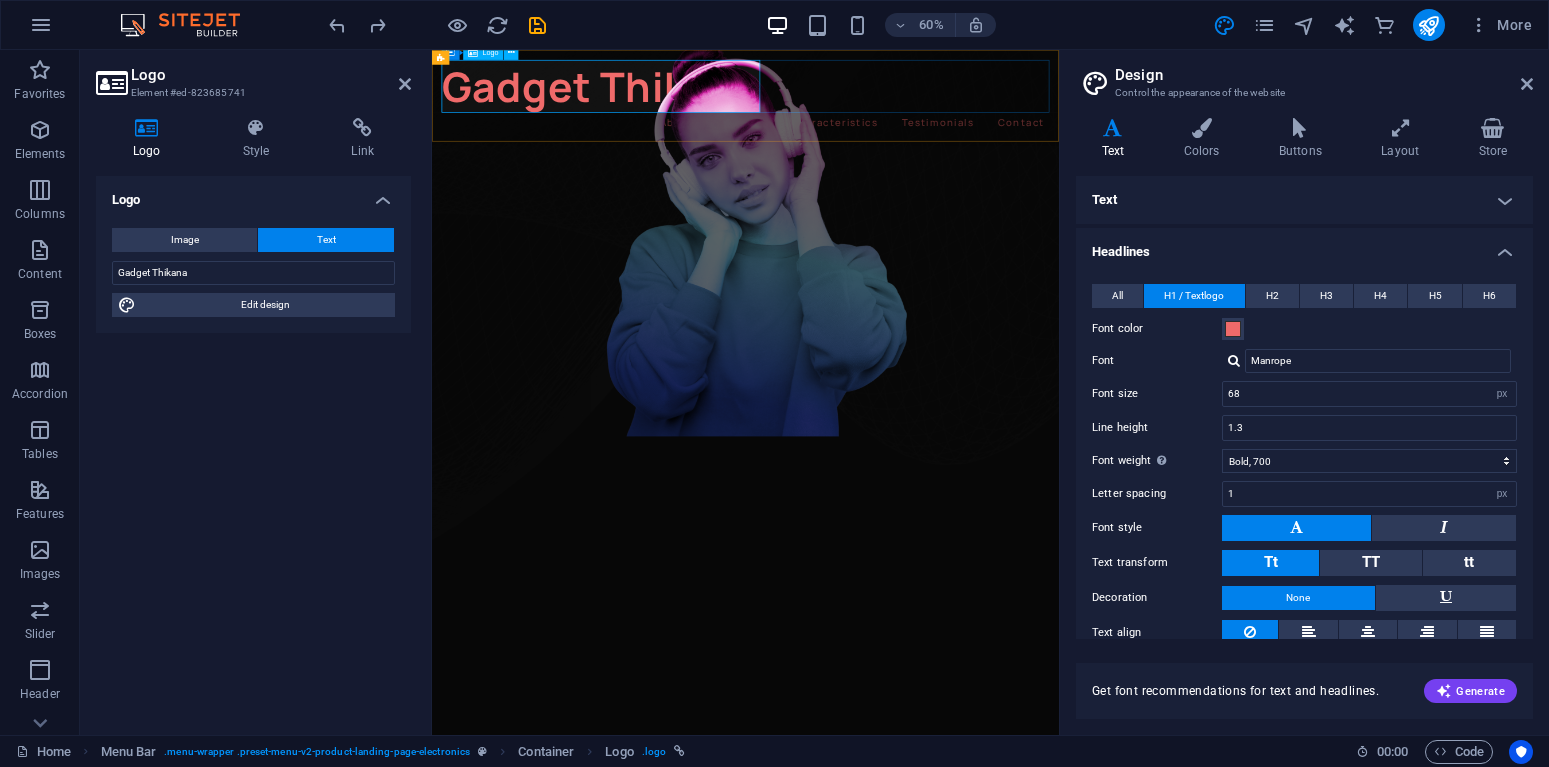 click on "Gadget Thikana" at bounding box center (954, 110) 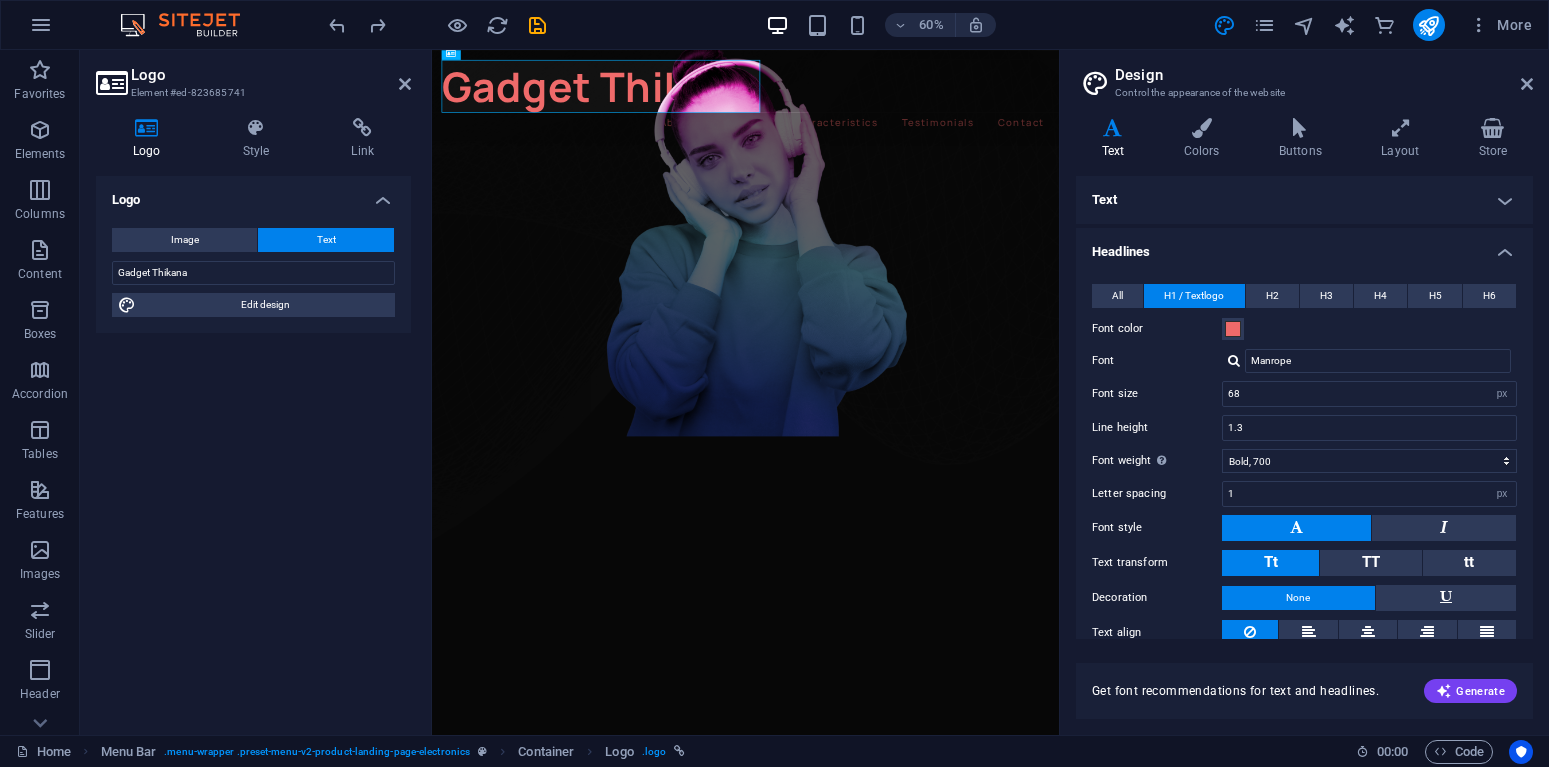 click on "Design Control the appearance of the website Variants  Text  Colors  Buttons  Layout  Store Text Standard Bold Links Font color Font Manrope Font size 16 rem px Line height 1.5 Font weight To display the font weight correctly, it may need to be enabled.  Manage Fonts Thin, 100 Extra-light, 200 Light, 300 Regular, 400 Medium, 500 Semi-bold, 600 Bold, 700 Extra-bold, 800 Black, 900 Letter spacing 0 rem px Font style Text transform Tt TT tt Text align Font weight To display the font weight correctly, it may need to be enabled.  Manage Fonts Thin, 100 Extra-light, 200 Light, 300 Regular, 400 Medium, 500 Semi-bold, 600 Bold, 700 Extra-bold, 800 Black, 900 Default Hover / Active Font color Font color Decoration None Decoration None Transition duration 0.3 s Transition function Ease Ease In Ease Out Ease In/Ease Out Linear Headlines All H1 / Textlogo H2 H3 H4 H5 H6 Font color Font Manrope Line height 1.5 Font weight To display the font weight correctly, it may need to be enabled.  Manage Fonts Thin, 100 Light, 300 0" at bounding box center (1304, 392) 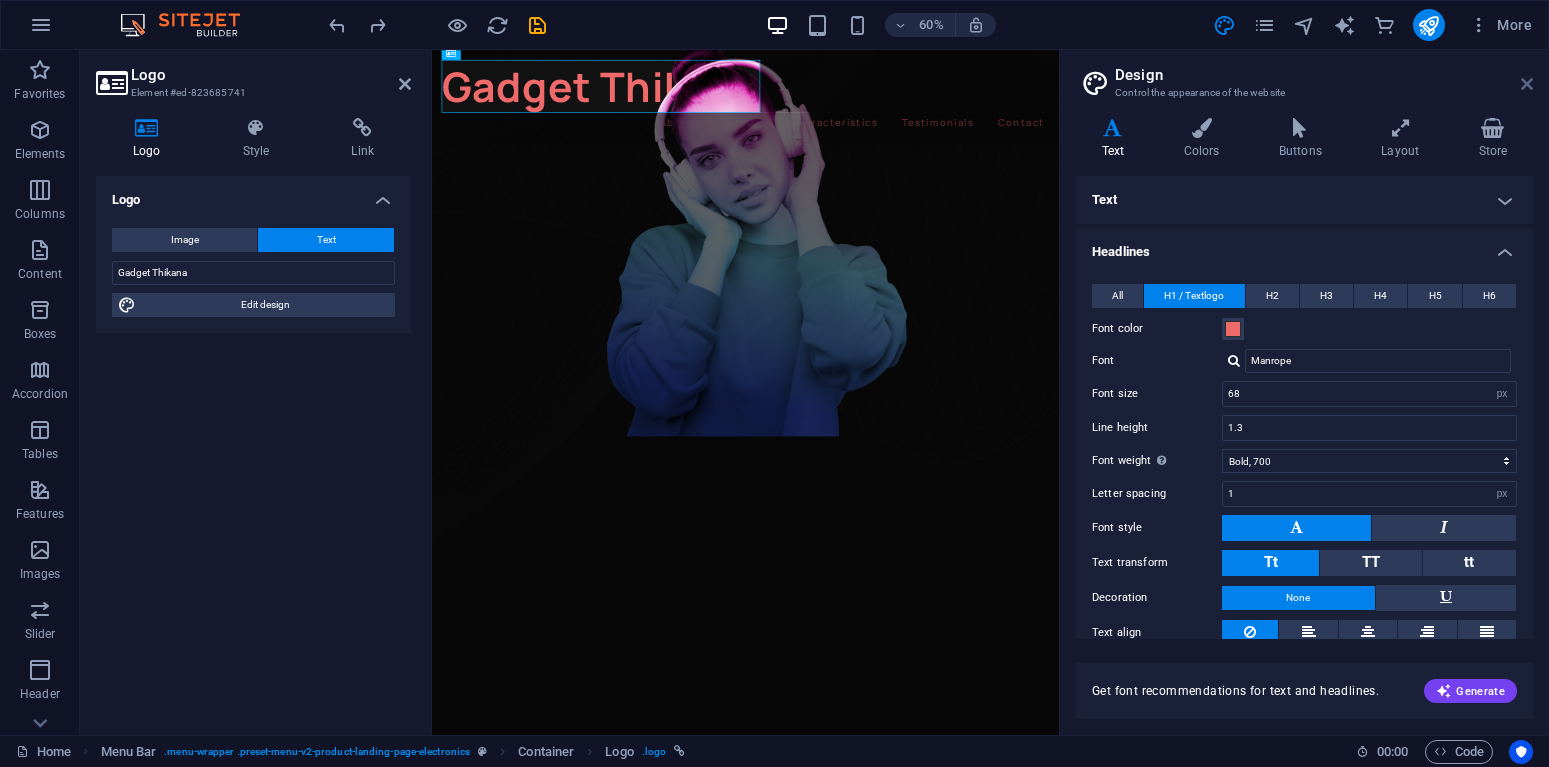 click at bounding box center (1527, 84) 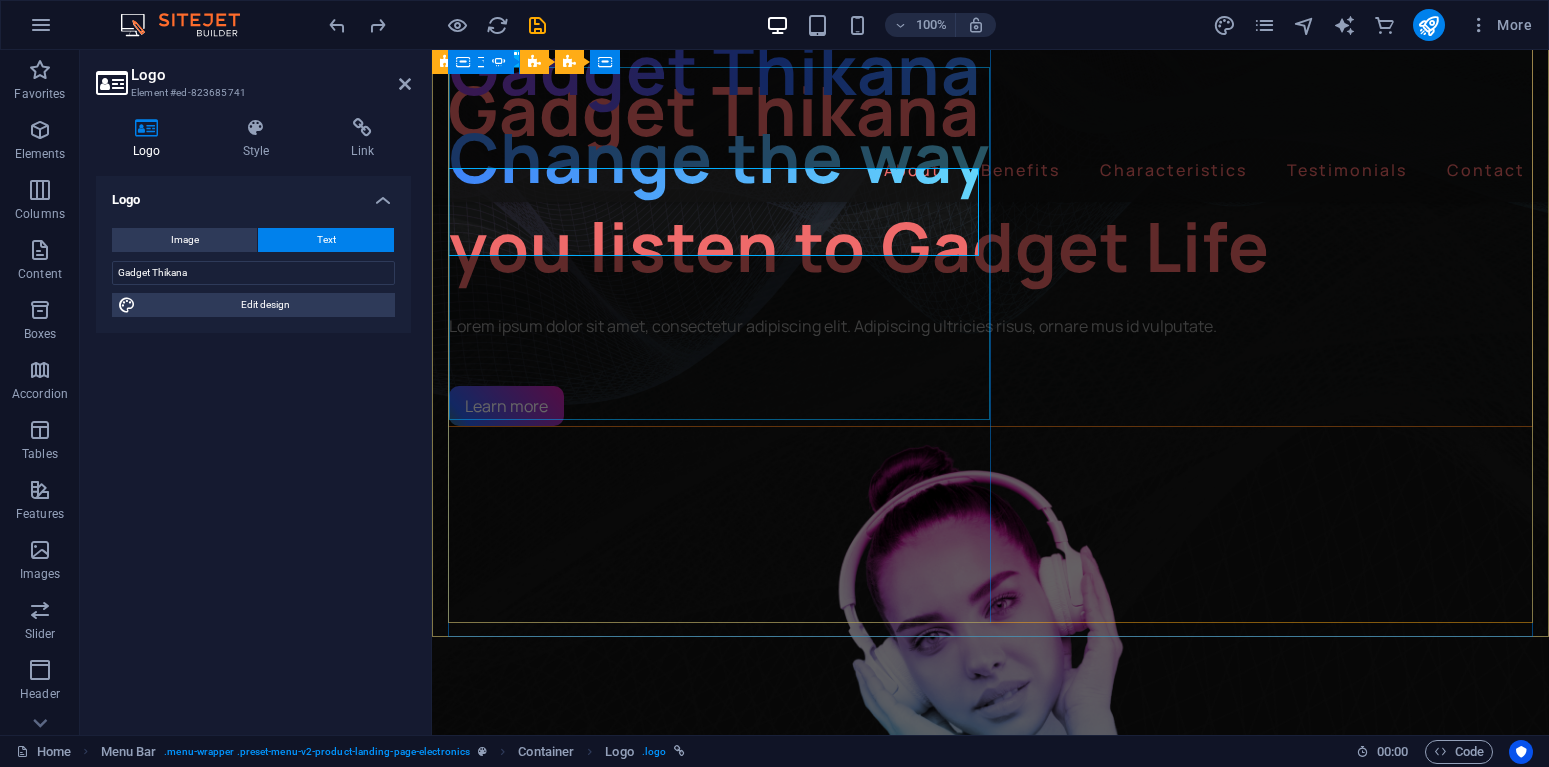 scroll, scrollTop: 0, scrollLeft: 0, axis: both 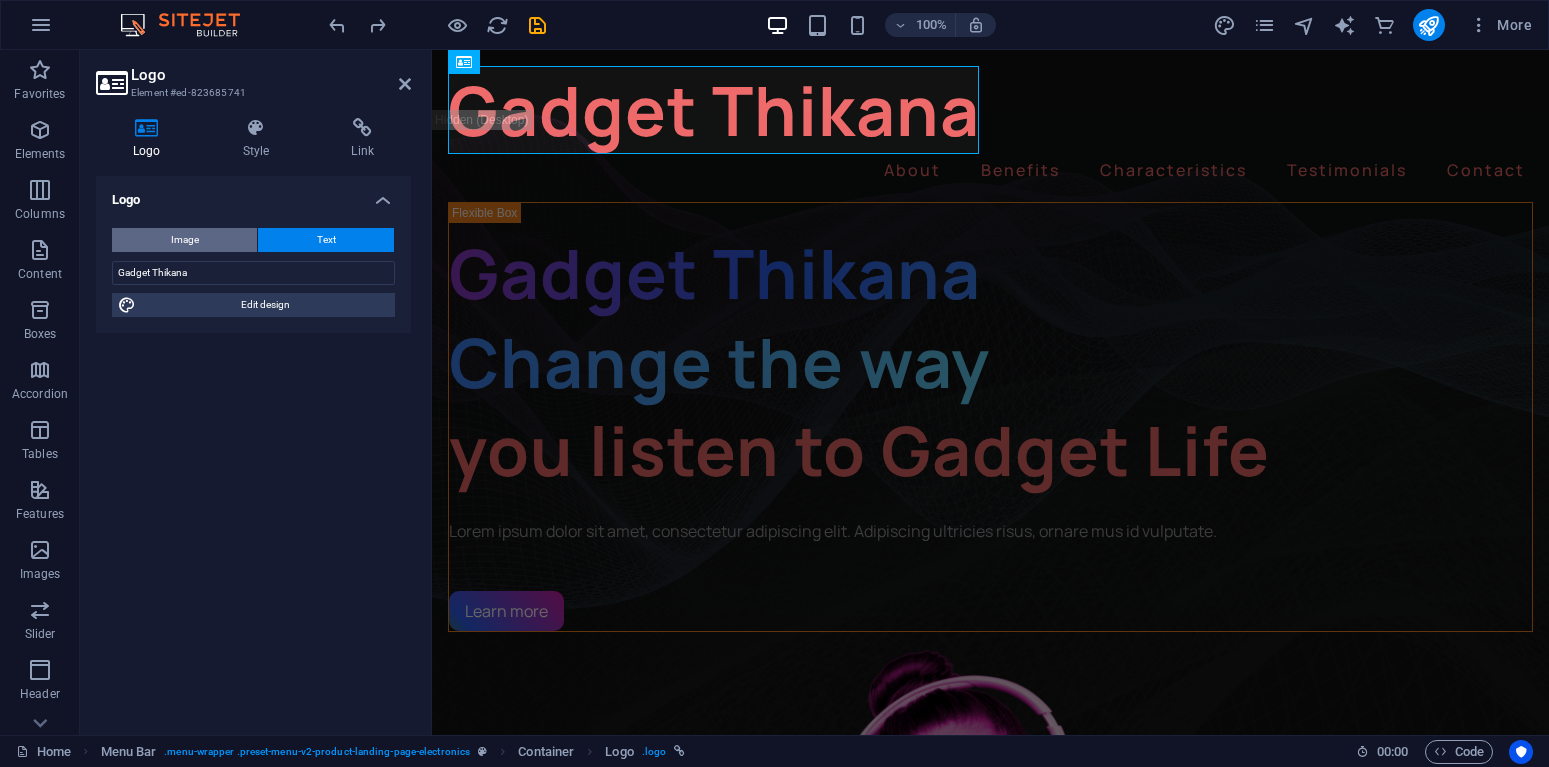 click on "Image" at bounding box center (185, 240) 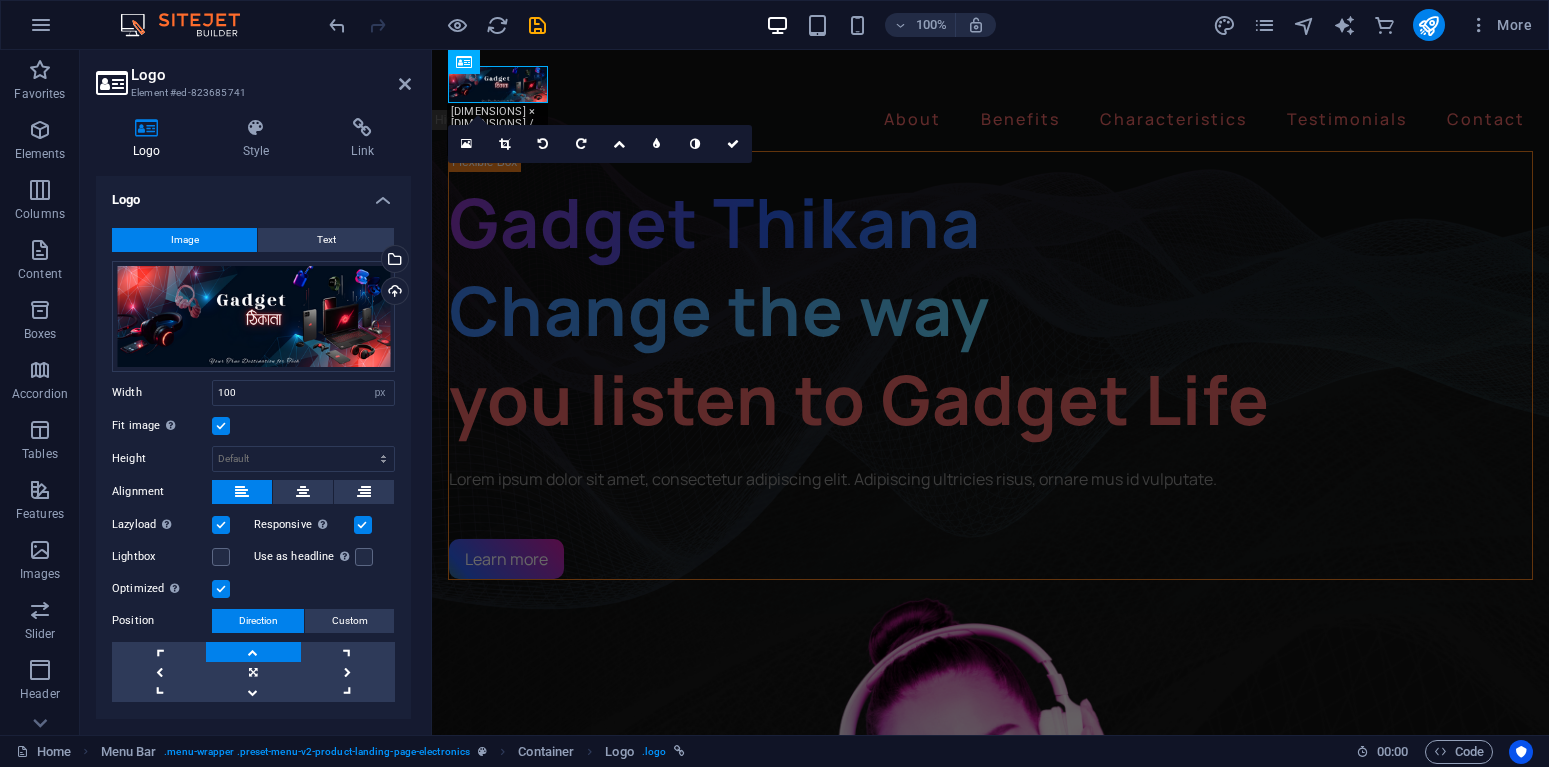 click on "More" at bounding box center [1376, 25] 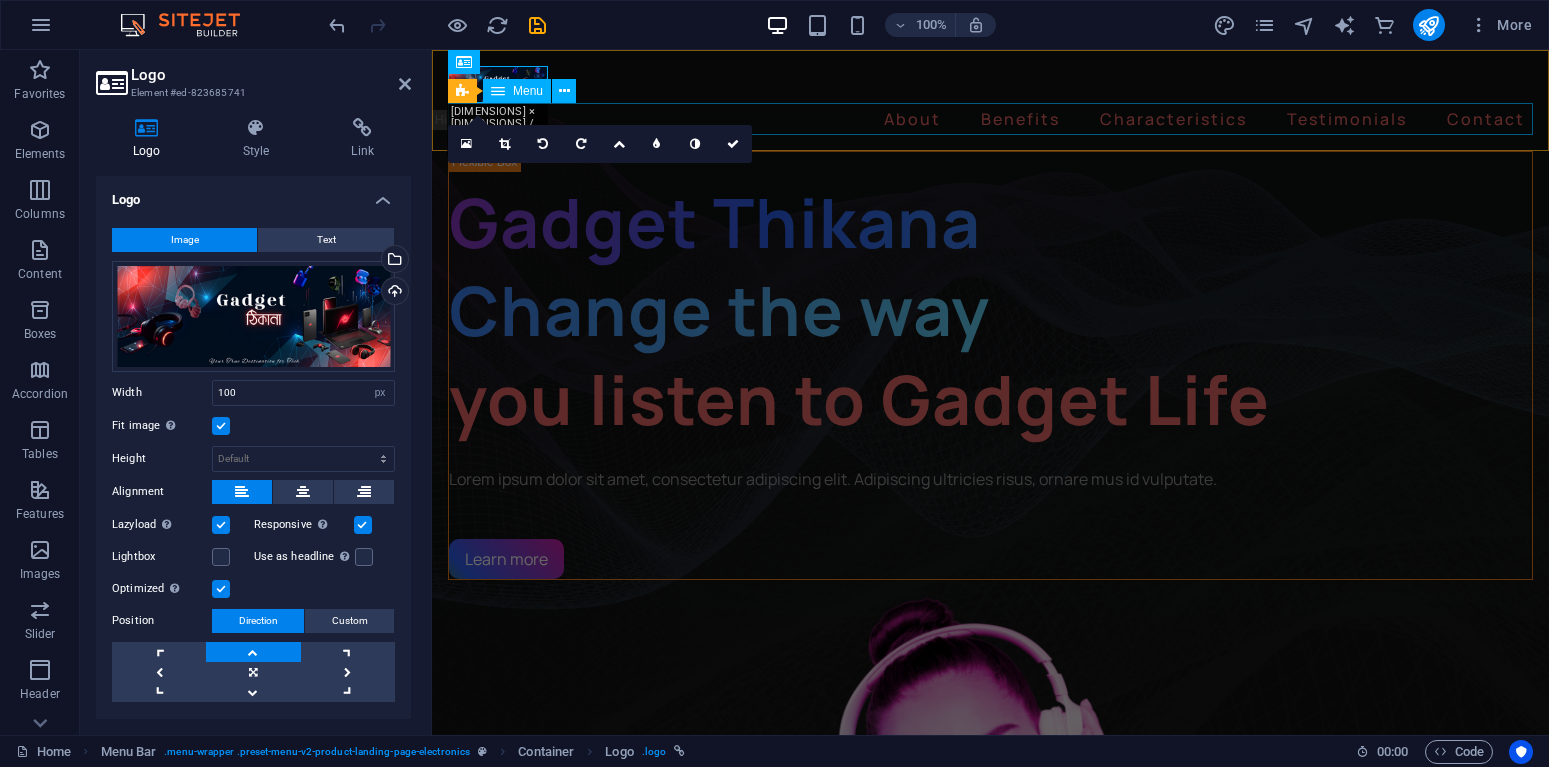 click at bounding box center [498, 91] 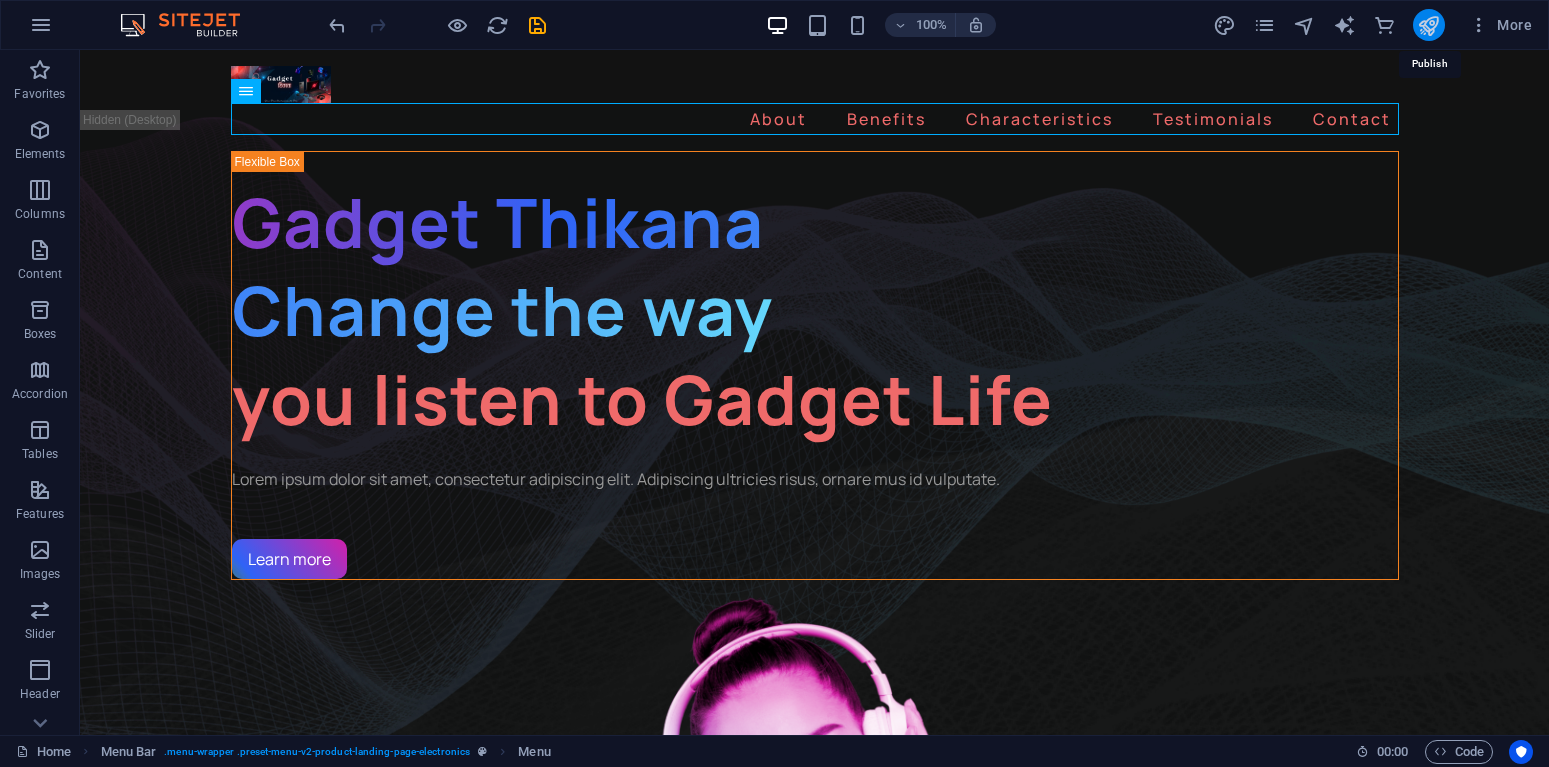 click at bounding box center [1428, 25] 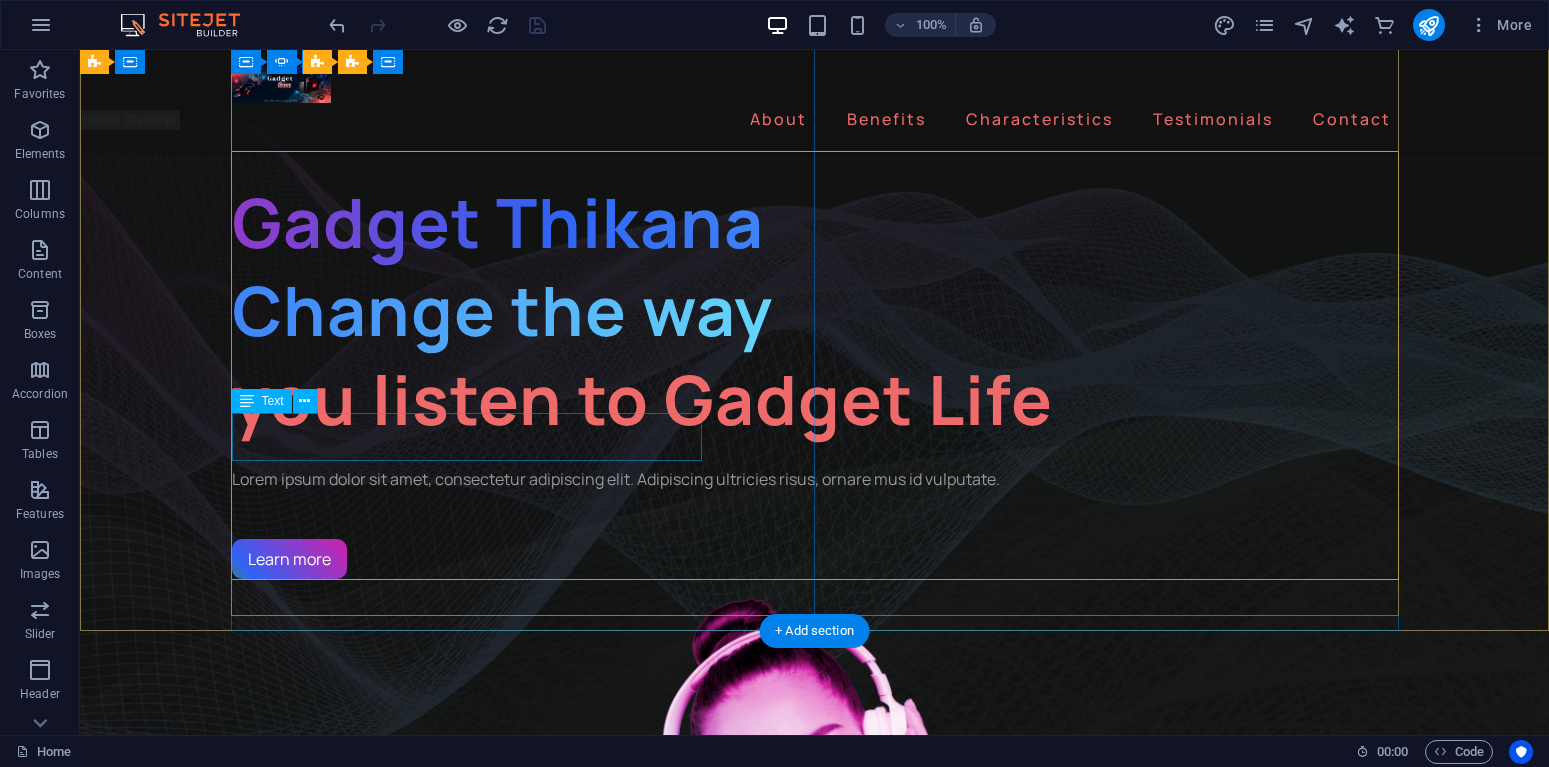 scroll, scrollTop: 306, scrollLeft: 0, axis: vertical 